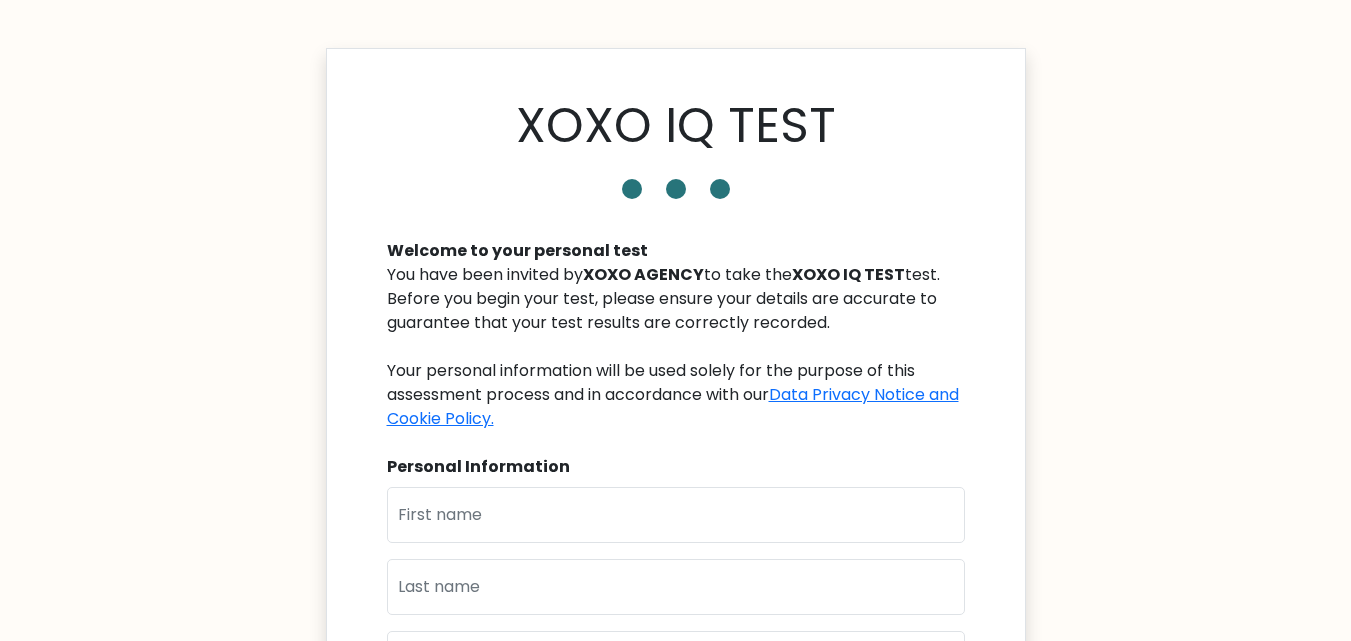 scroll, scrollTop: 0, scrollLeft: 0, axis: both 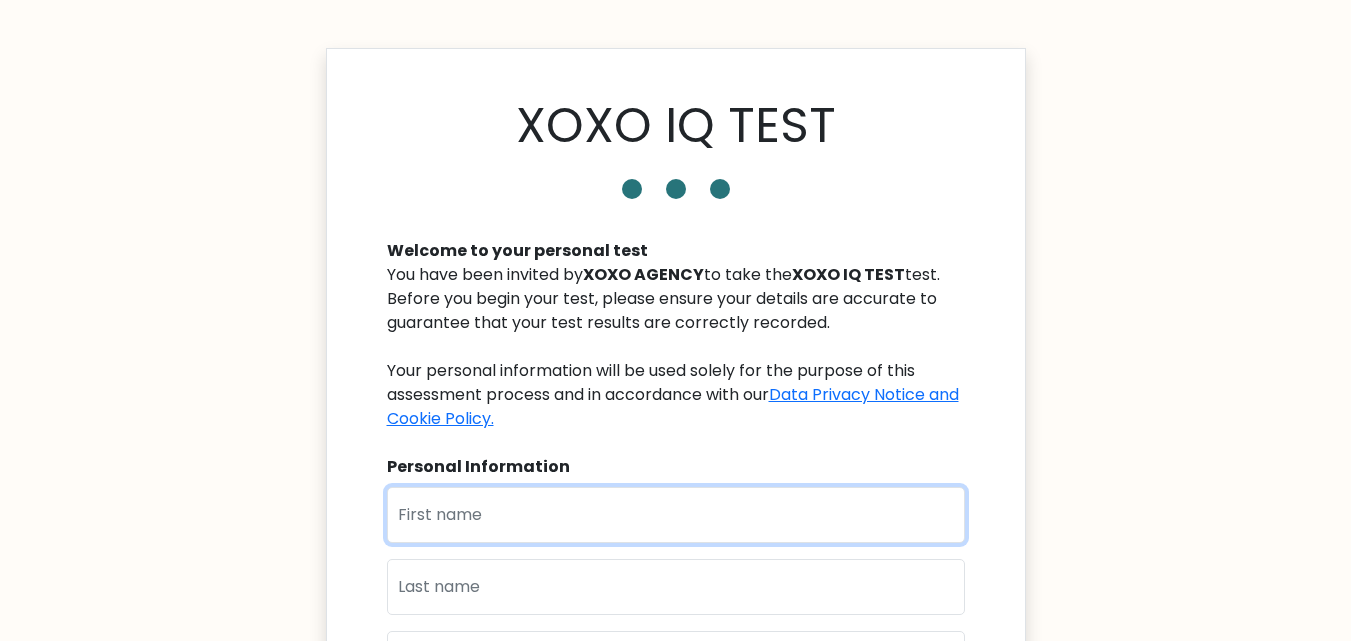 click at bounding box center (676, 515) 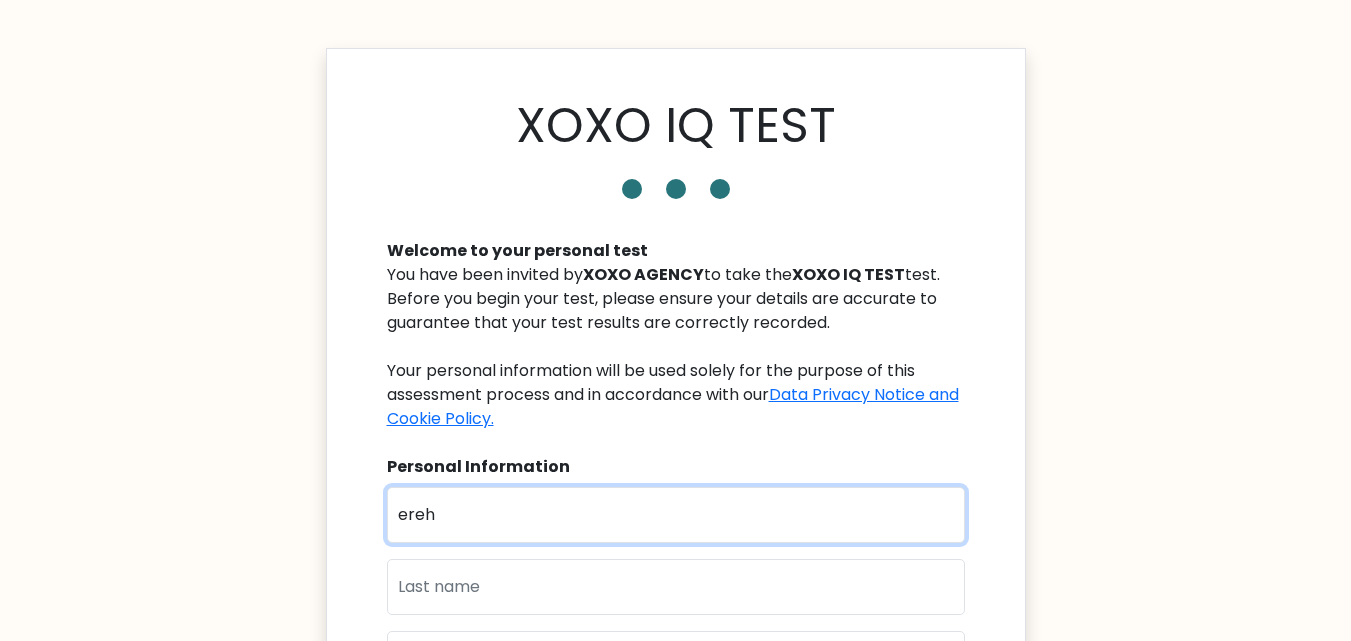 type on "ereh" 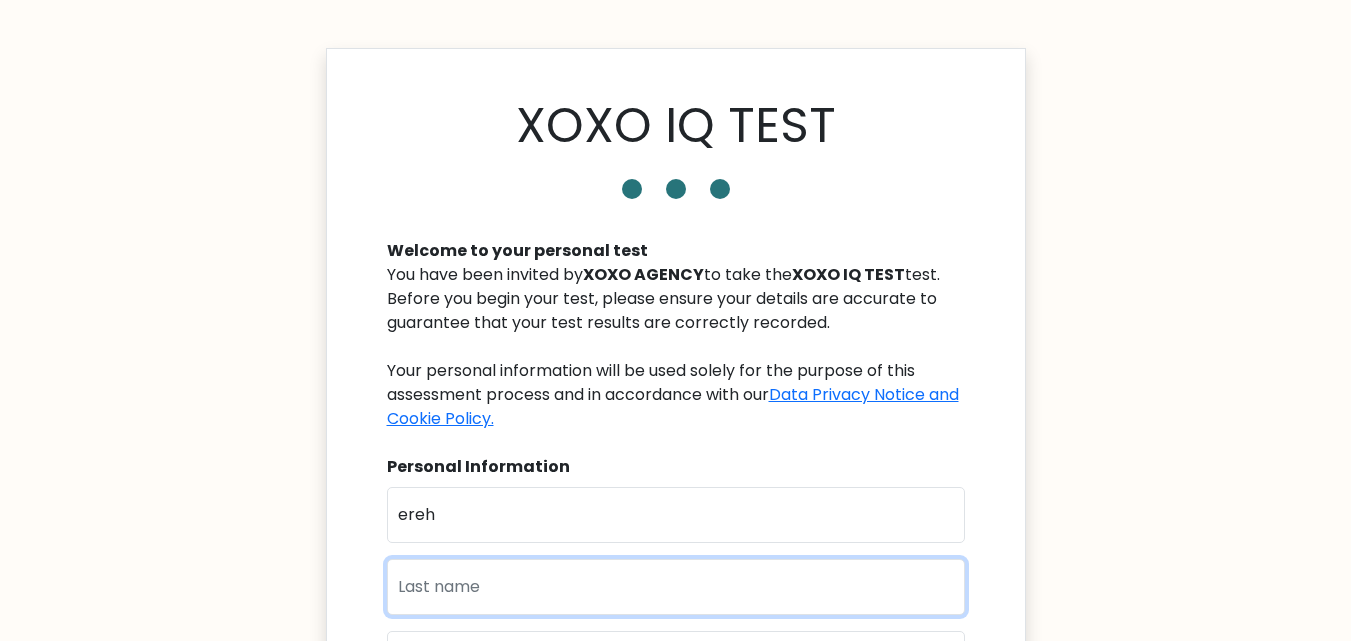 click at bounding box center [676, 587] 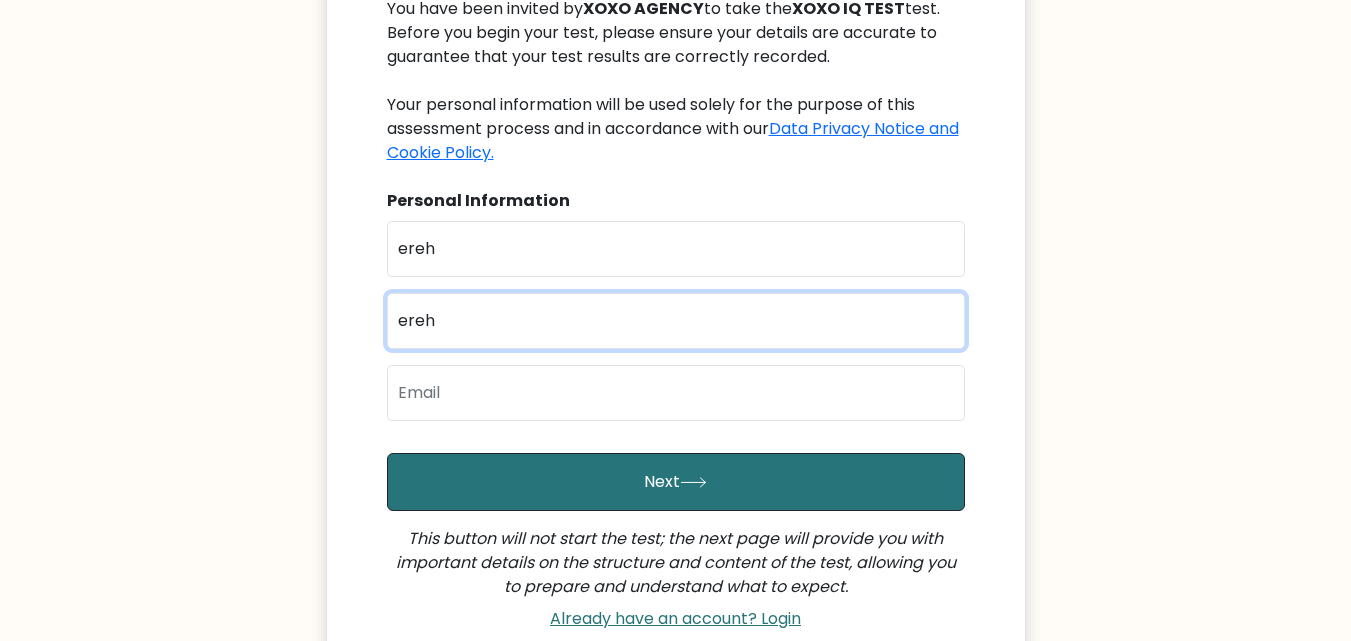 scroll, scrollTop: 483, scrollLeft: 0, axis: vertical 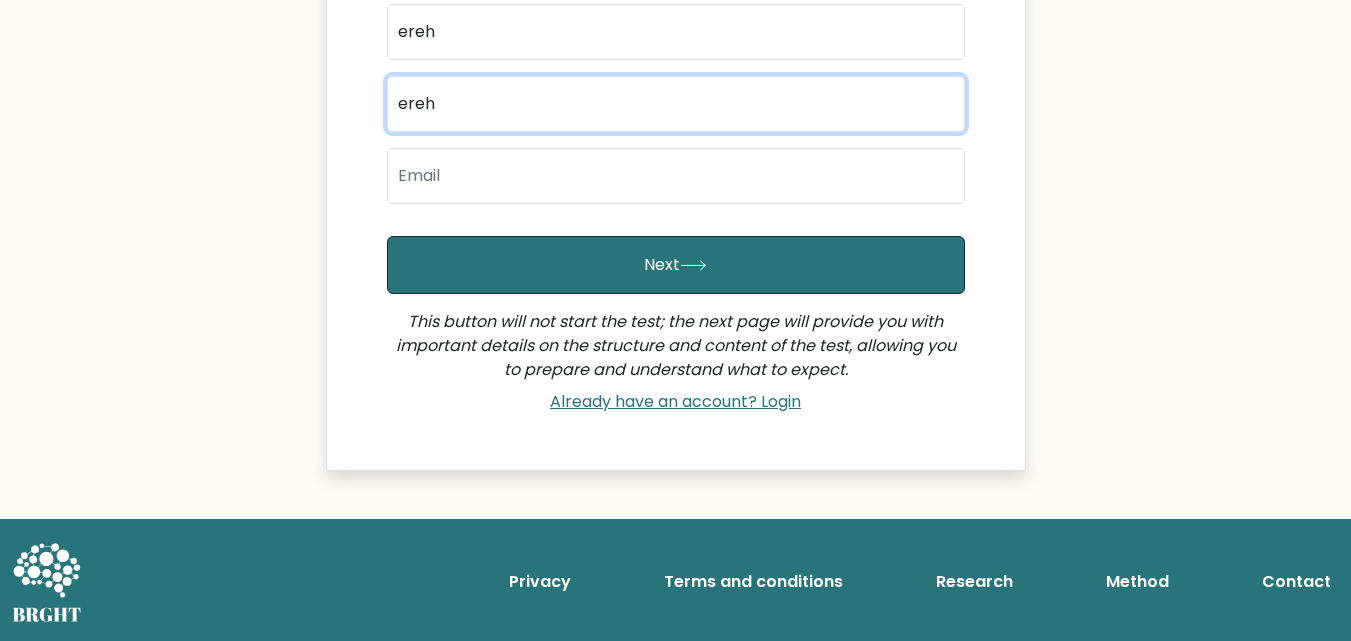 type on "ereh" 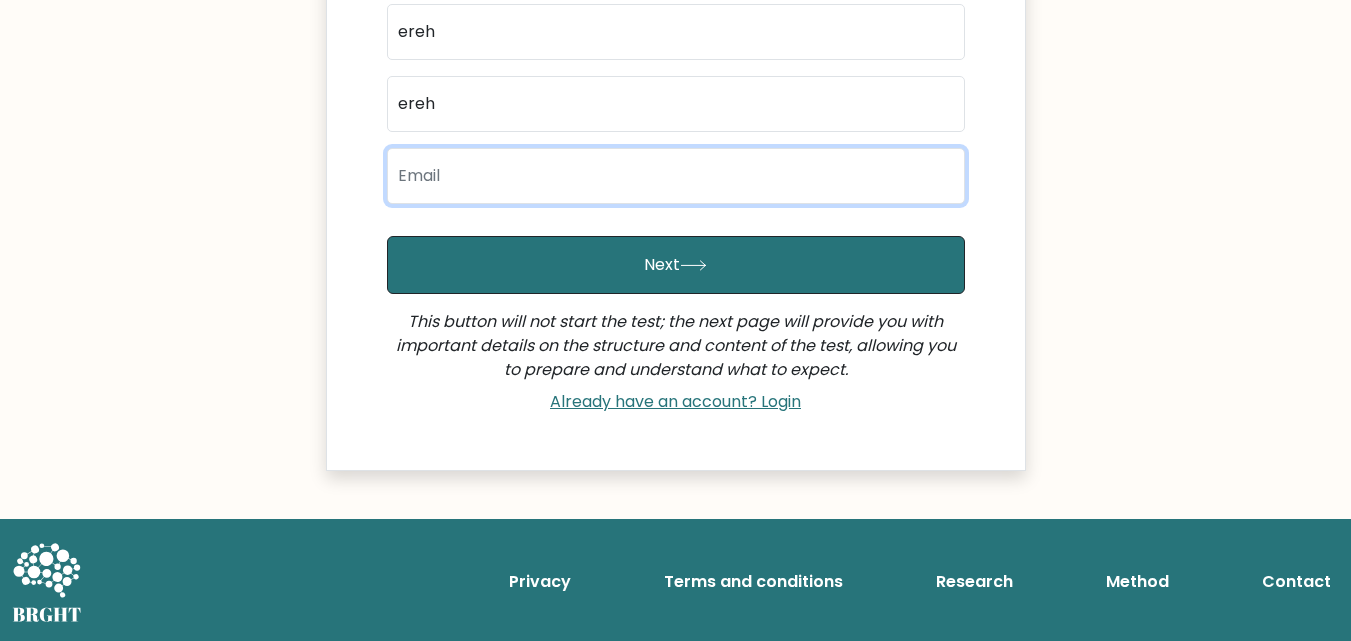 click at bounding box center [676, 176] 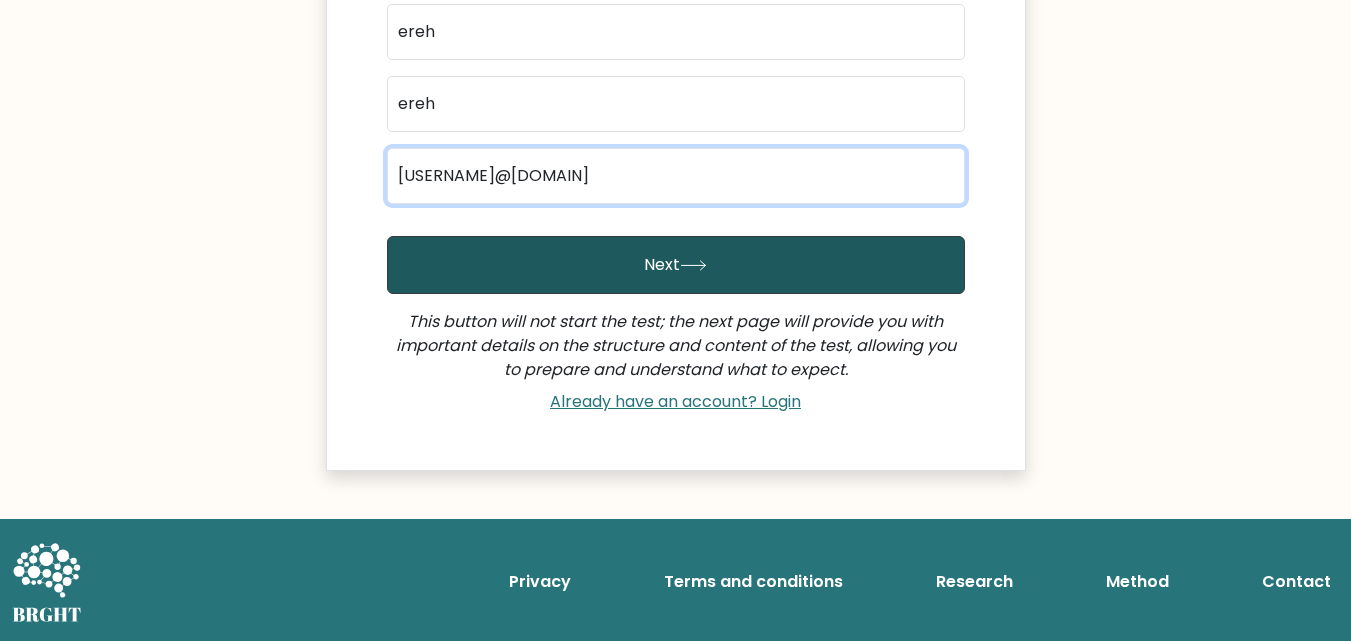 type on "[EMAIL]" 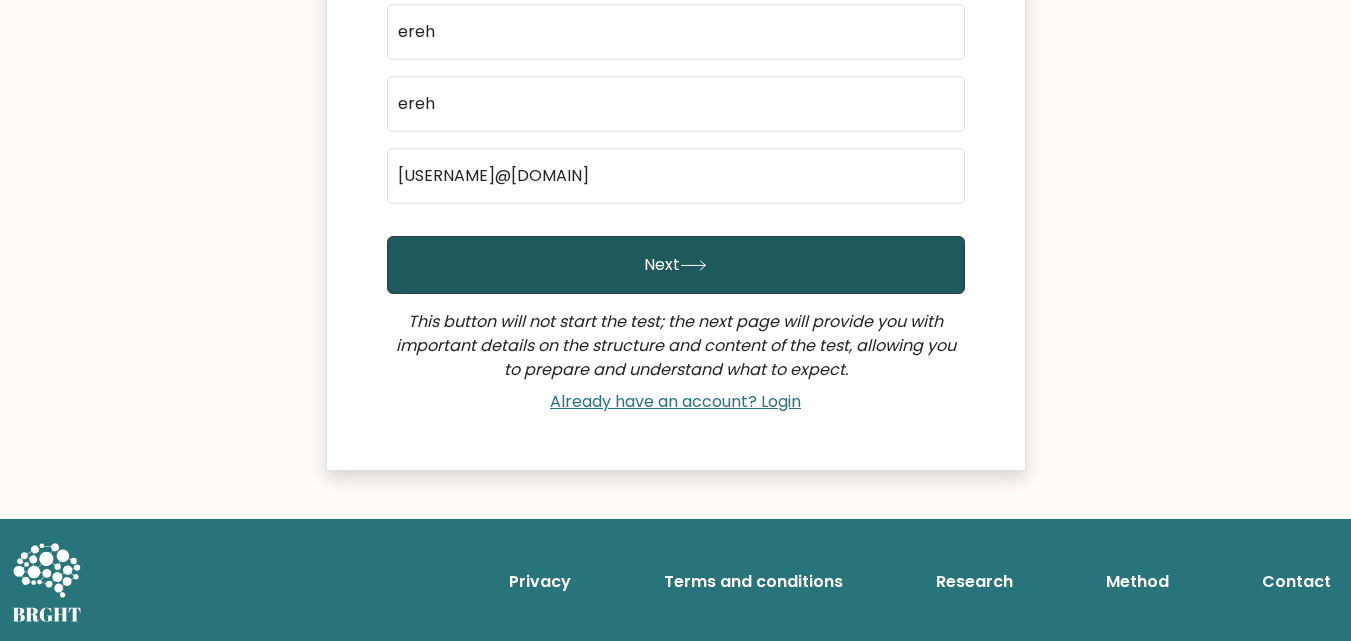 click on "Next" at bounding box center [676, 265] 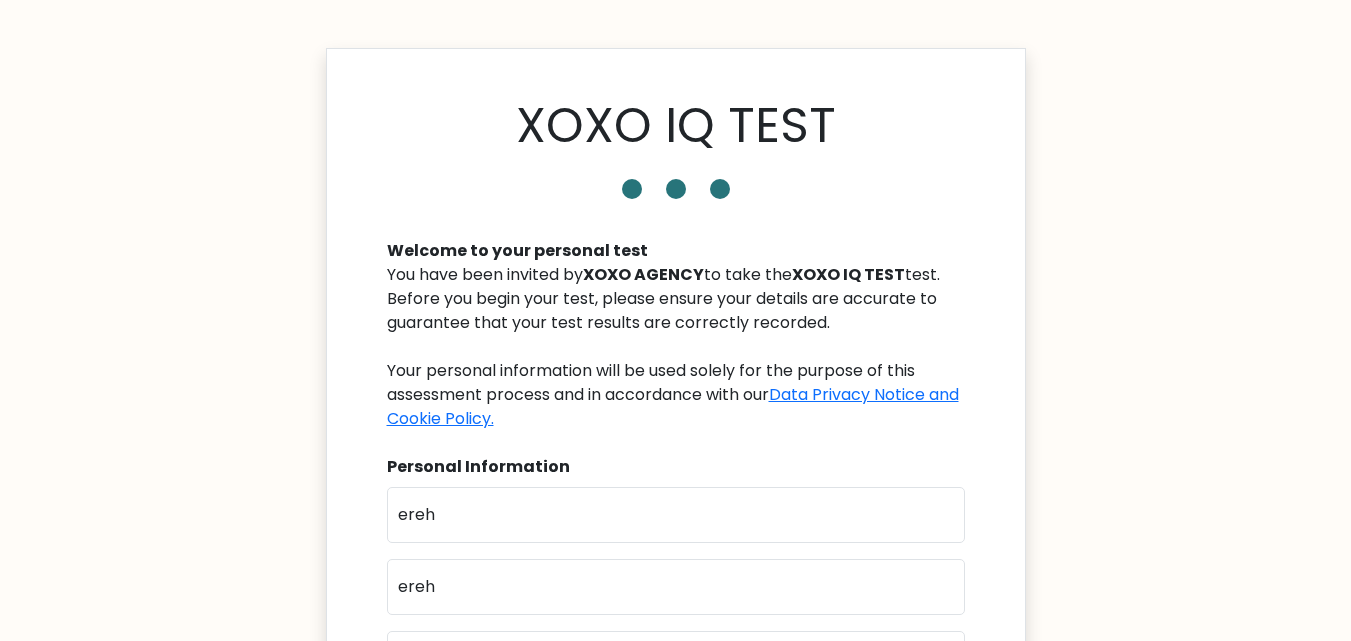 scroll, scrollTop: 0, scrollLeft: 0, axis: both 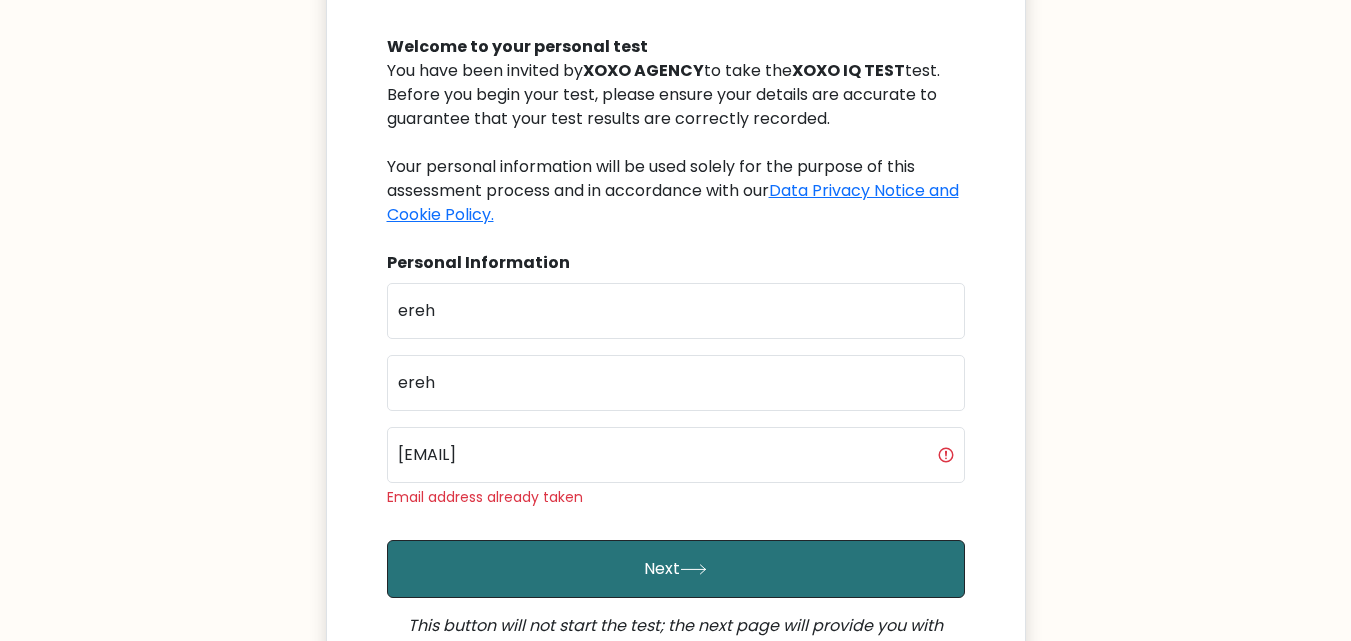 drag, startPoint x: 1344, startPoint y: 391, endPoint x: 1354, endPoint y: 400, distance: 13.453624 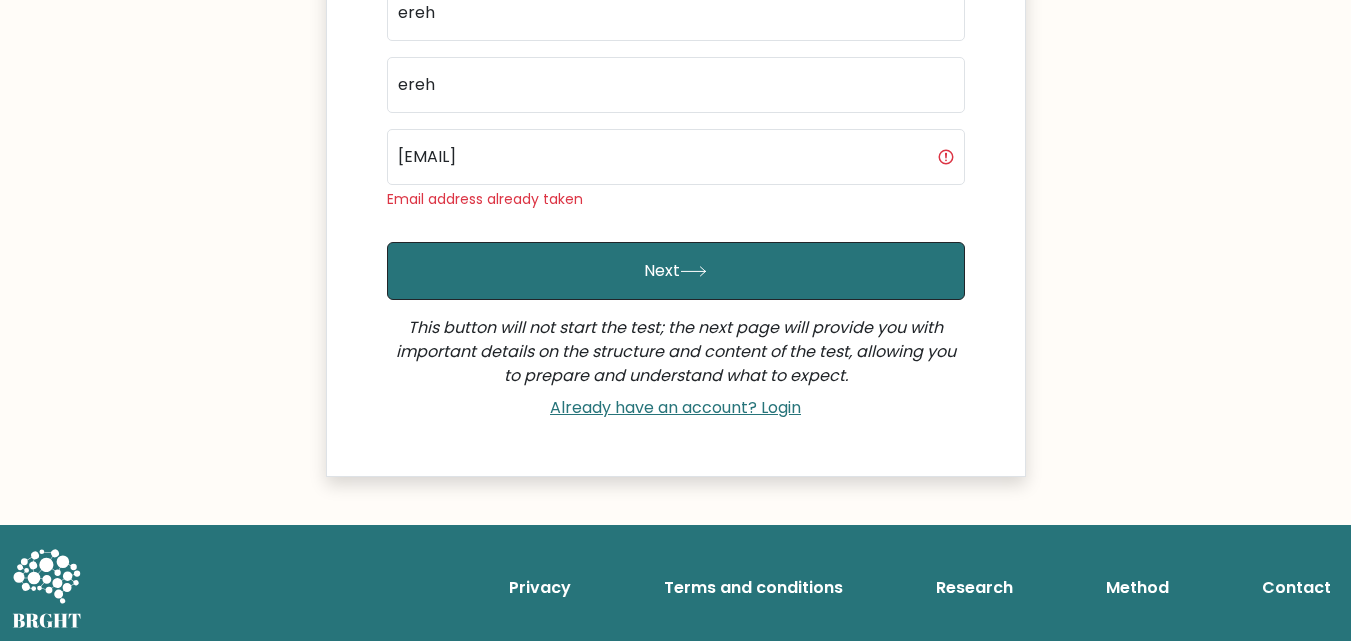 scroll, scrollTop: 508, scrollLeft: 0, axis: vertical 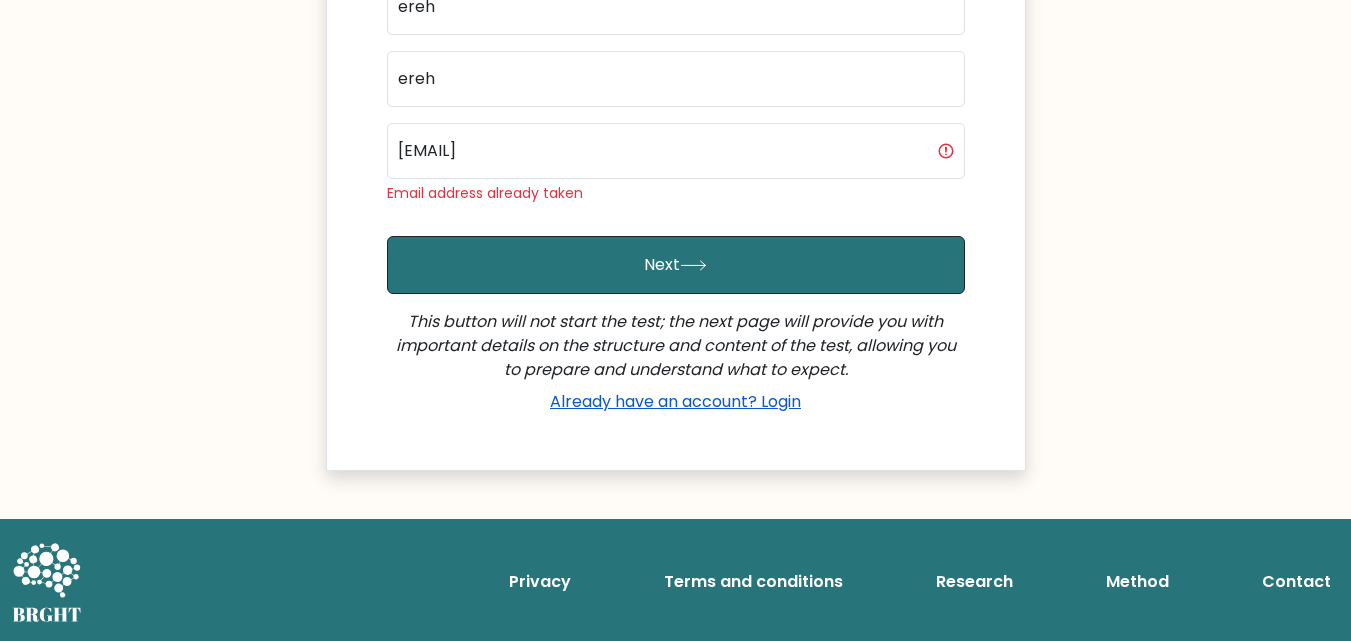 click on "Already have an account? Login" at bounding box center (675, 401) 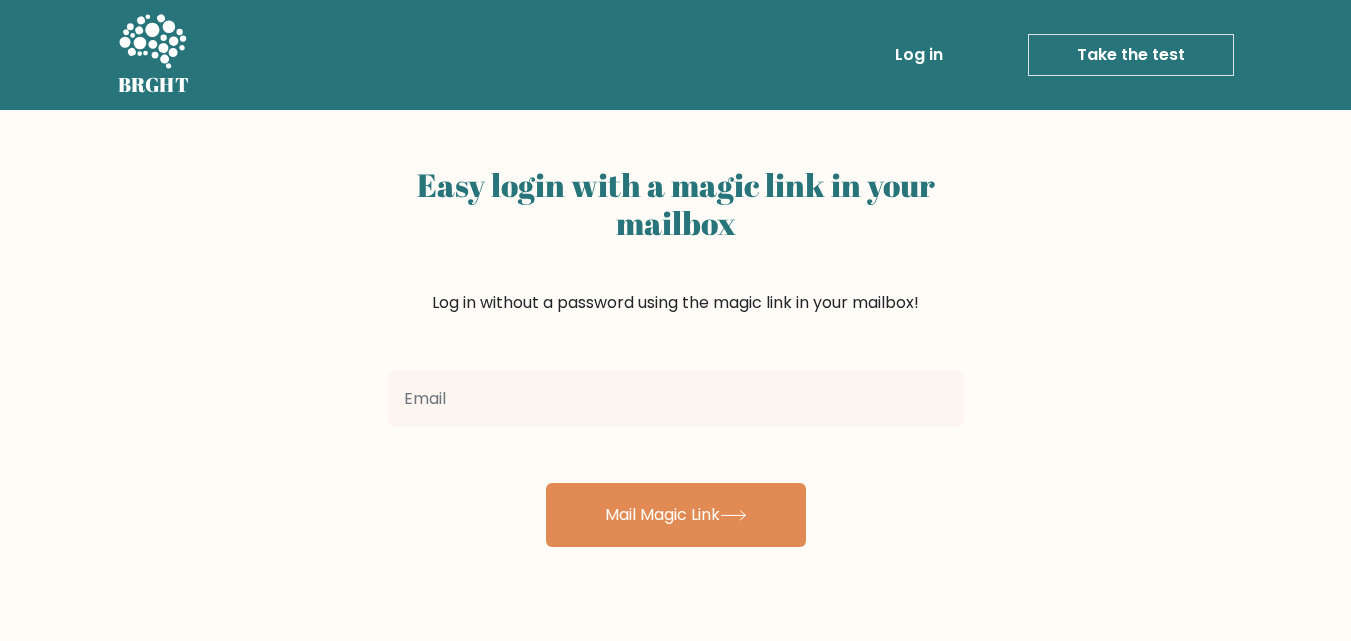 scroll, scrollTop: 0, scrollLeft: 0, axis: both 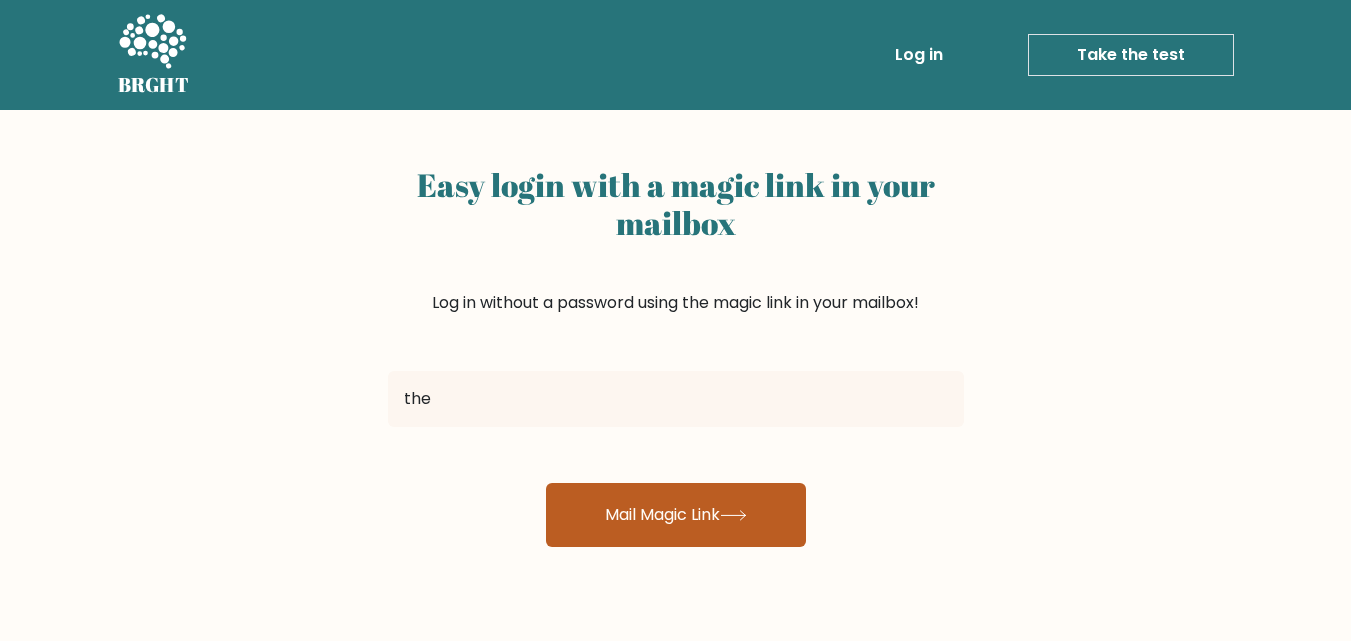 type on "[EMAIL]" 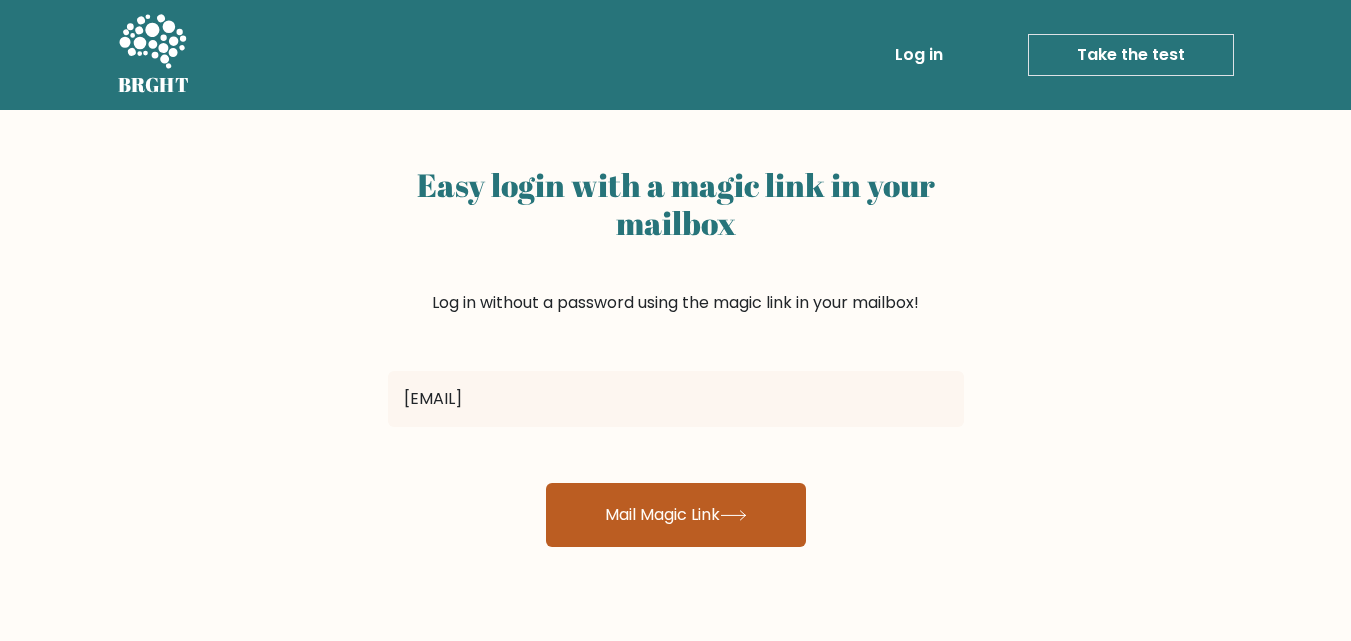 click on "Mail Magic Link" at bounding box center [676, 515] 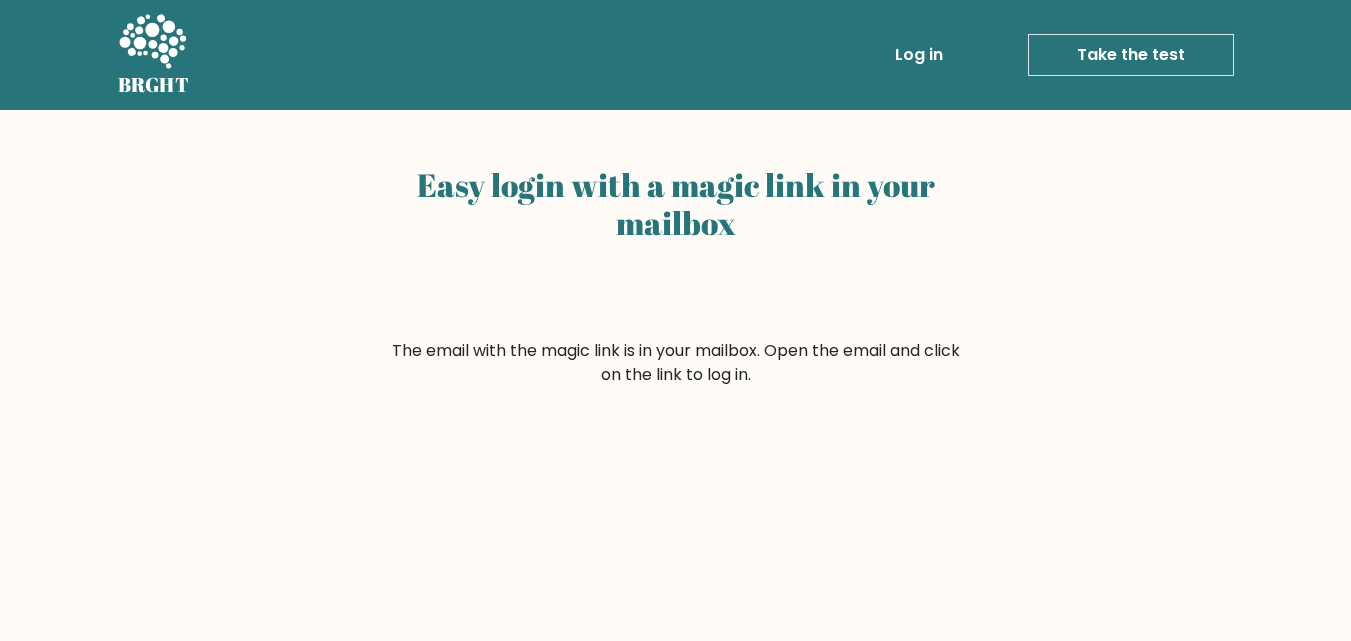 scroll, scrollTop: 0, scrollLeft: 0, axis: both 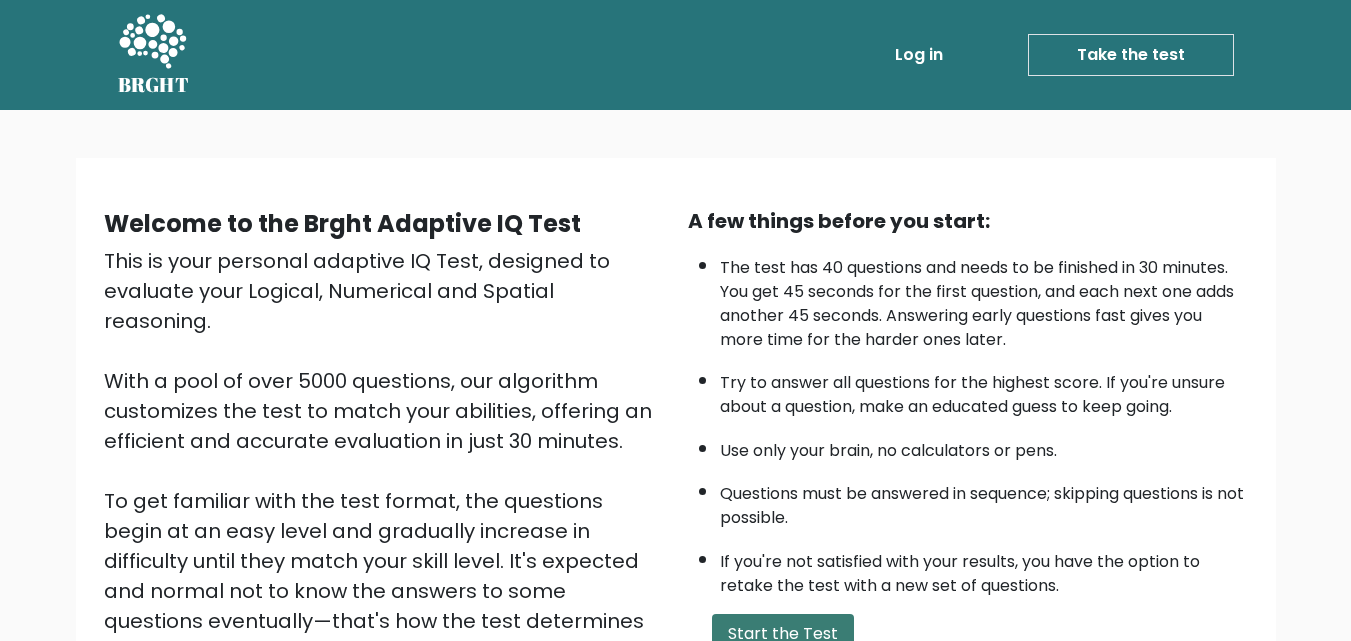 click on "Start the Test" at bounding box center [783, 634] 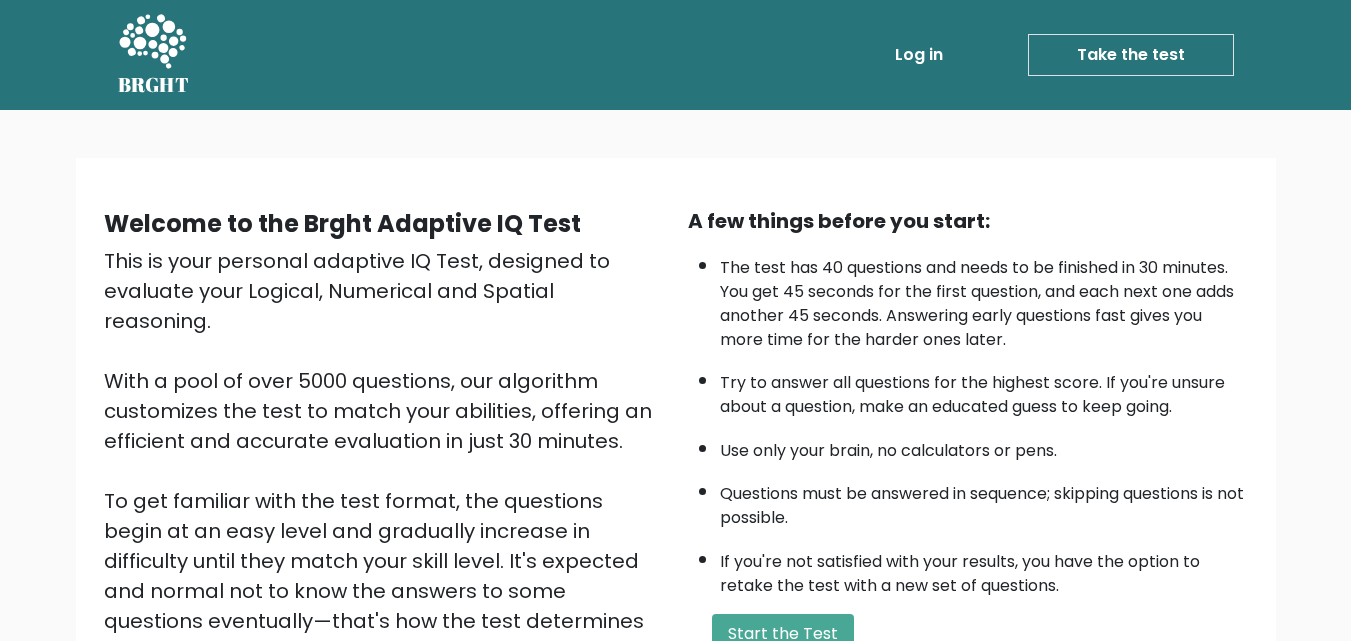 click on "Take the test" at bounding box center [1131, 55] 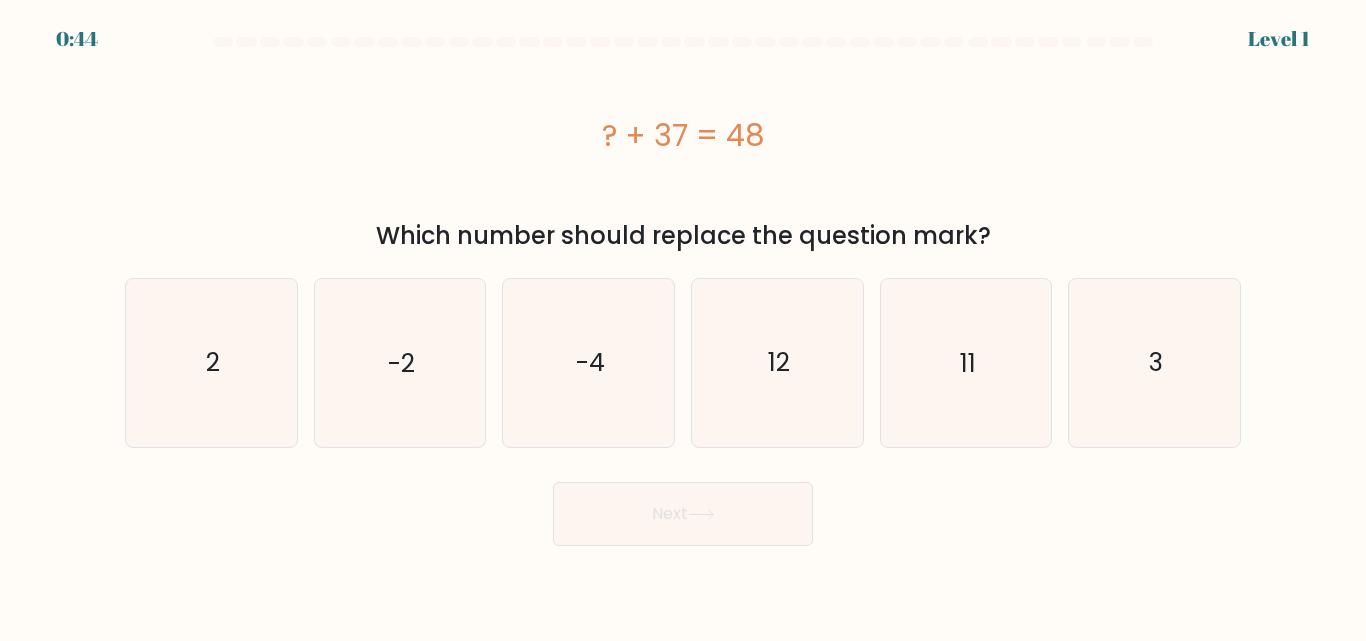 scroll, scrollTop: 0, scrollLeft: 0, axis: both 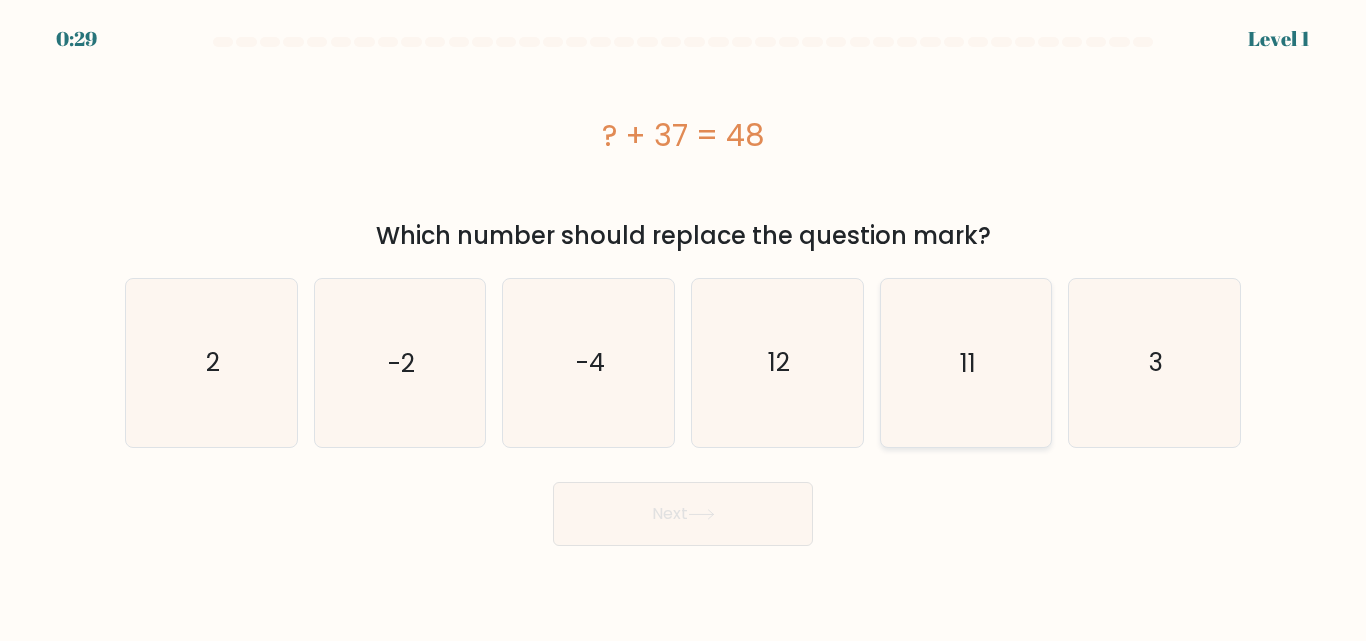 click on "11" 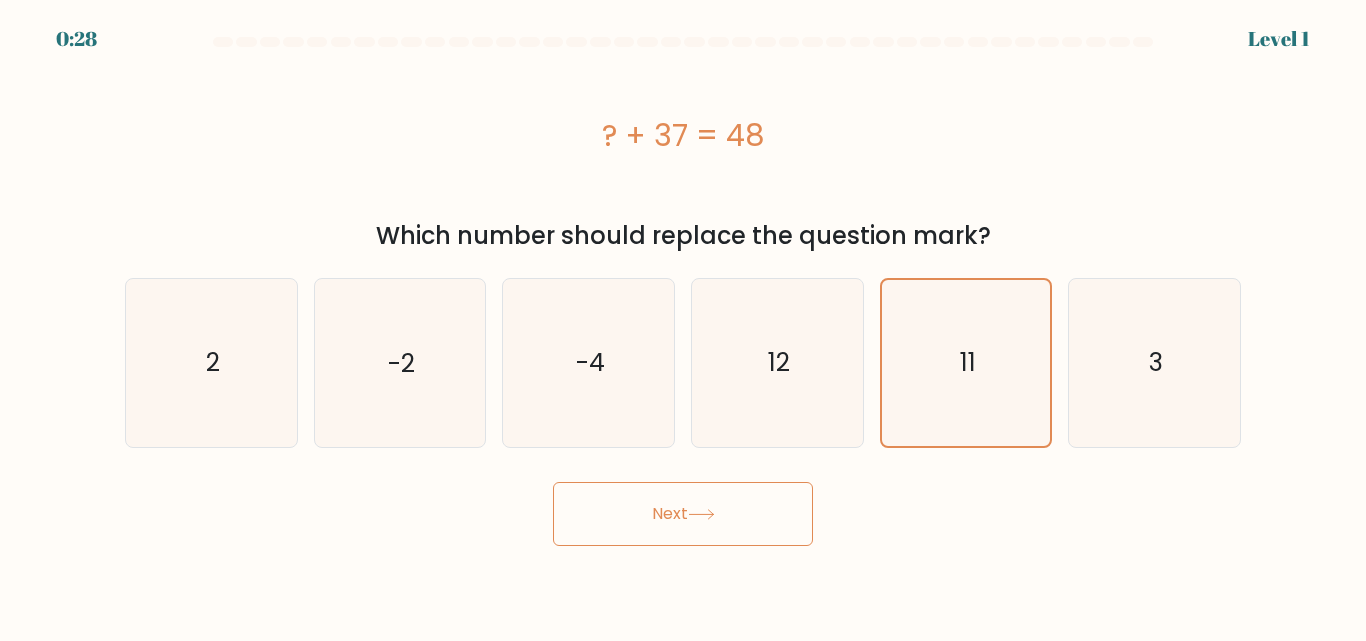 click on "Next" at bounding box center (683, 514) 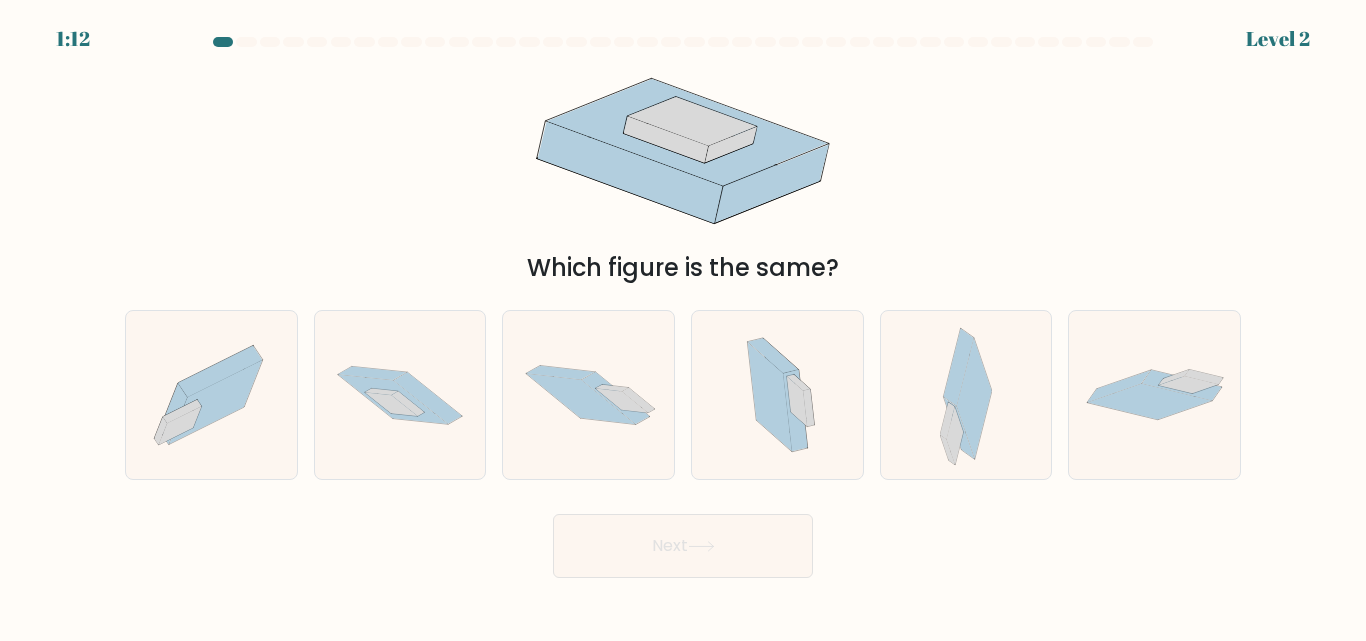 type 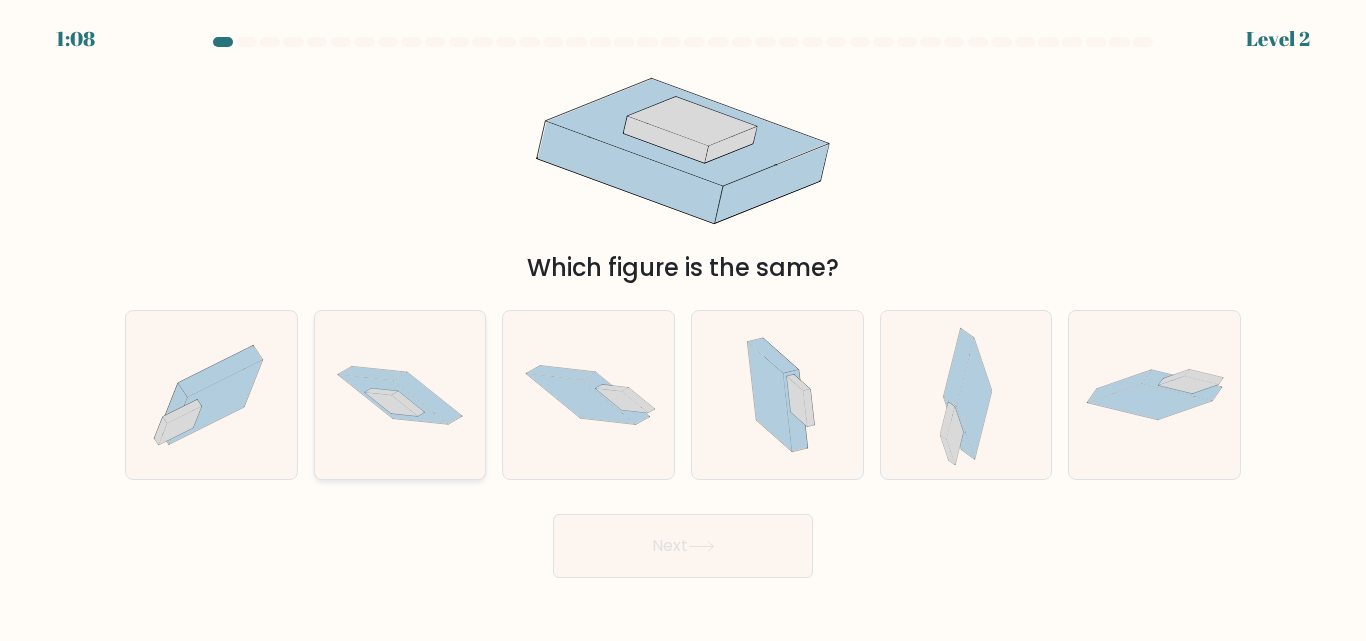 click 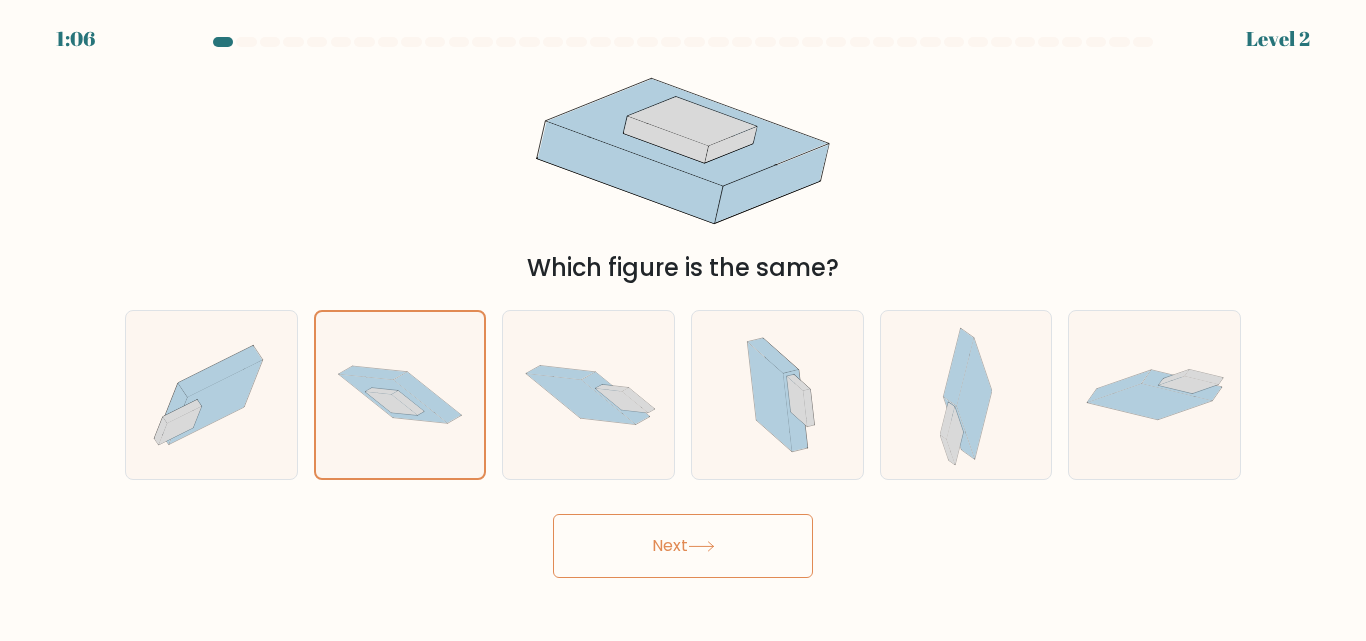 click on "1:06
Level 2" at bounding box center [683, 320] 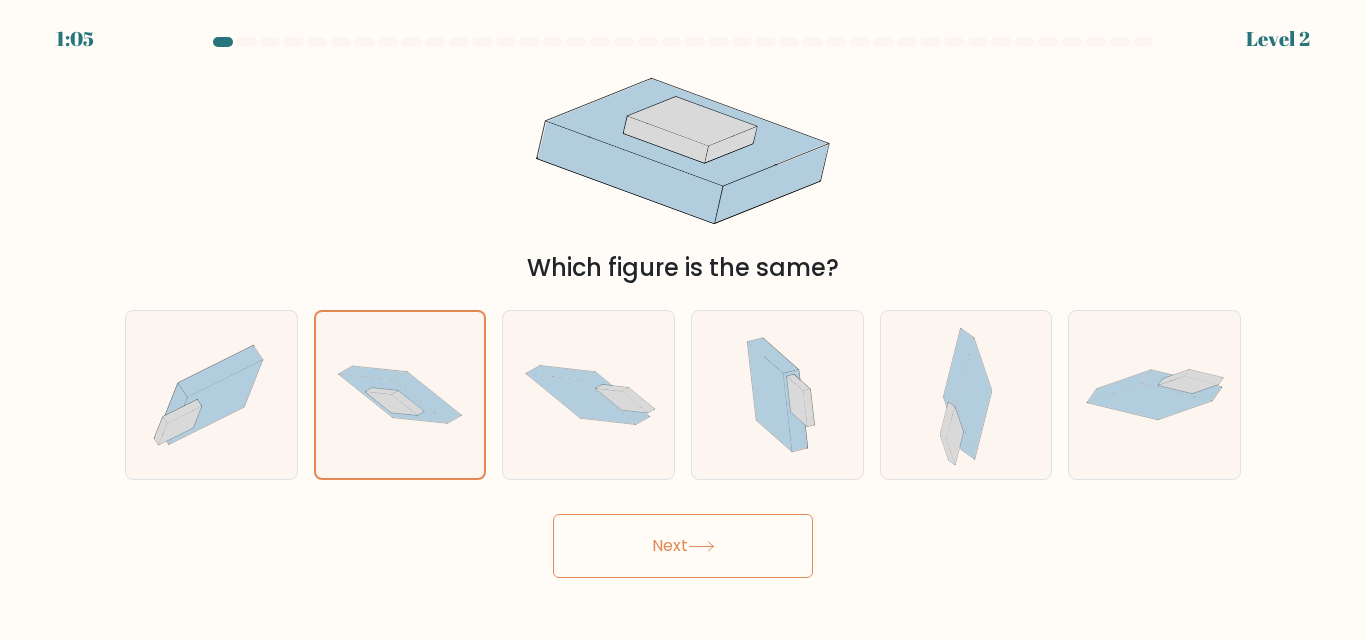 click on "Next" at bounding box center (683, 546) 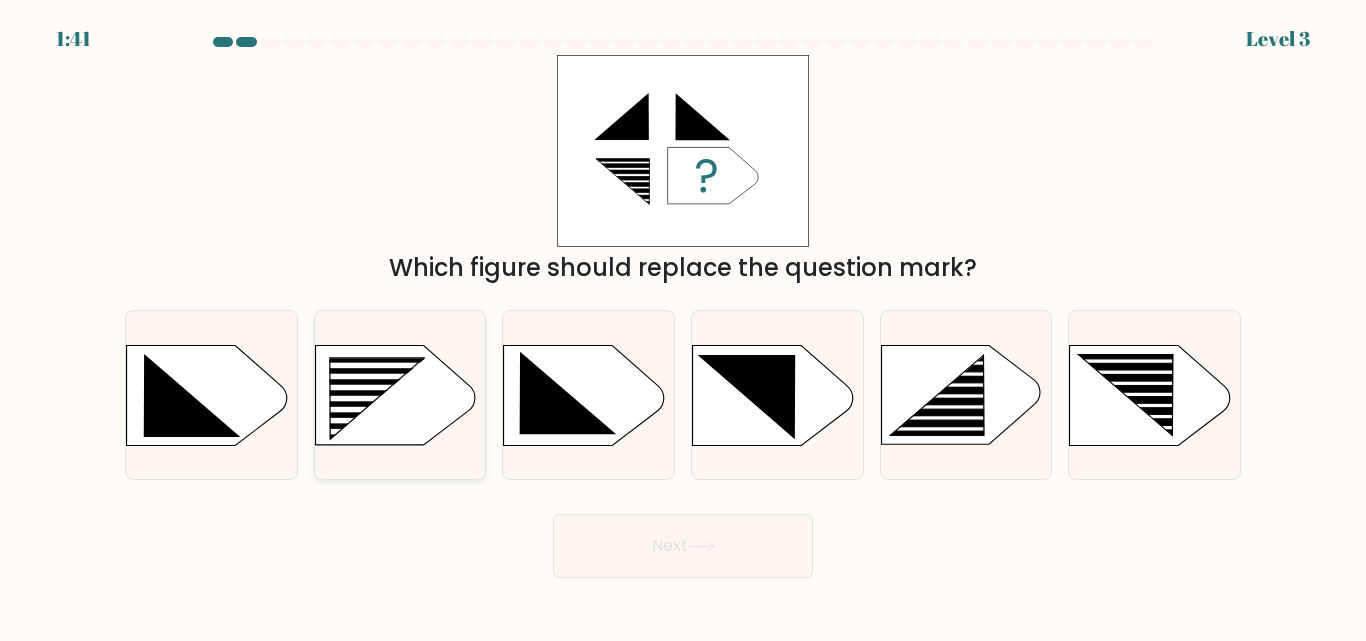 click 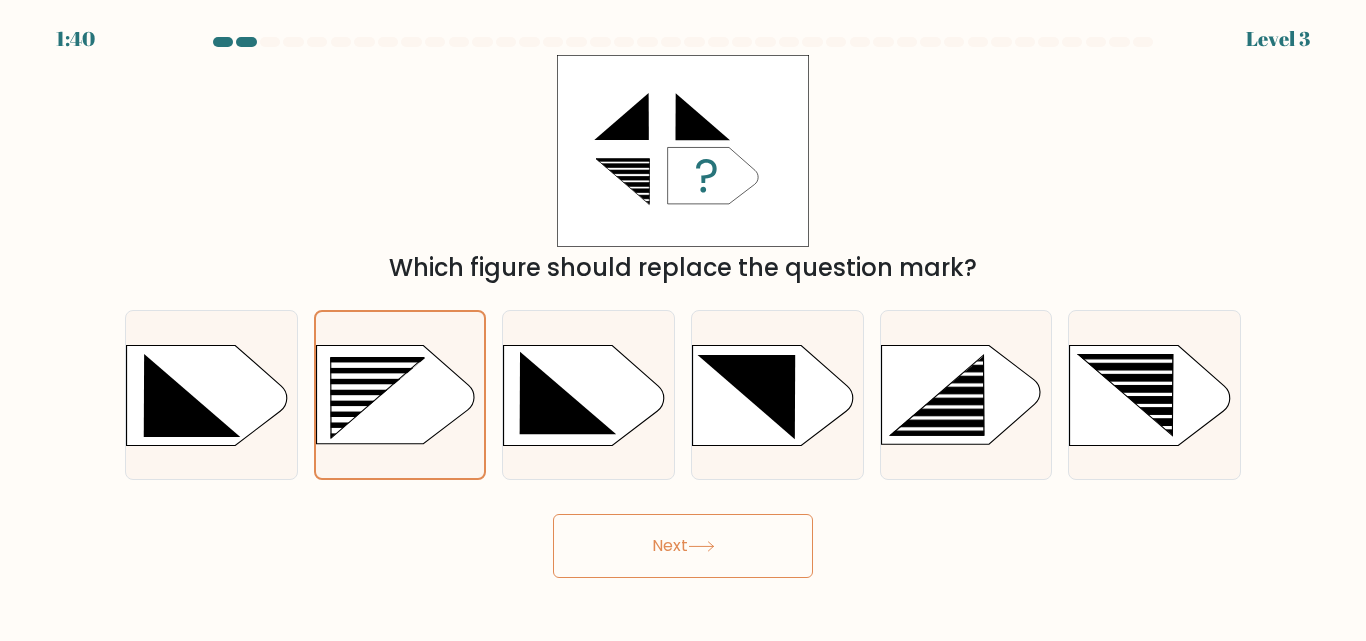 click on "Next" at bounding box center [683, 546] 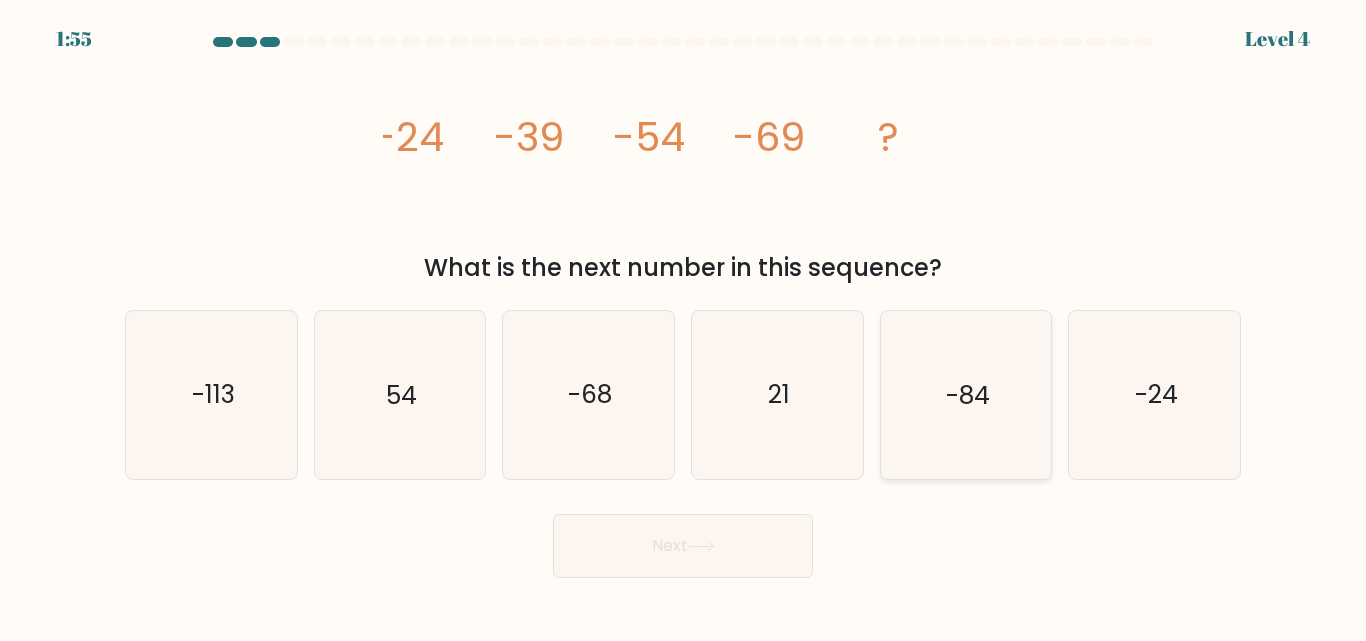 click on "-84" 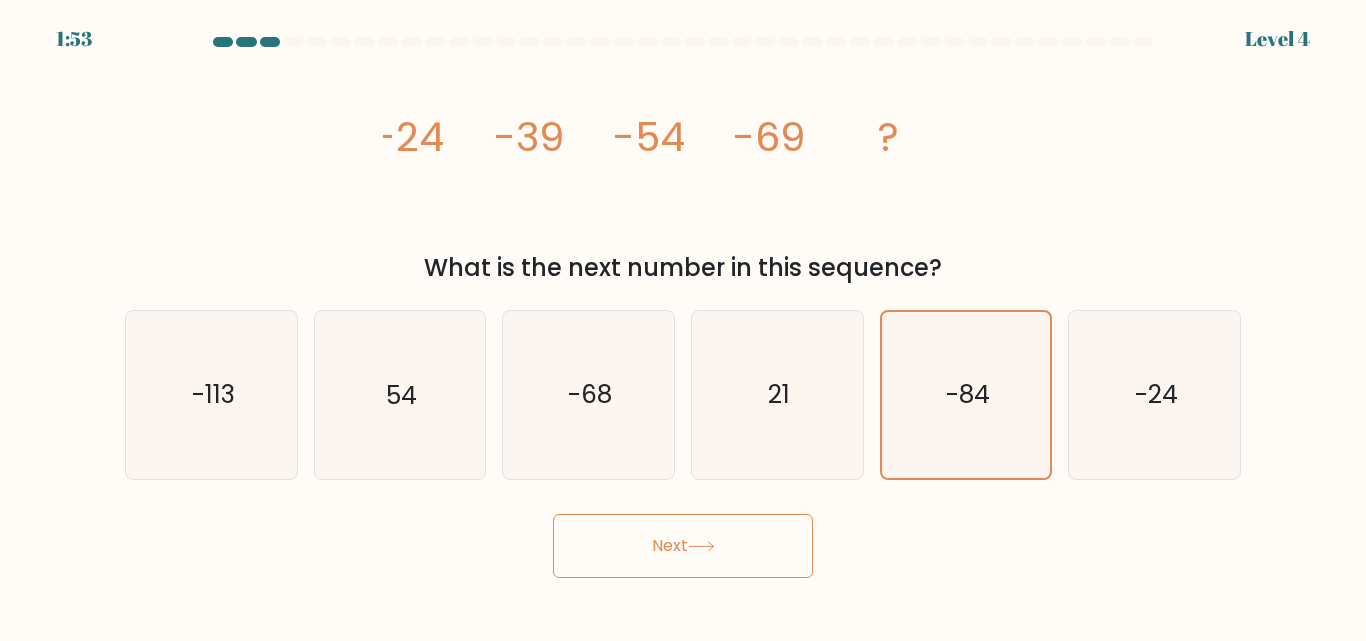 click on "Next" at bounding box center [683, 546] 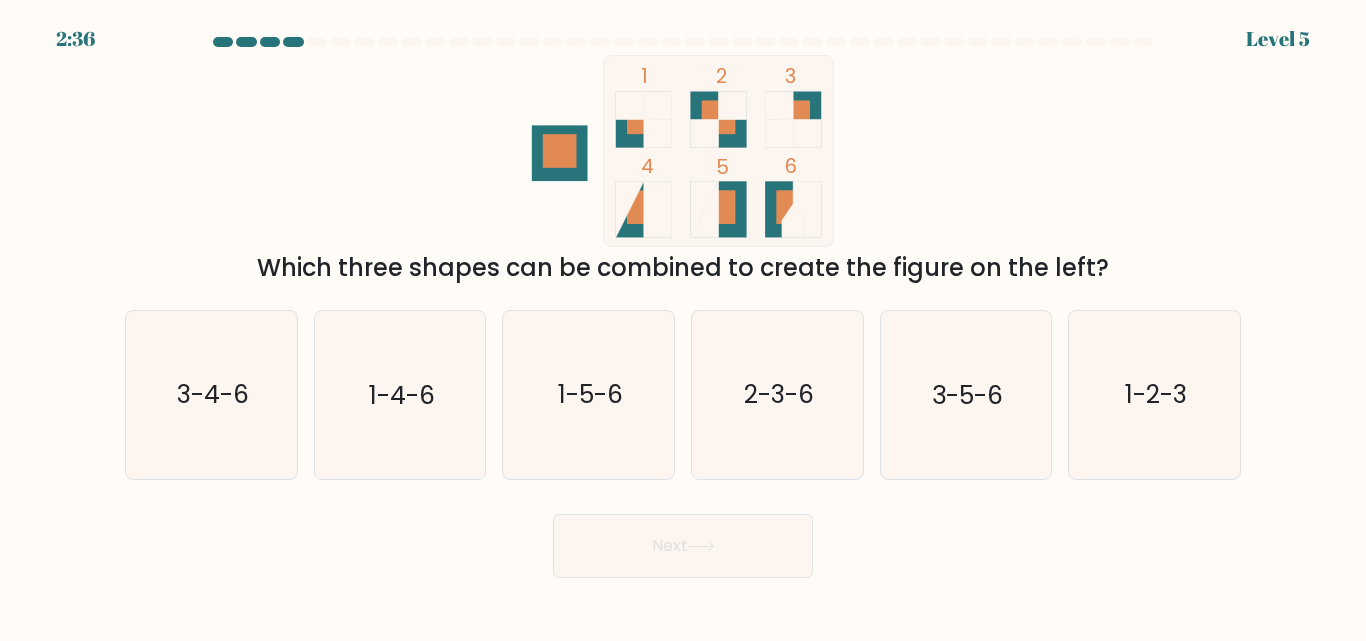 type 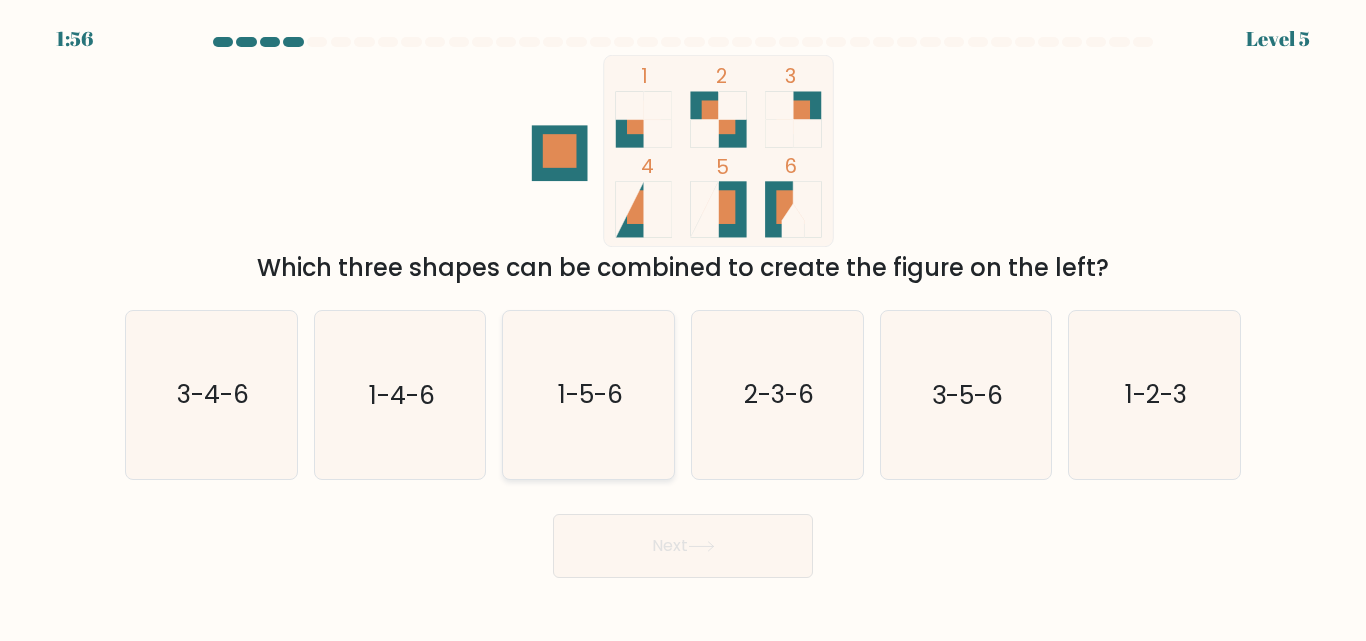 click on "1-5-6" 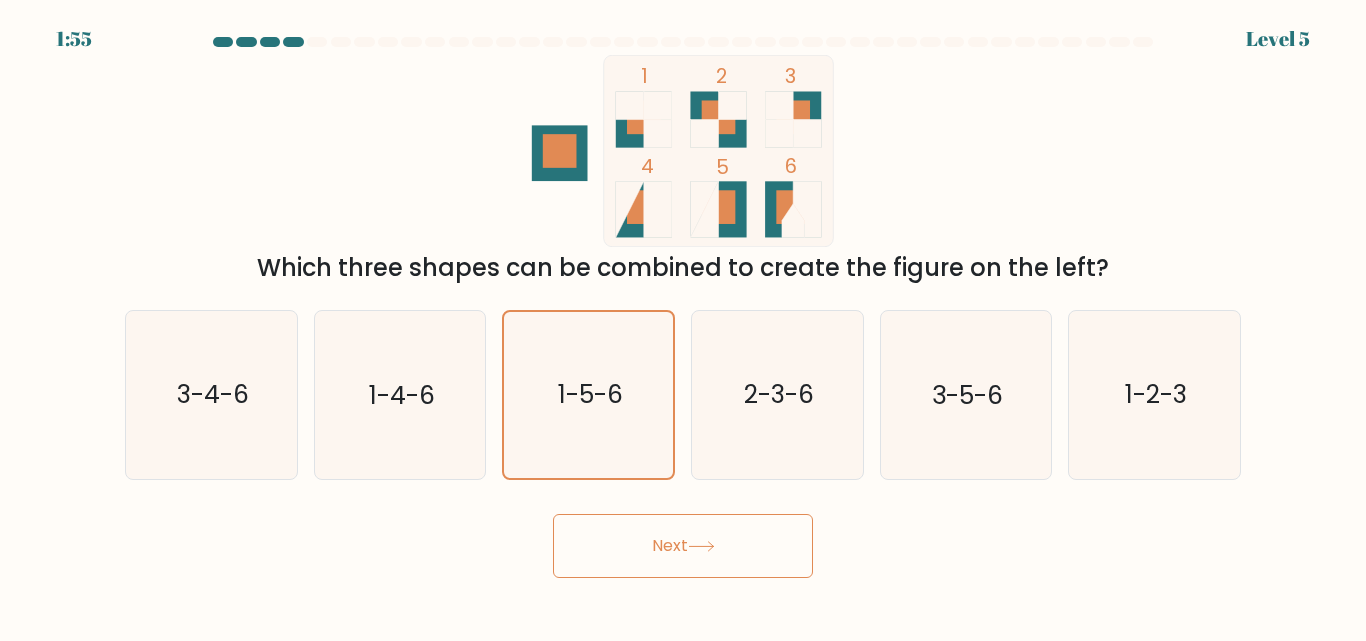 click on "Next" at bounding box center (683, 546) 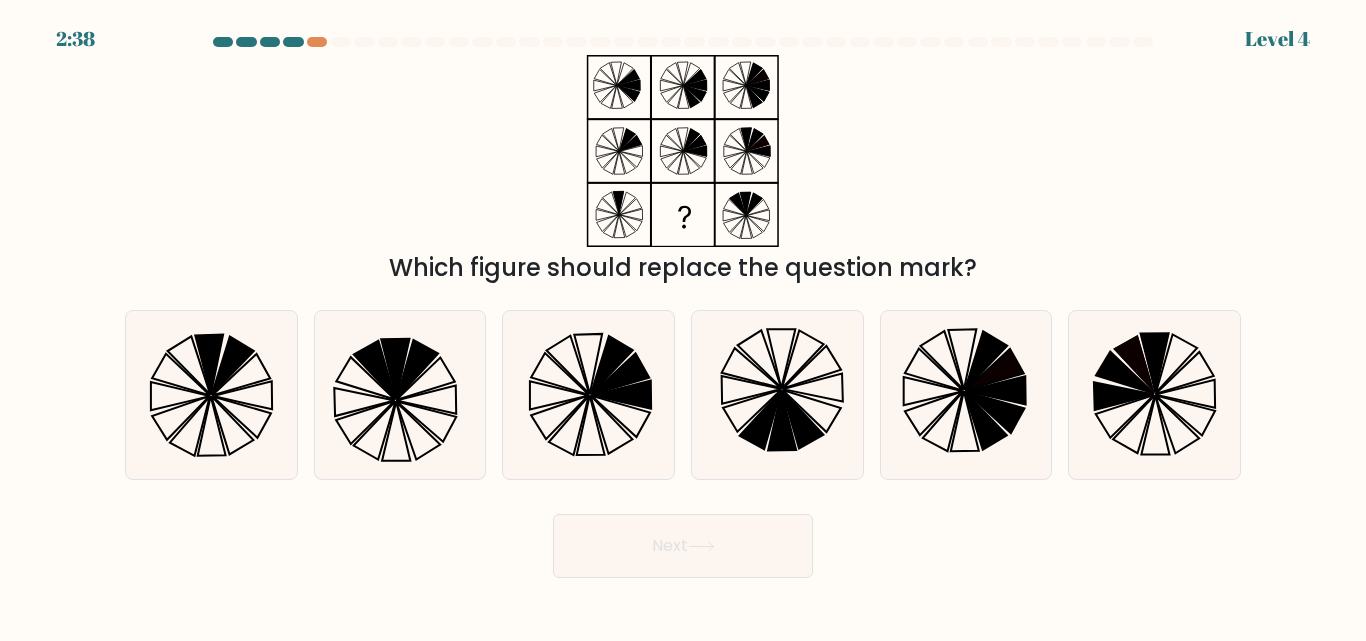 click on "Next" at bounding box center [683, 546] 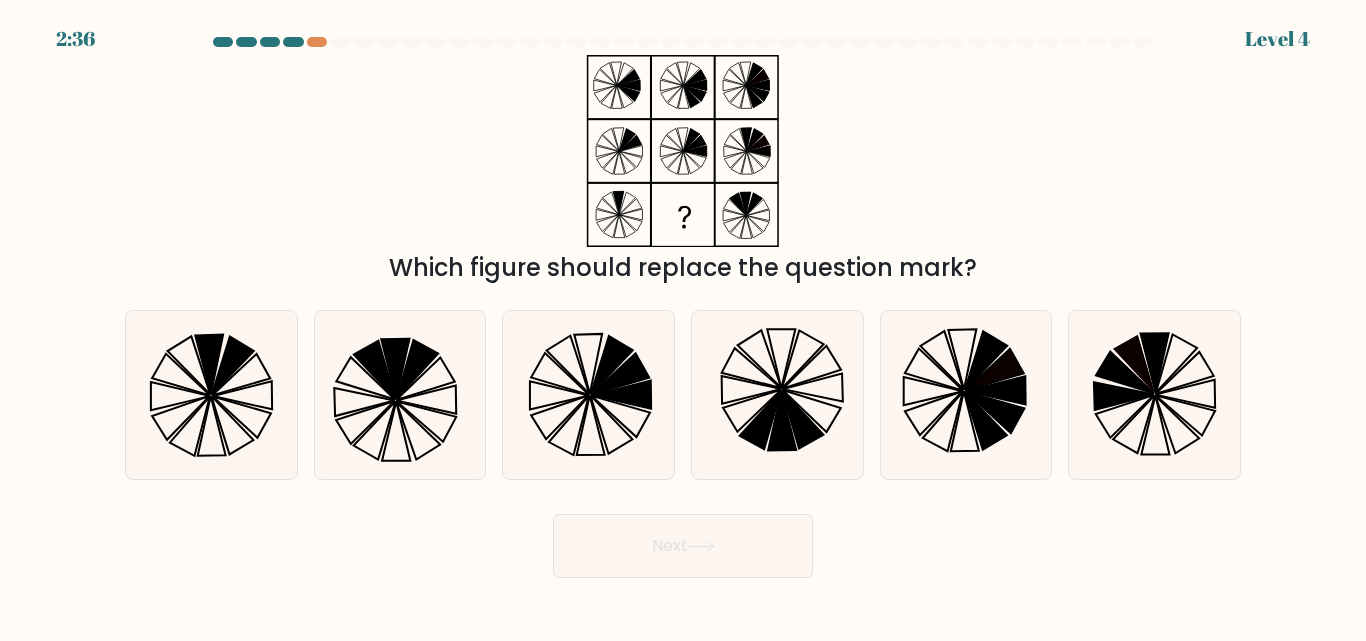 click on "Which figure should replace the question mark?" at bounding box center (683, 170) 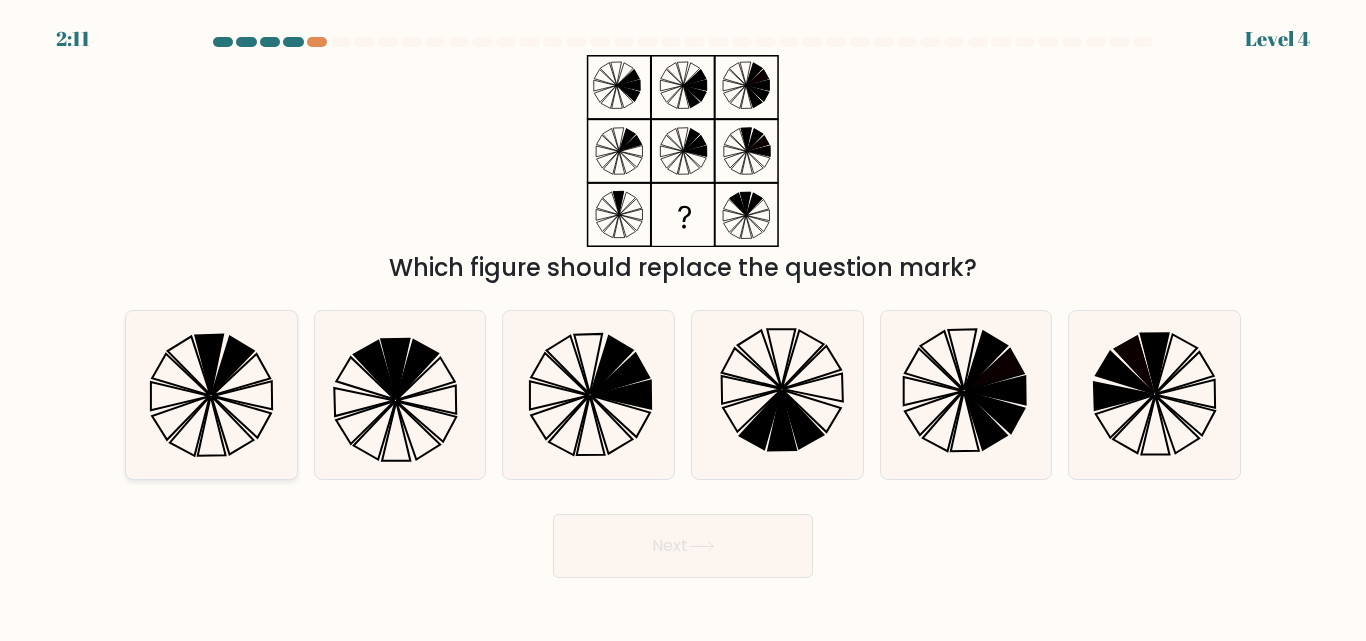 click 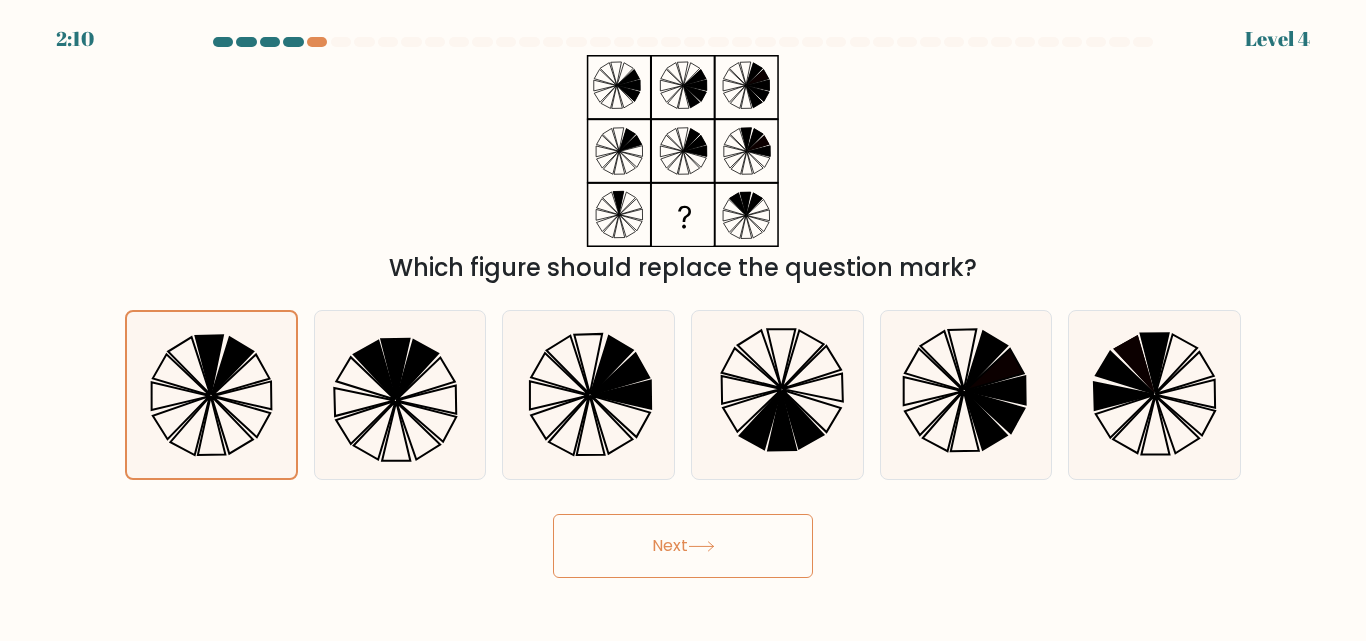 click on "Next" at bounding box center (683, 546) 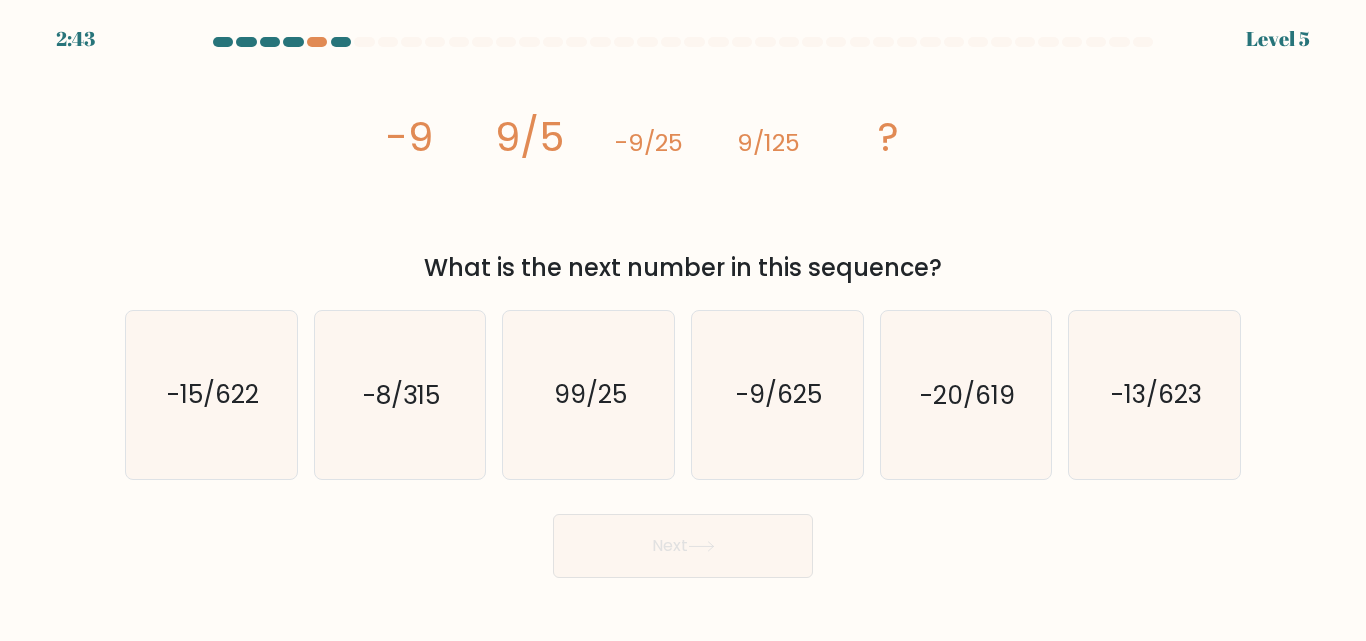 type 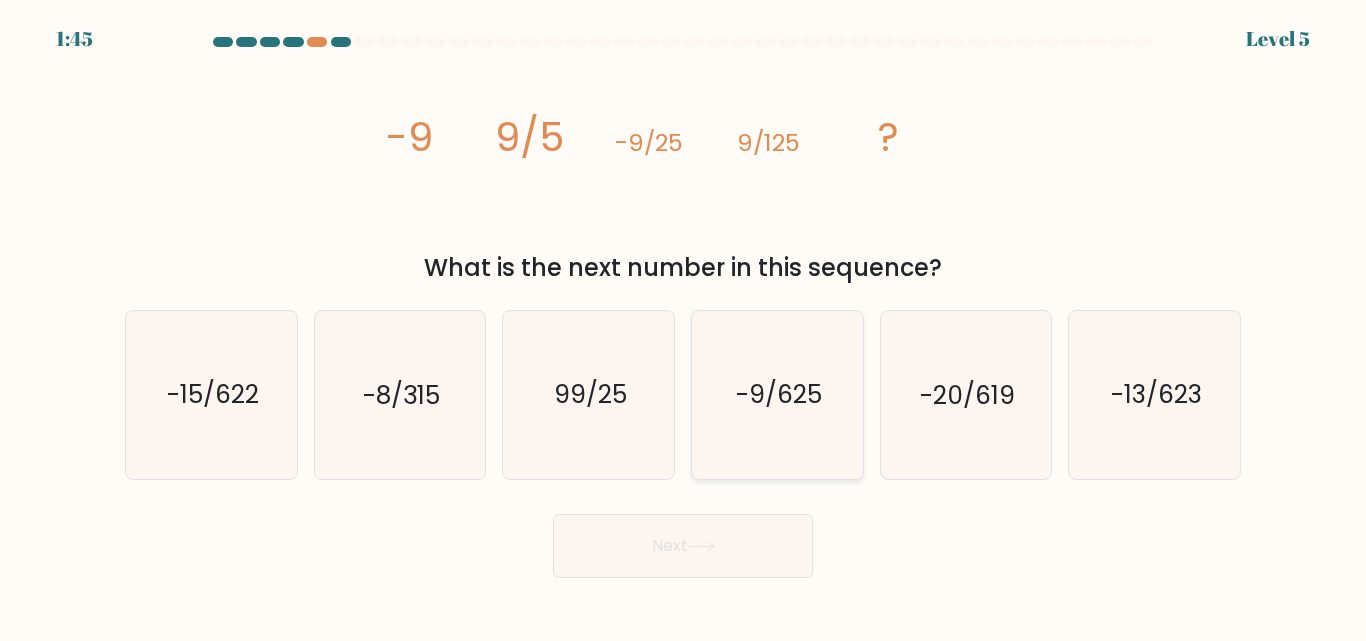click on "-9/625" 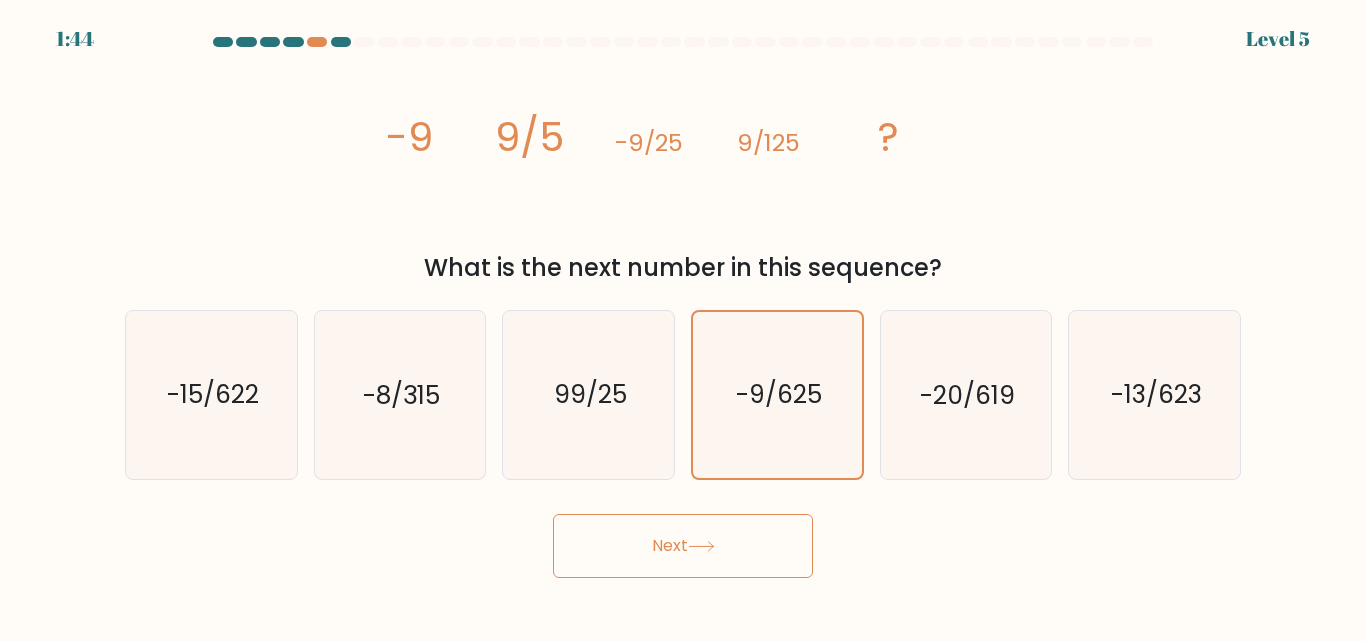 click on "Next" at bounding box center [683, 546] 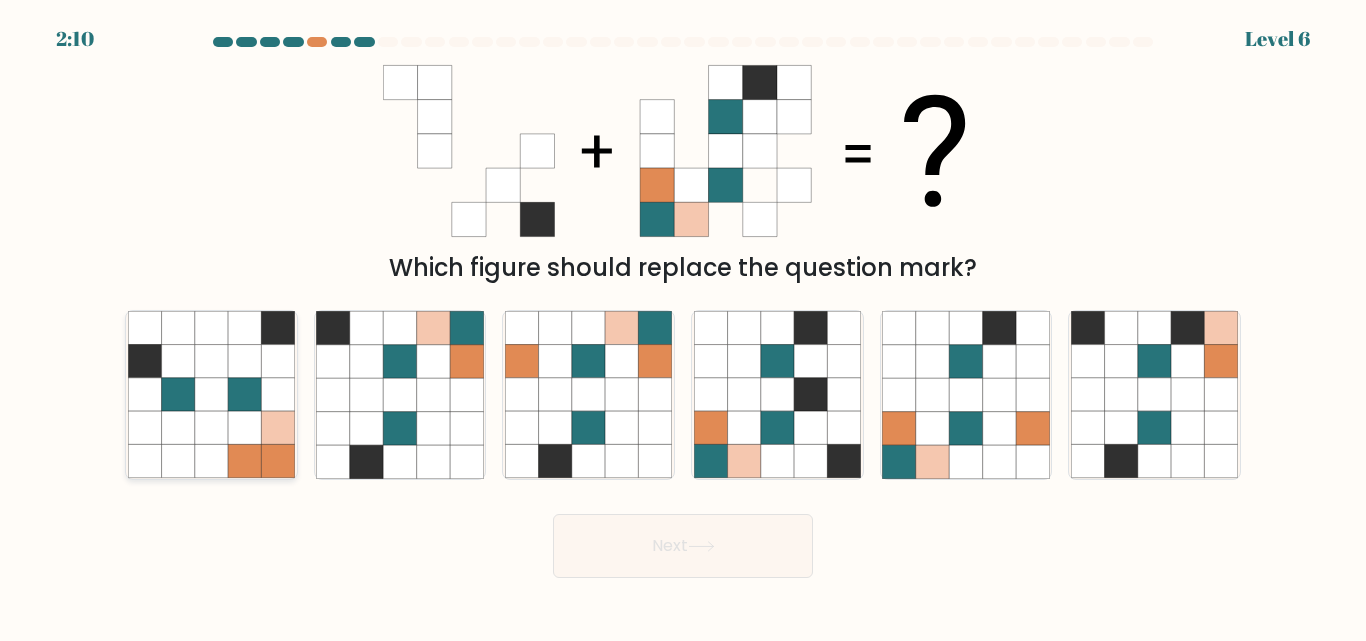 click 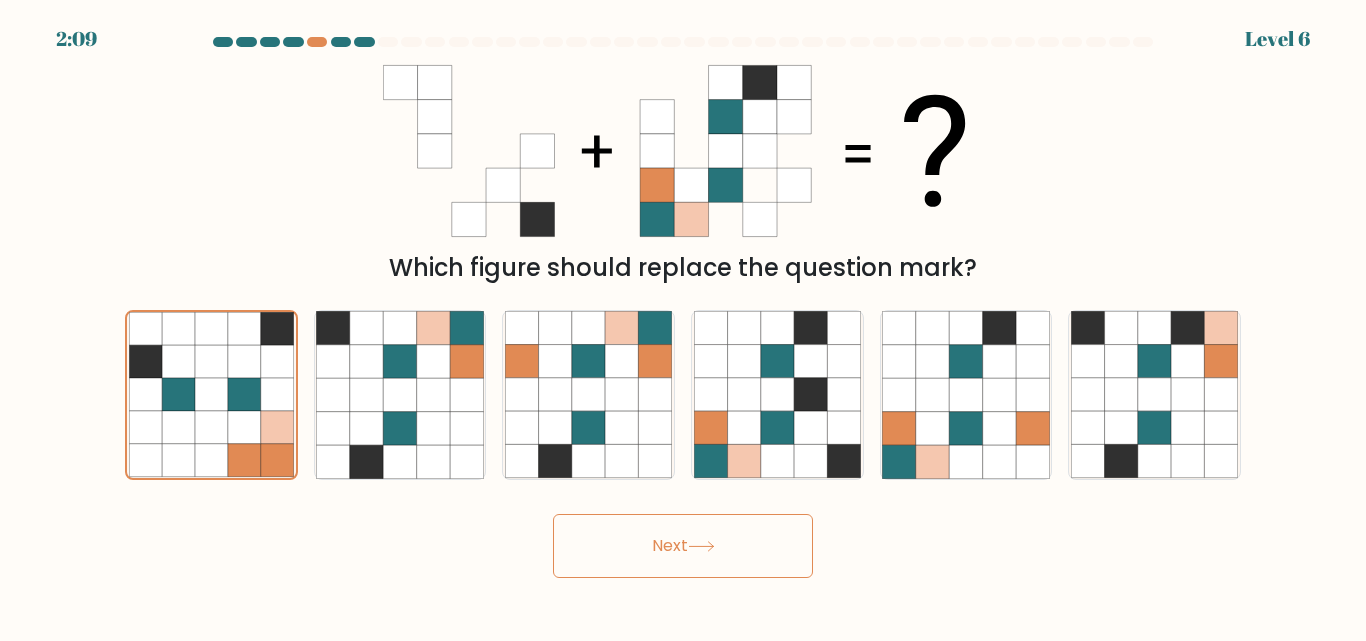 drag, startPoint x: 637, startPoint y: 592, endPoint x: 684, endPoint y: 535, distance: 73.87828 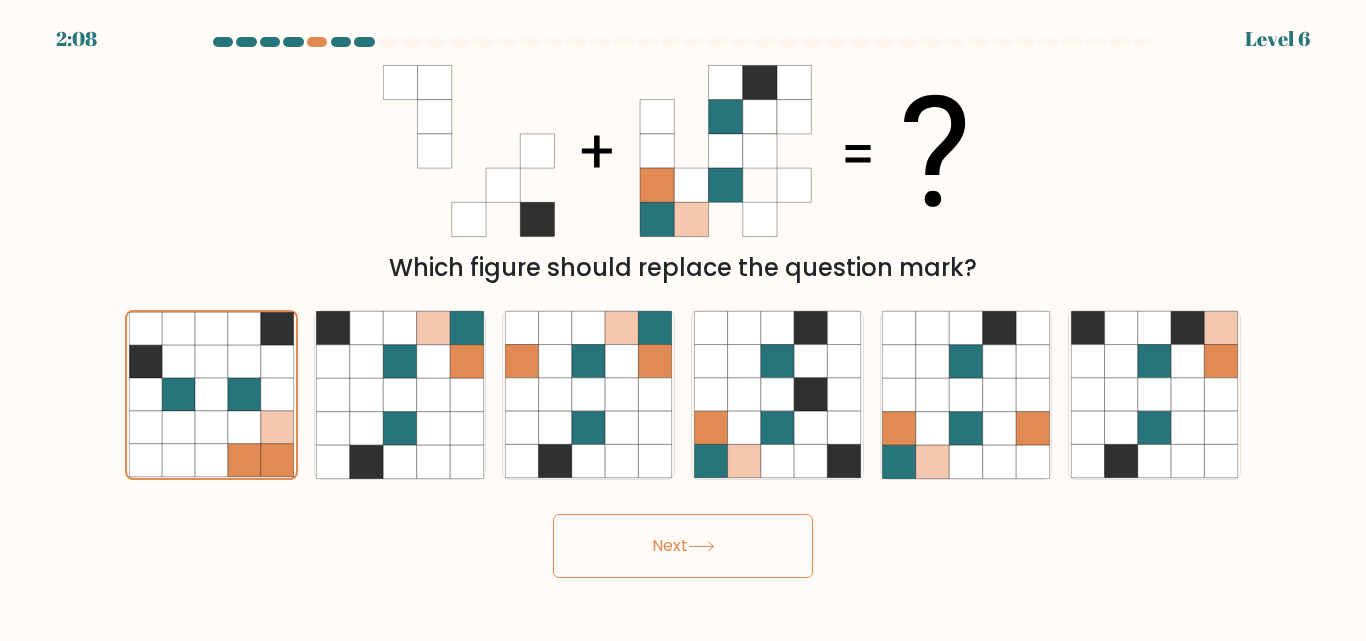 click on "Next" at bounding box center [683, 546] 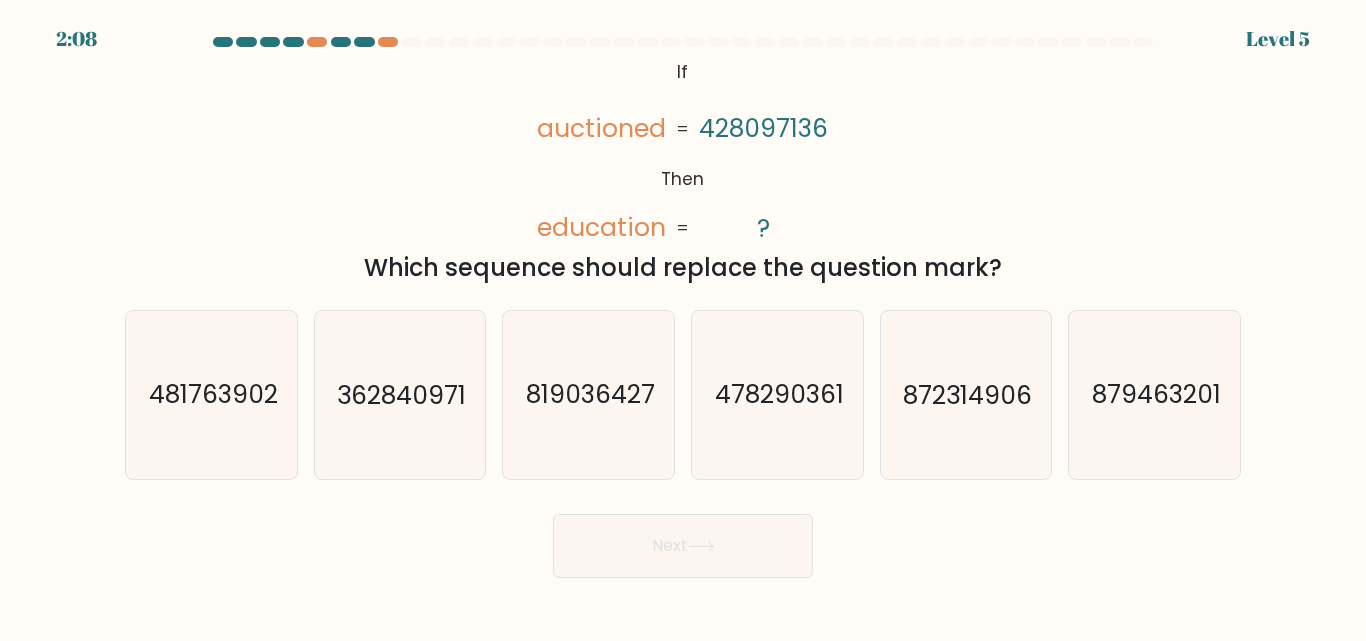 type 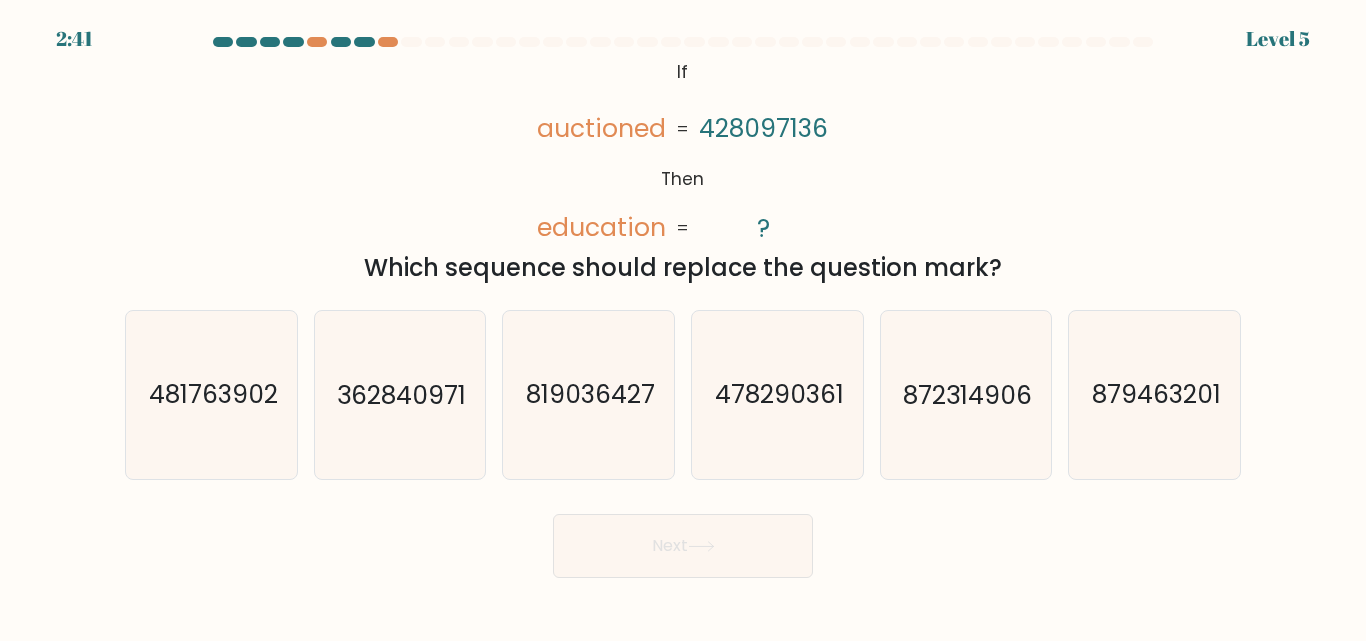 drag, startPoint x: 684, startPoint y: 535, endPoint x: 523, endPoint y: 154, distance: 413.6206 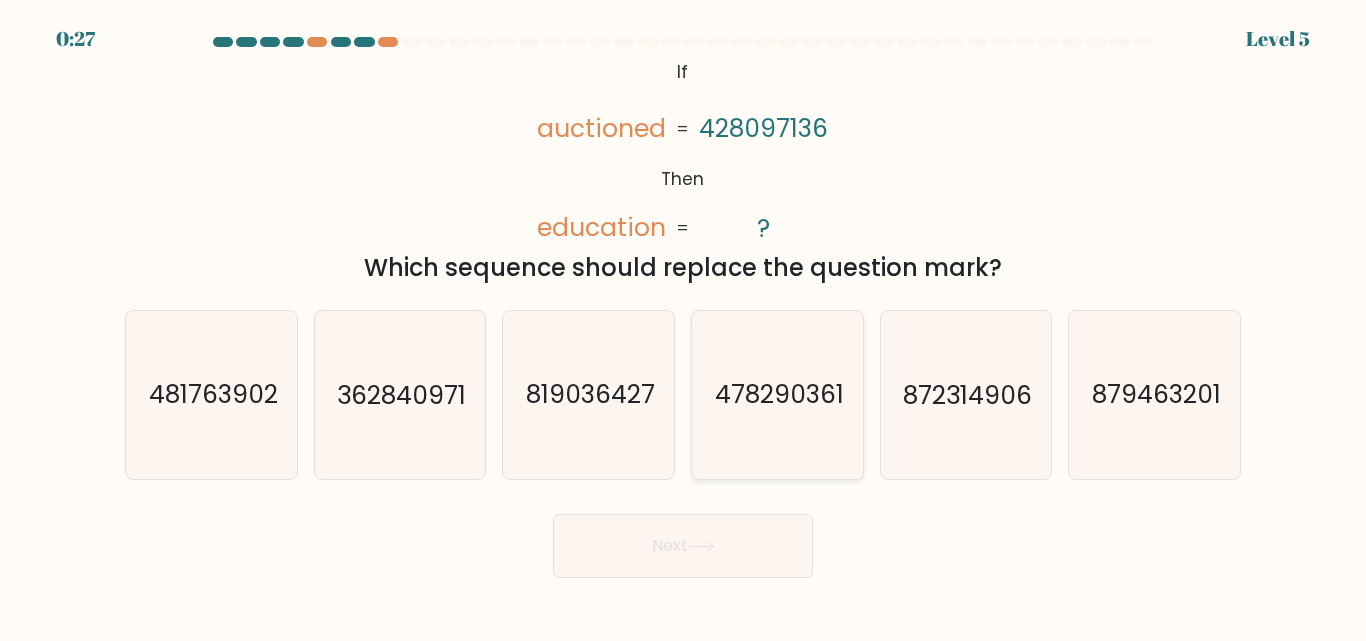 click on "478290361" 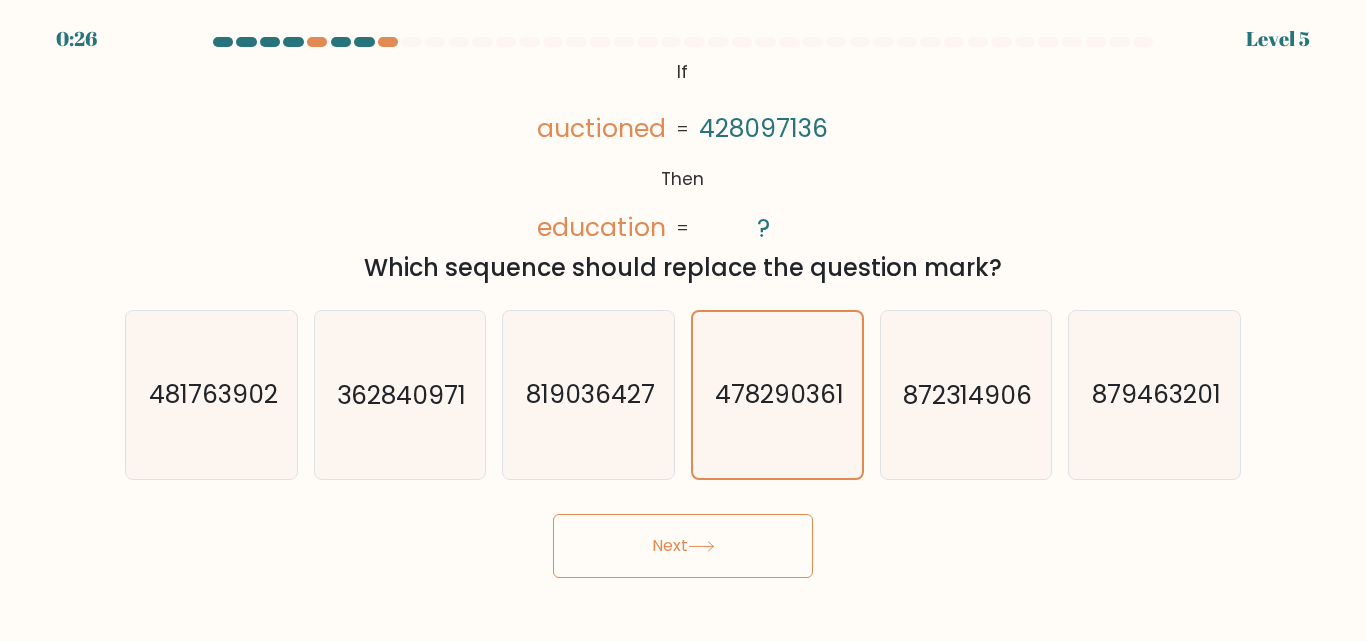 click on "Next" at bounding box center [683, 546] 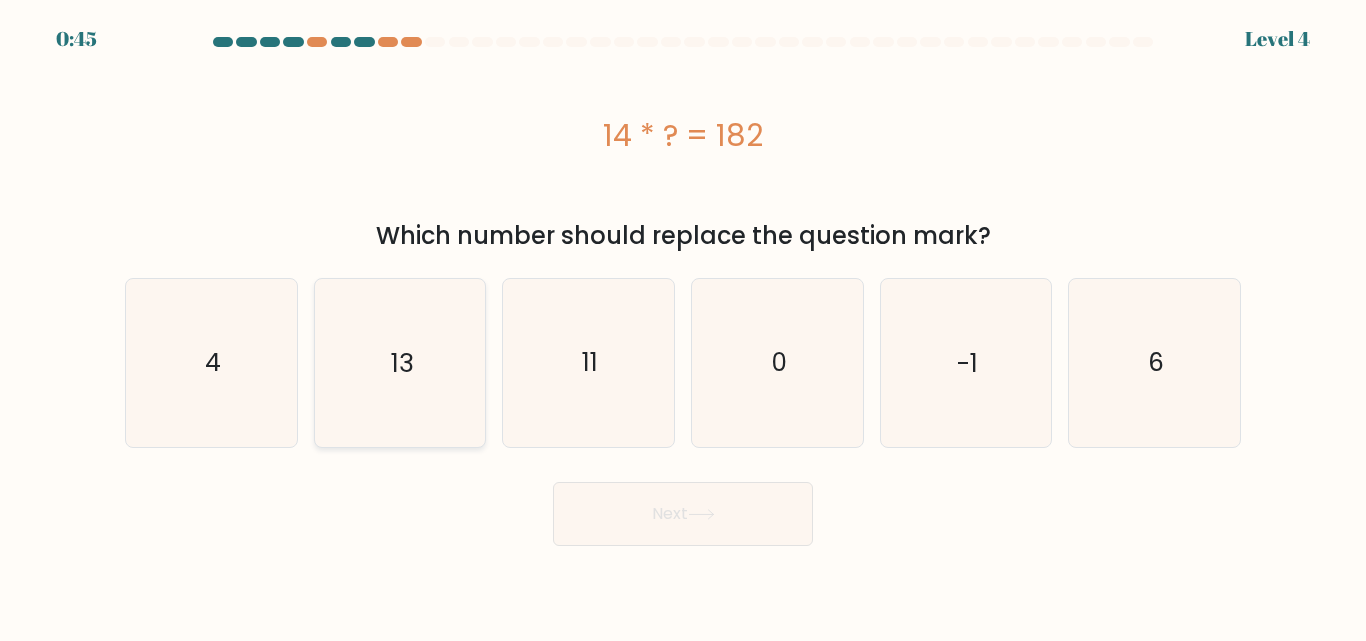 click on "13" 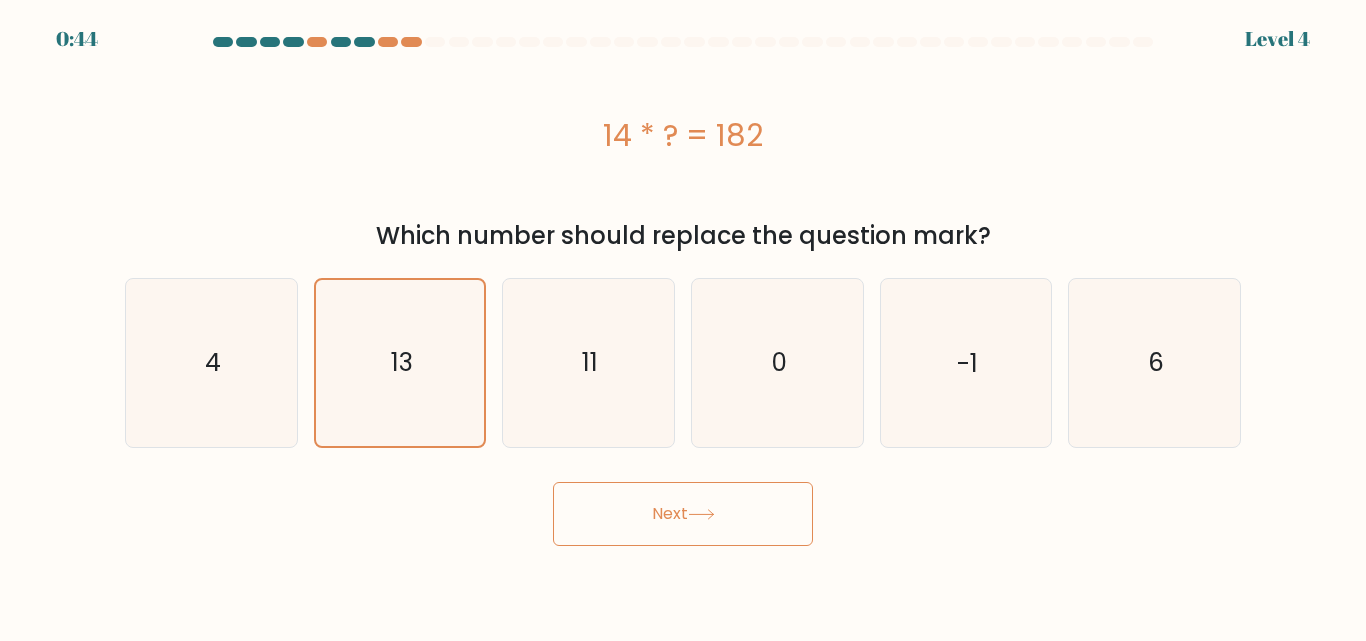 click on "Next" at bounding box center (683, 514) 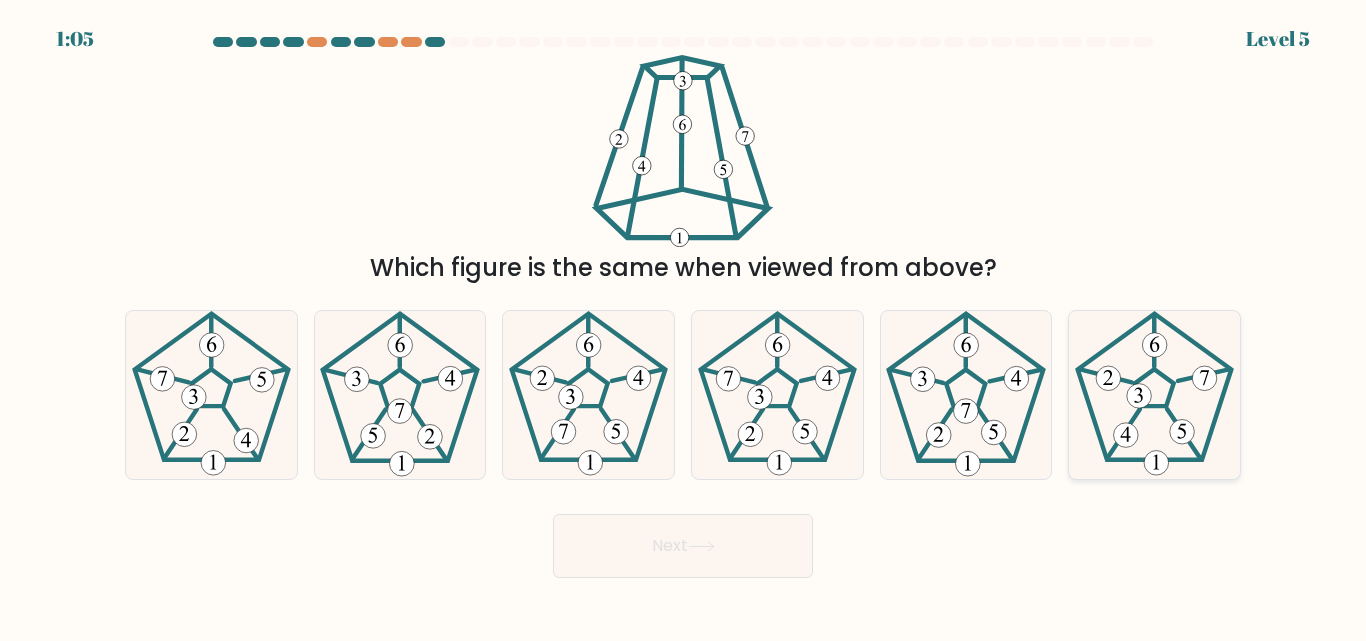 click 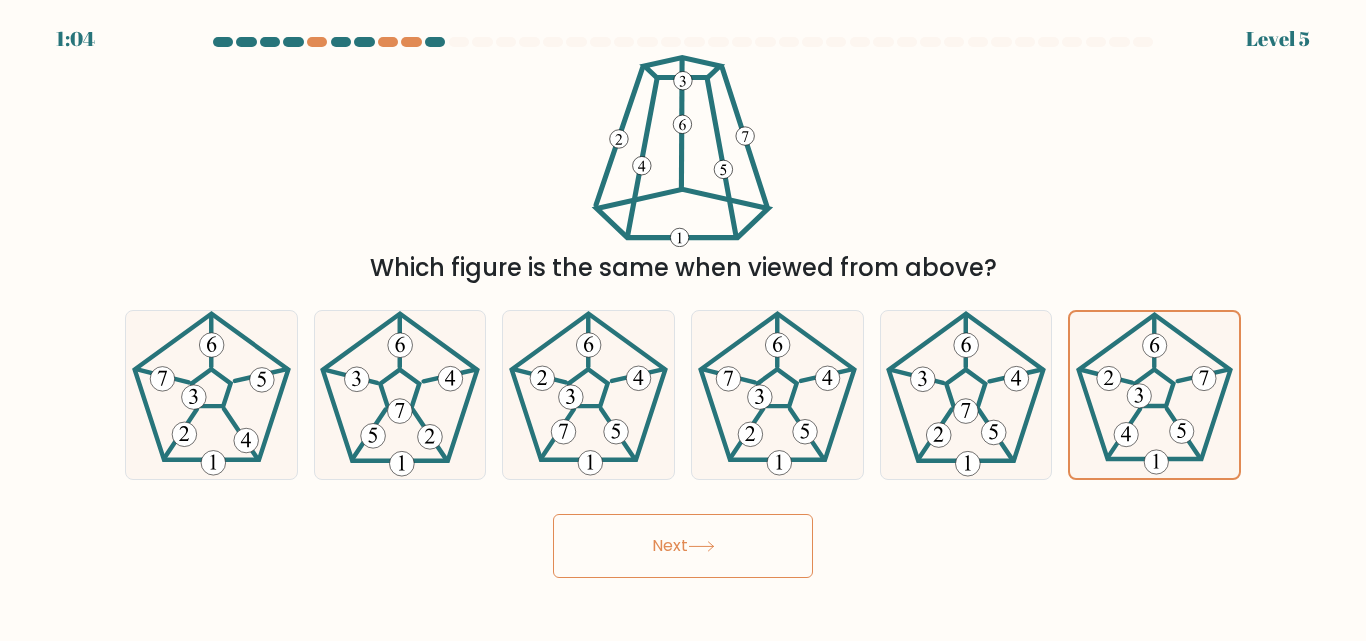 click on "Next" at bounding box center [683, 546] 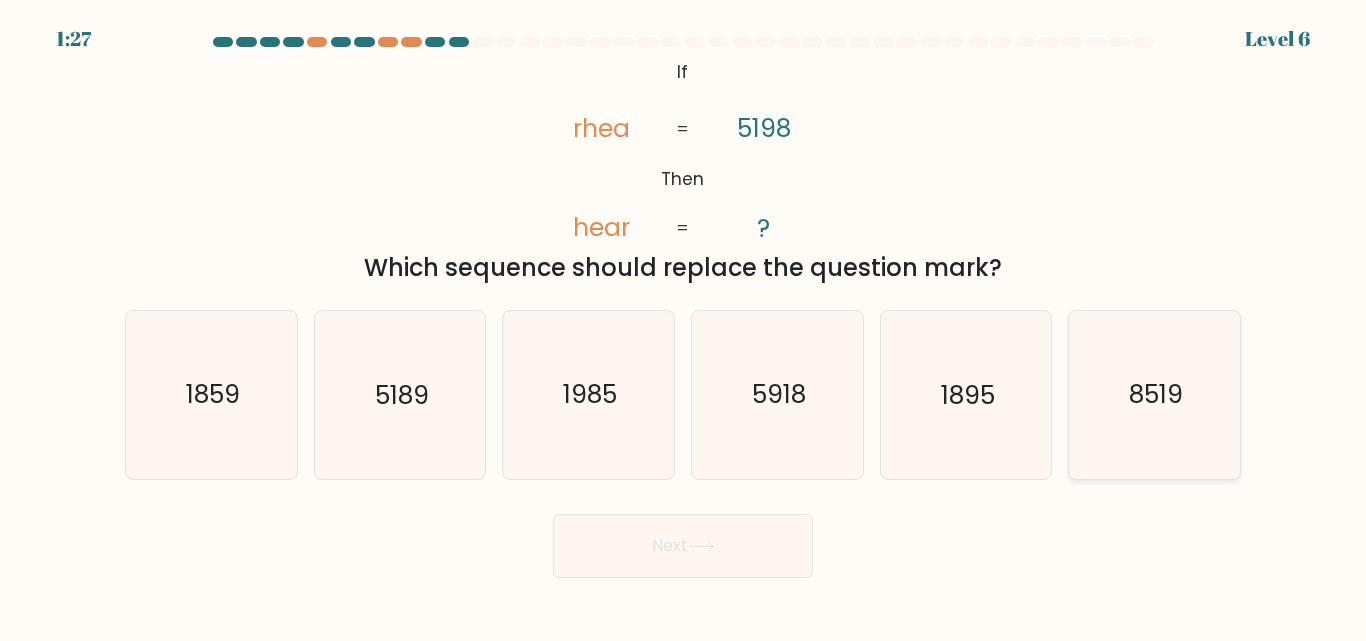 click on "8519" 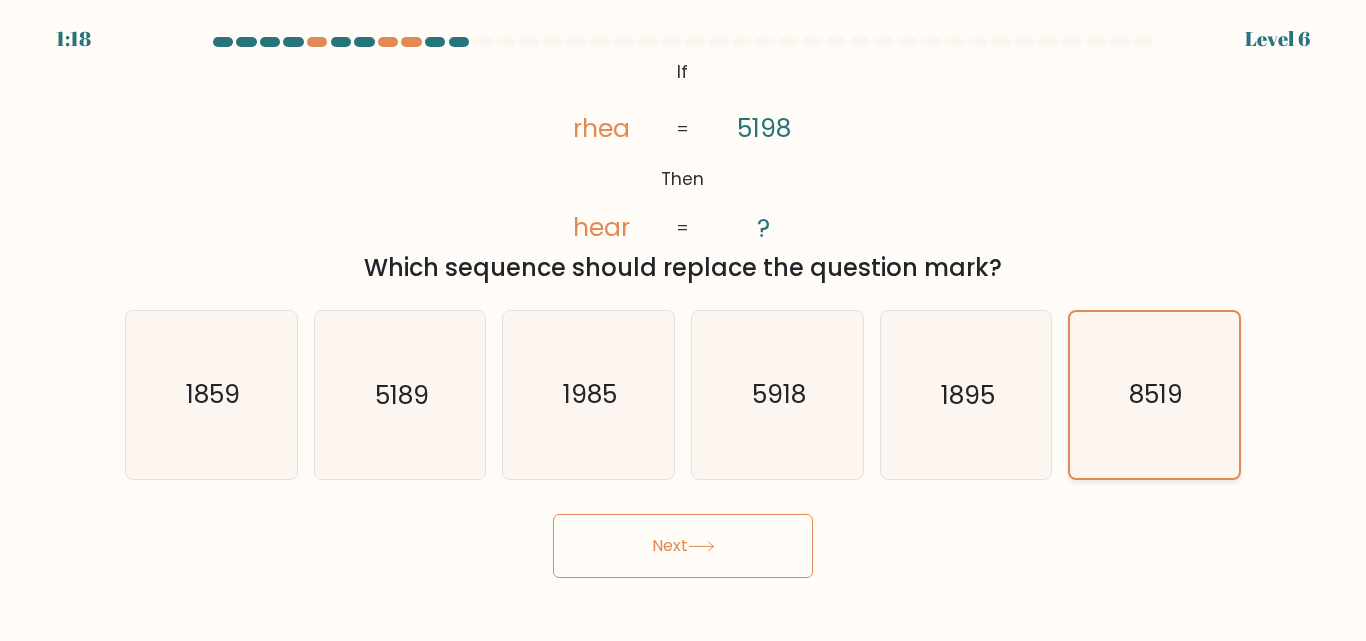 click on "8519" 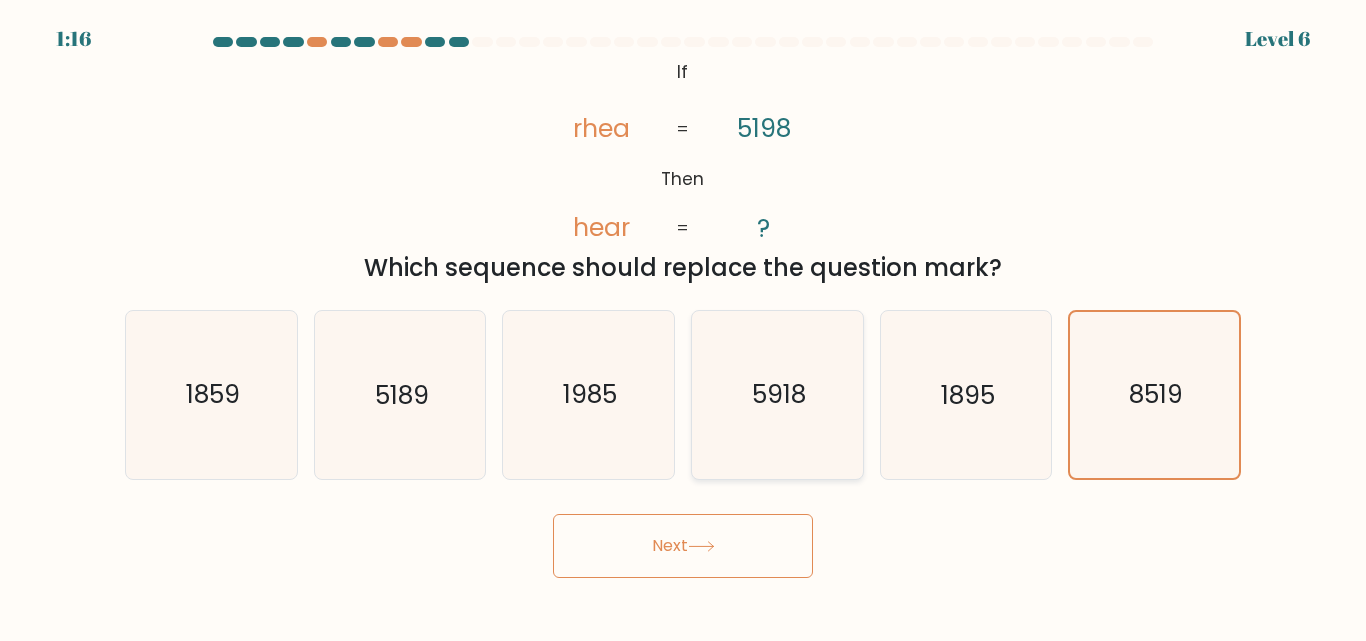 click on "5918" 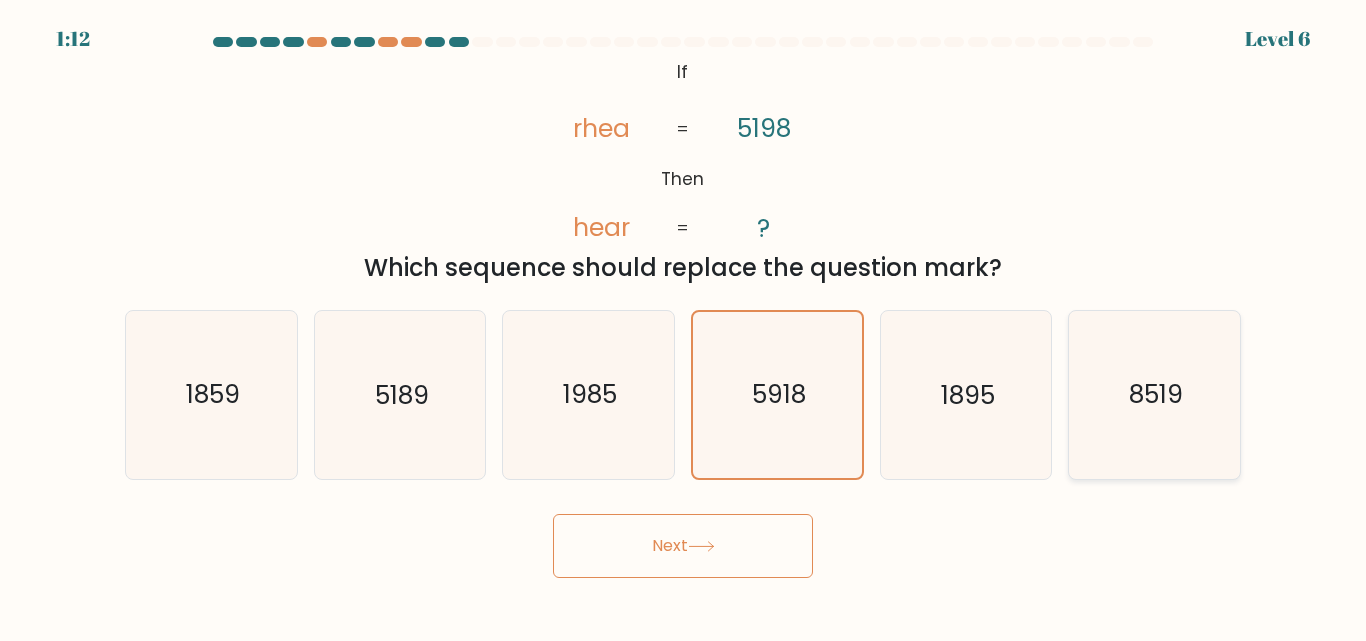 click on "8519" 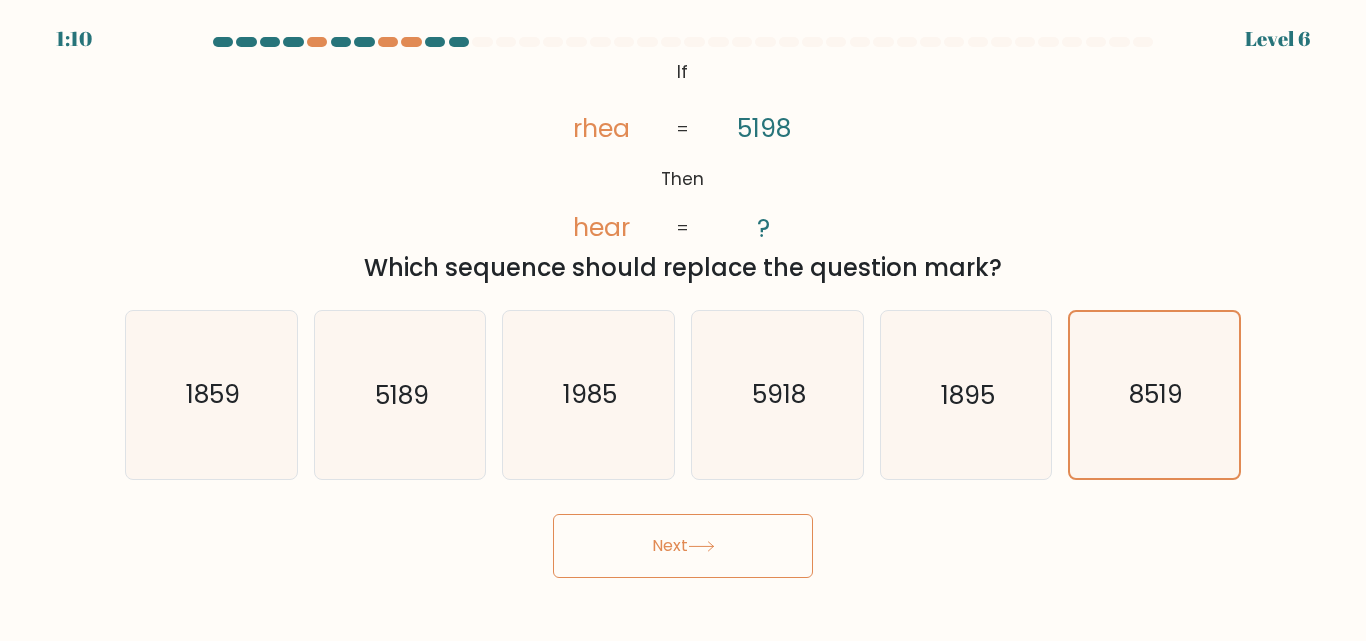 click on "Next" at bounding box center [683, 546] 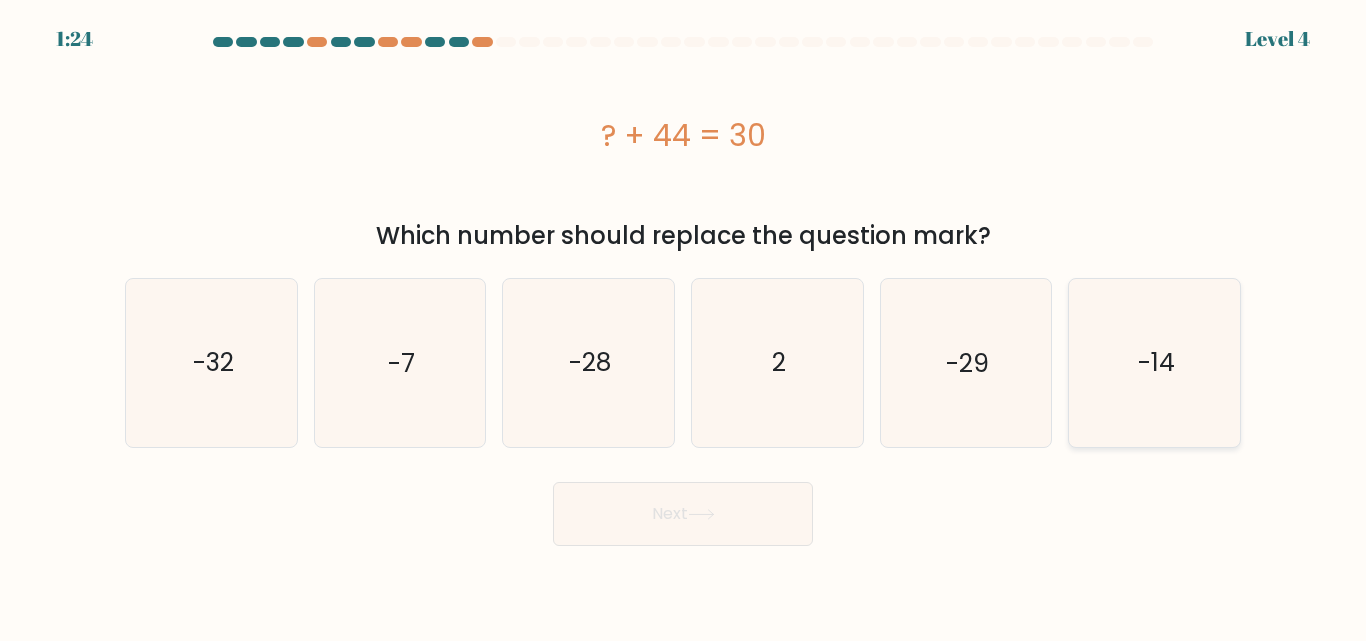 click on "-14" 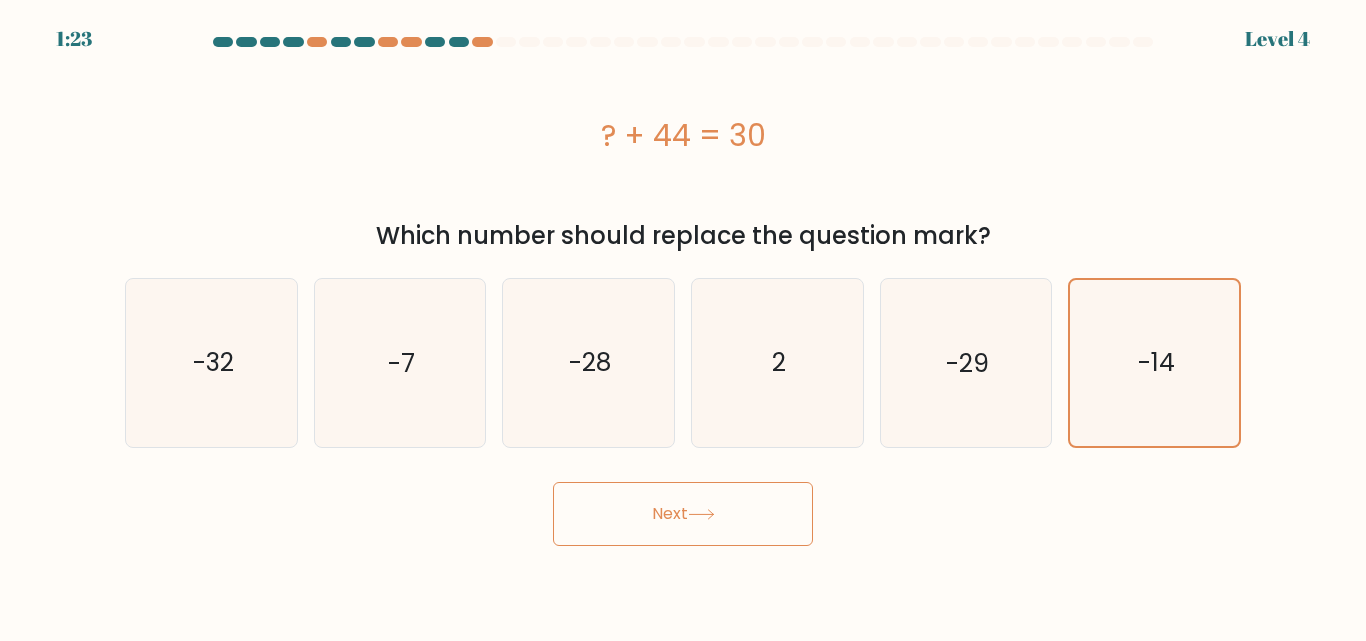 click on "Next" at bounding box center [683, 514] 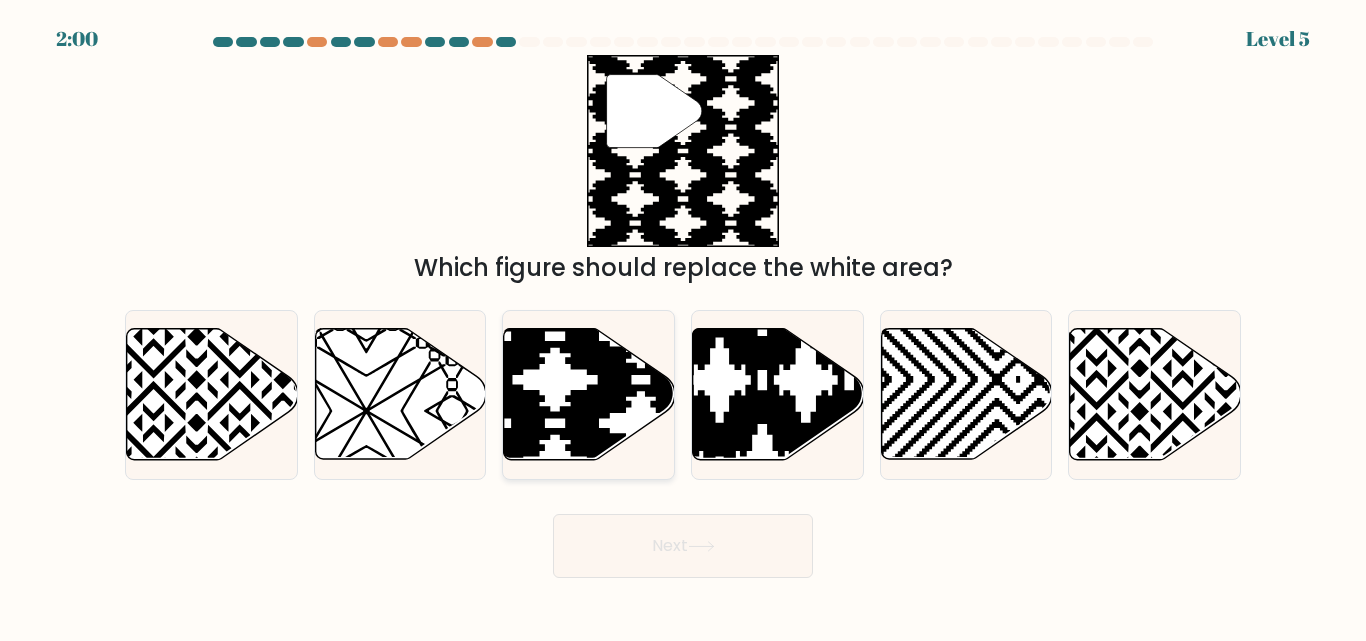 click 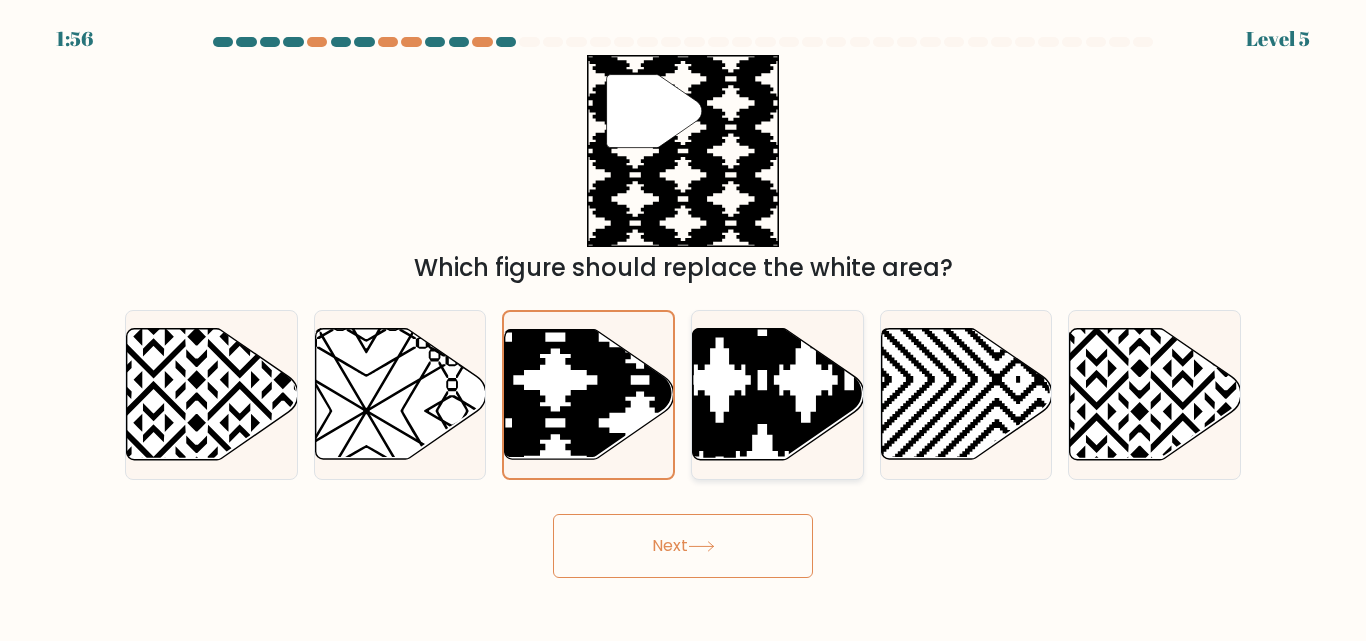 click 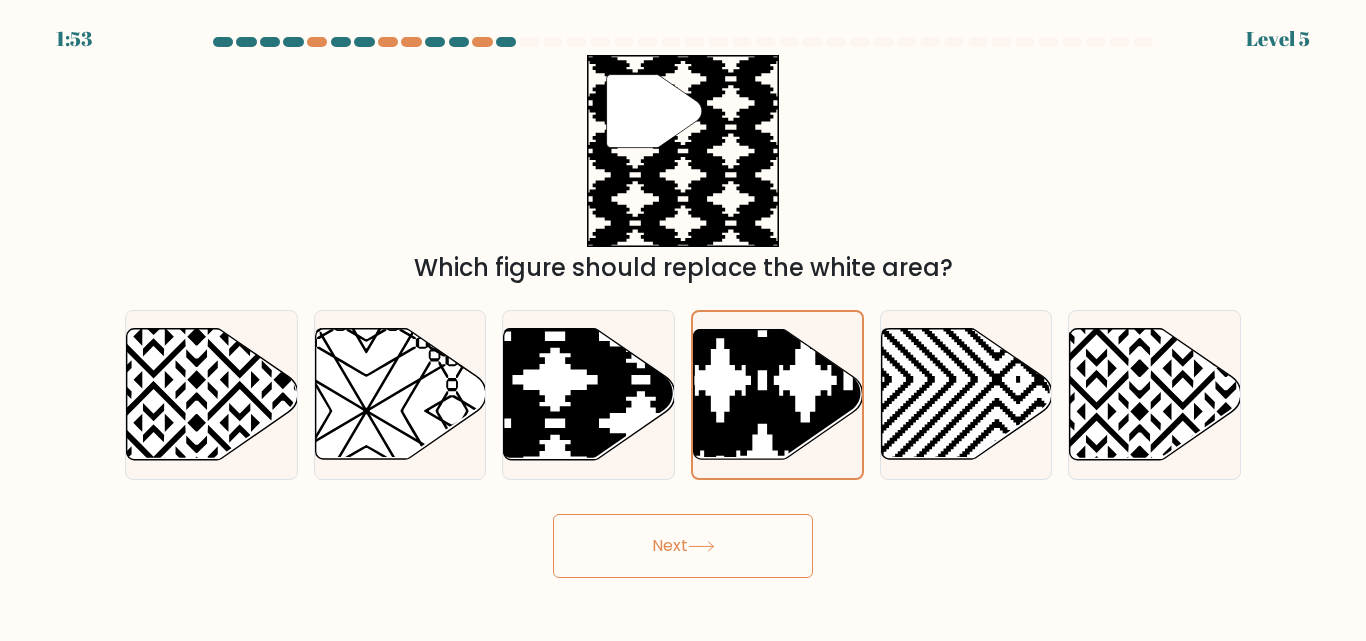 drag, startPoint x: 715, startPoint y: 589, endPoint x: 725, endPoint y: 559, distance: 31.622776 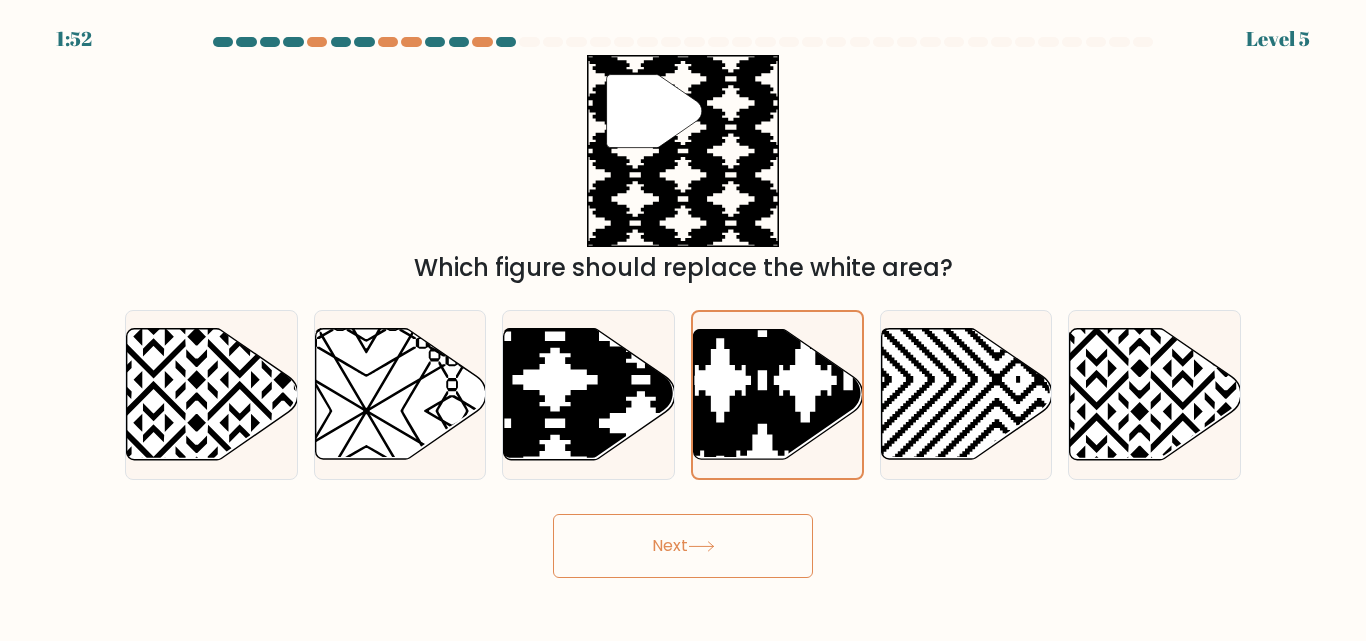 click on "Next" at bounding box center (683, 546) 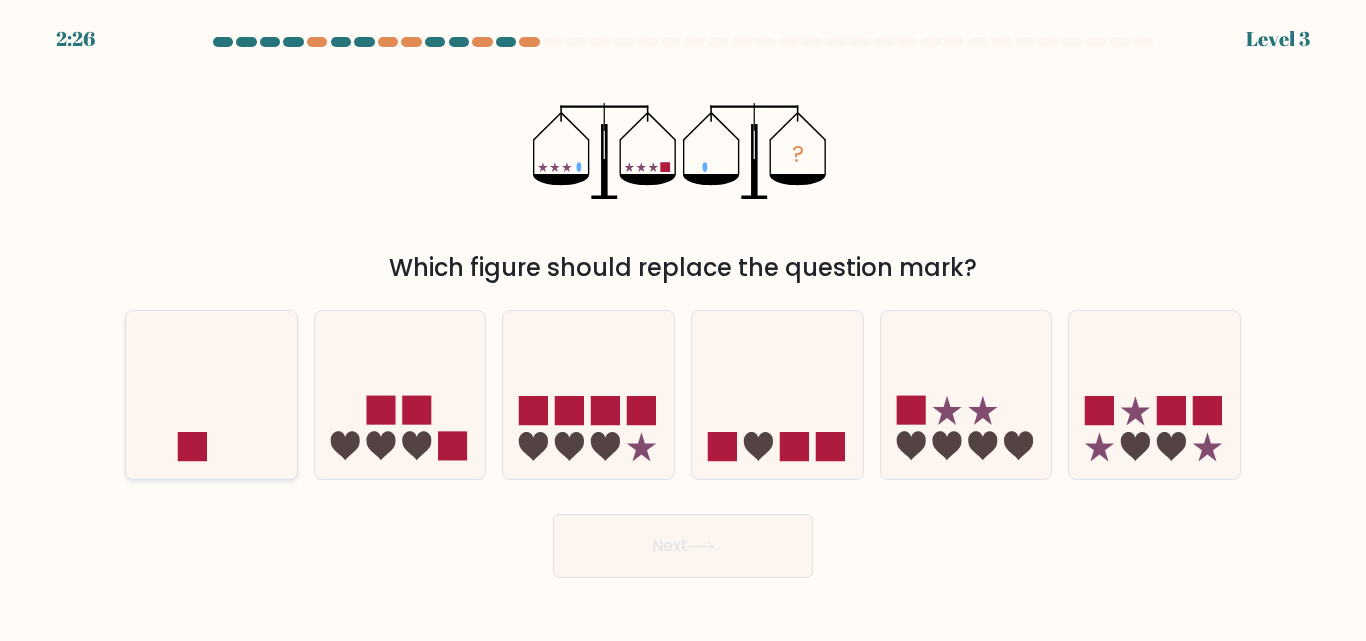 click 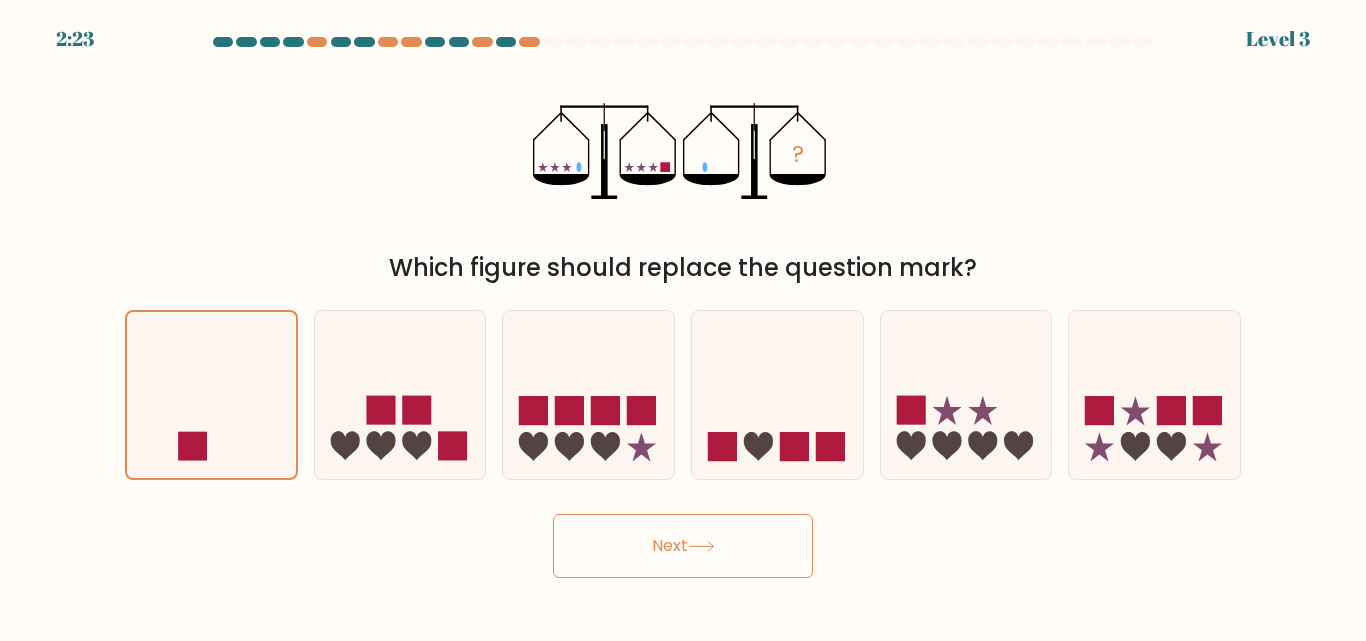 click on "Next" at bounding box center [683, 546] 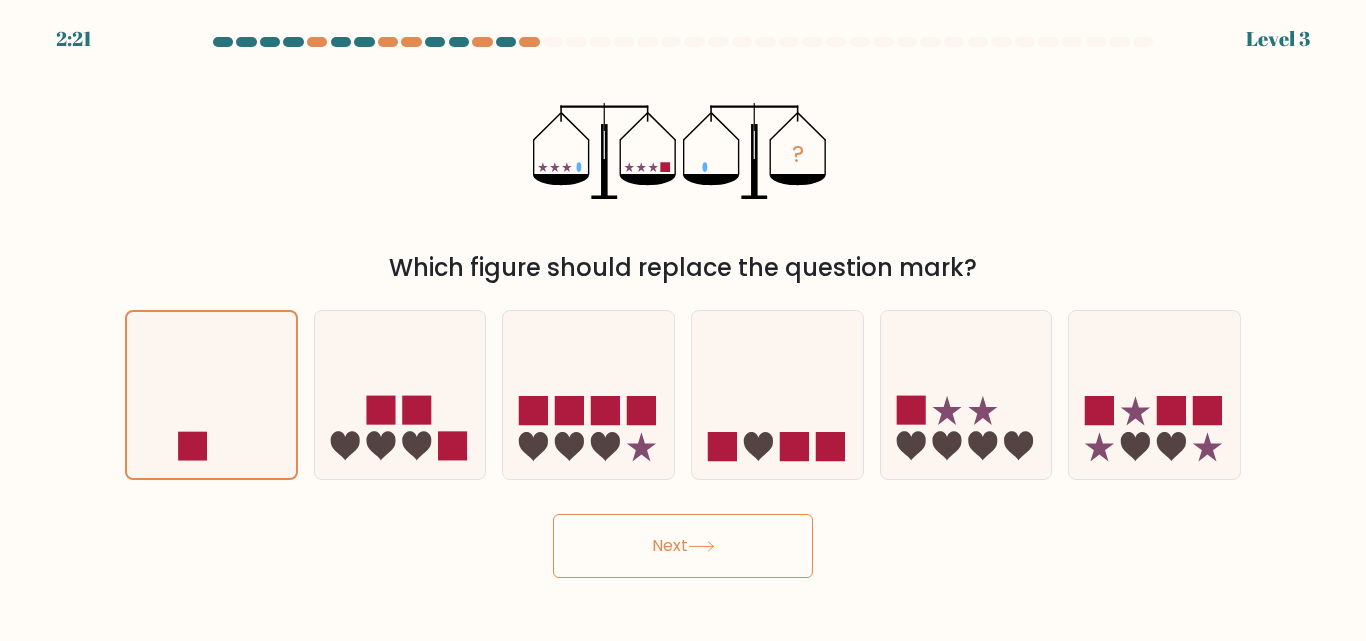 click on "Next" at bounding box center [683, 546] 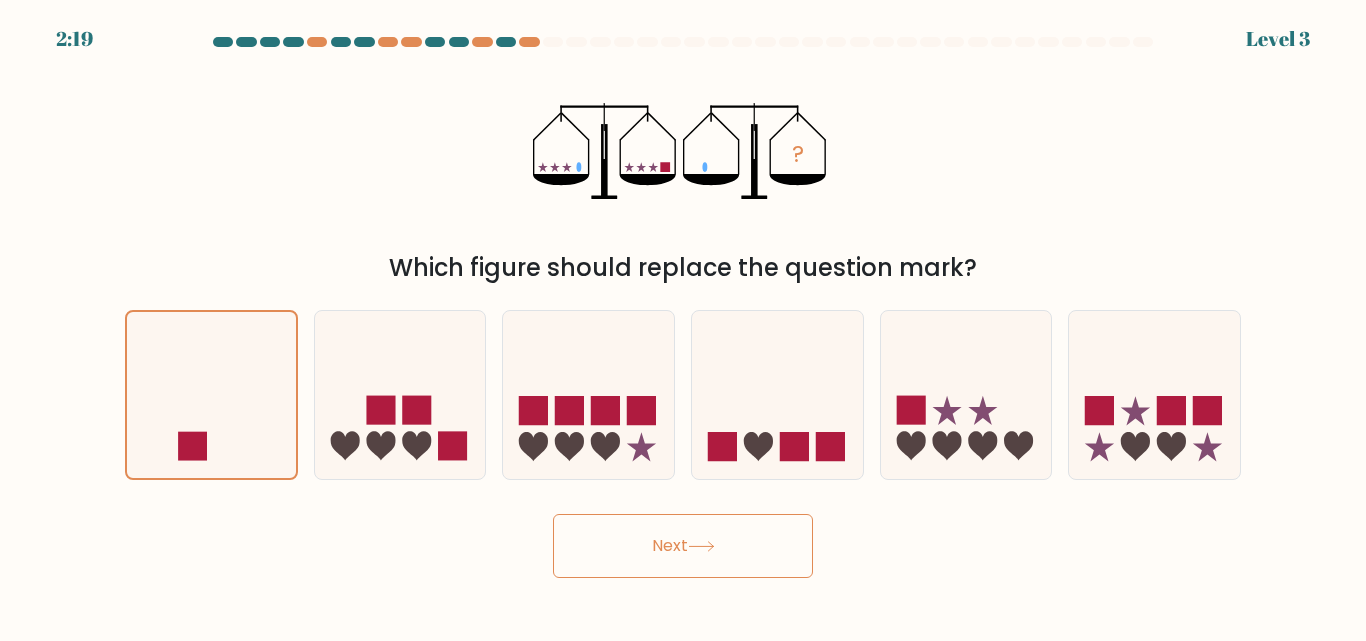 click on "Next" at bounding box center (683, 546) 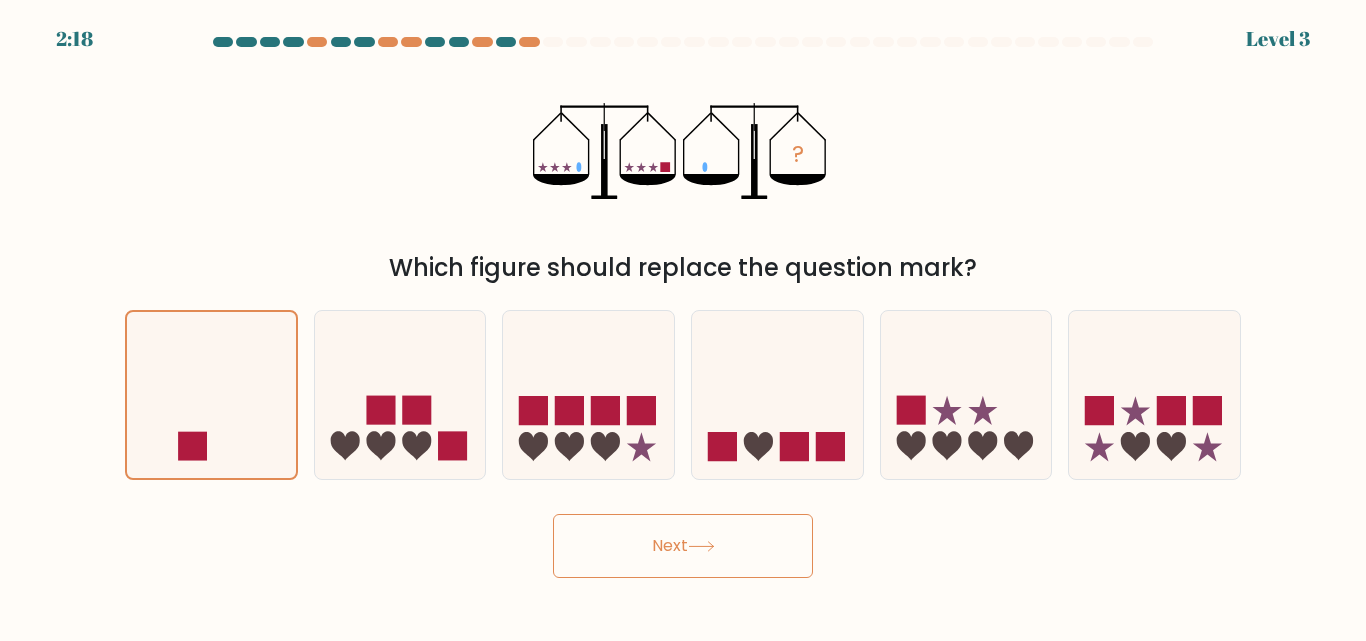 click on "Next" at bounding box center (683, 546) 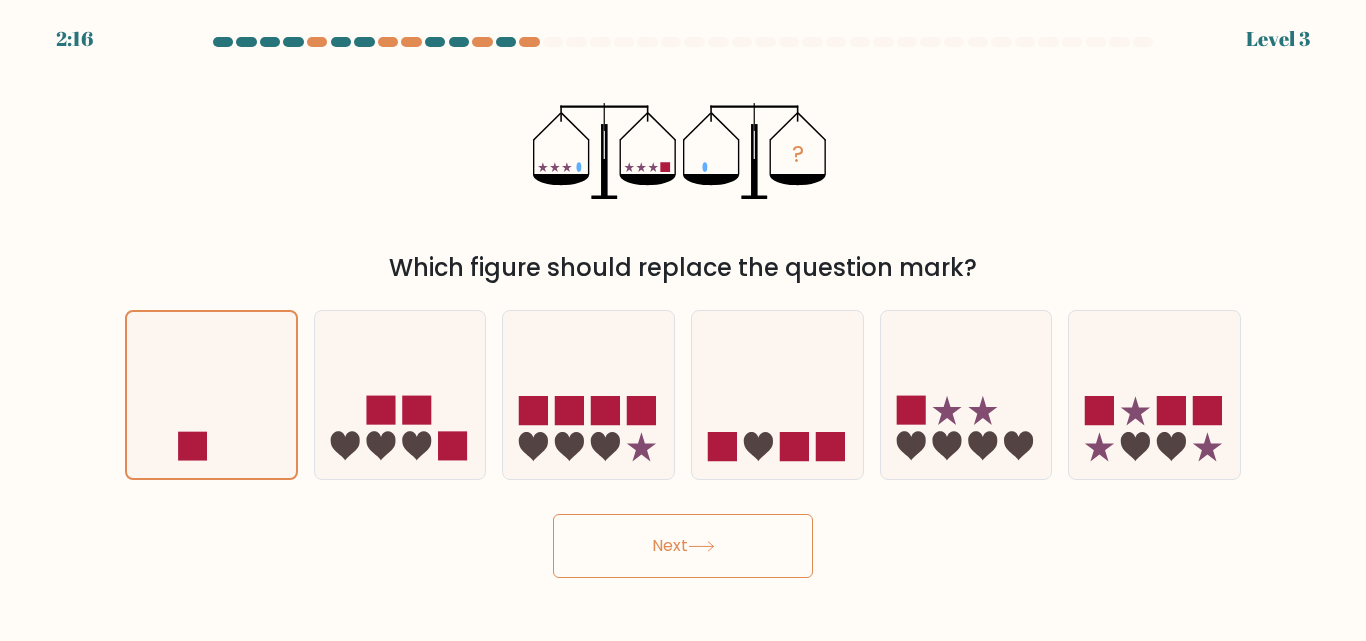 drag, startPoint x: 682, startPoint y: 567, endPoint x: 651, endPoint y: 542, distance: 39.824615 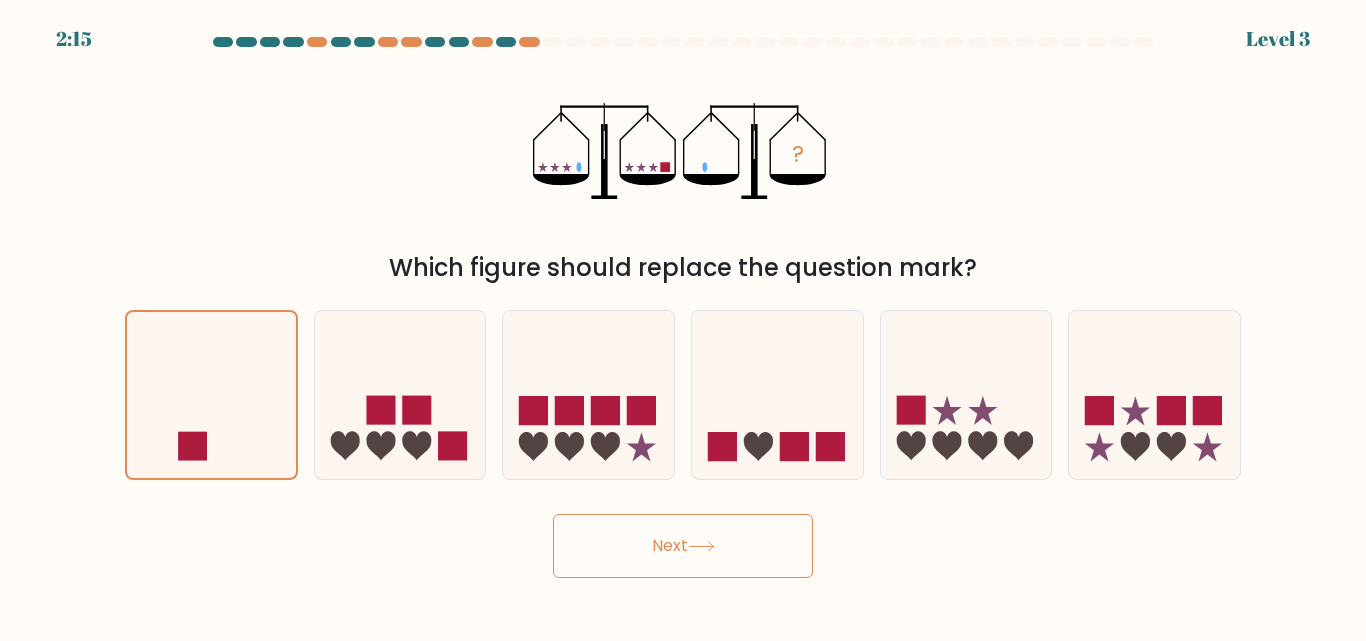 click on "Next" at bounding box center (683, 546) 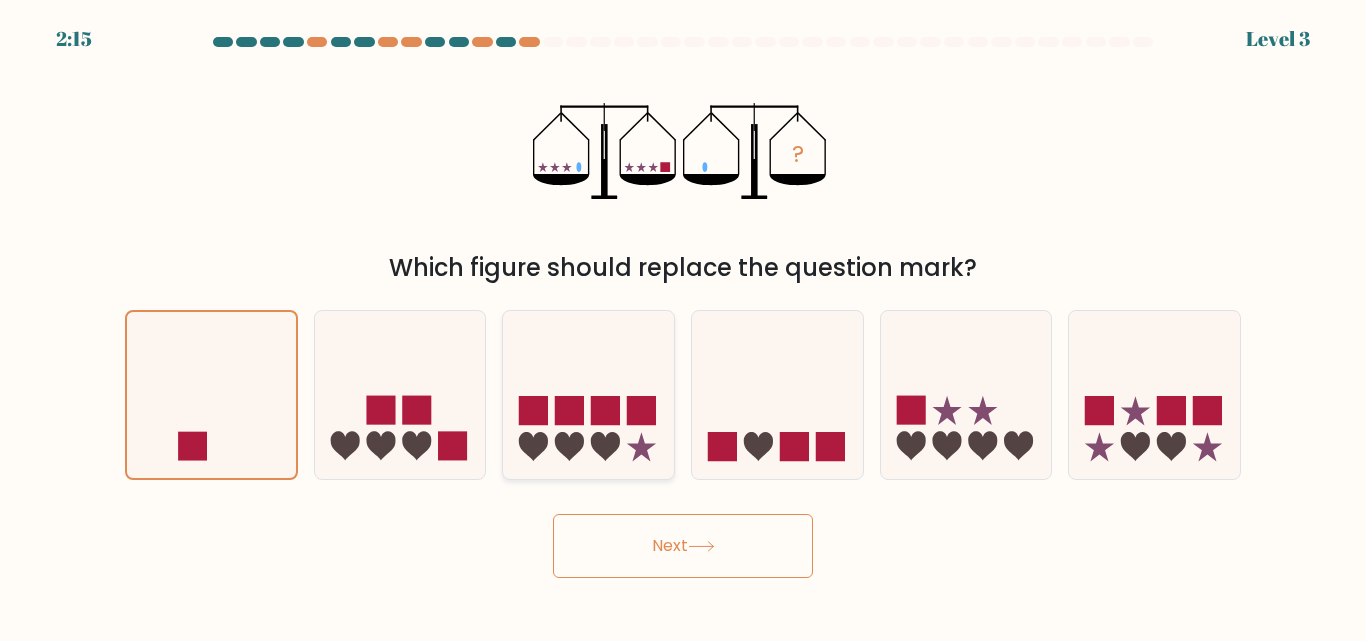 drag, startPoint x: 651, startPoint y: 542, endPoint x: 627, endPoint y: 313, distance: 230.25421 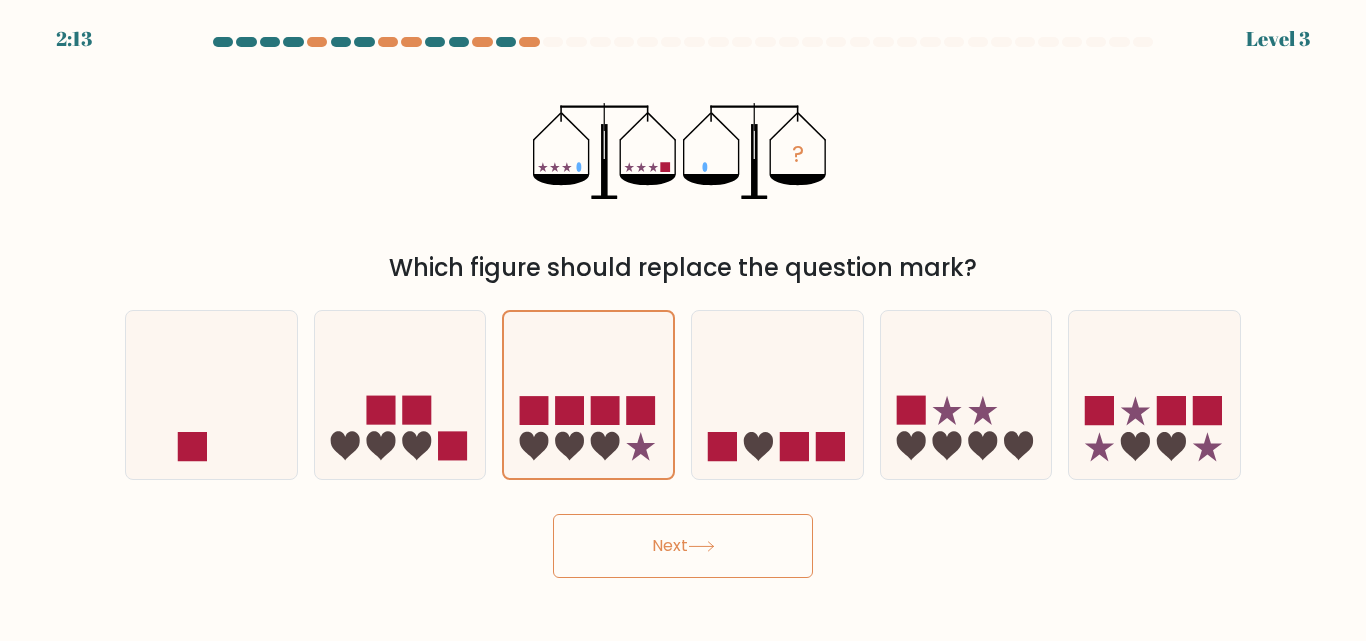 click on "Next" at bounding box center (683, 546) 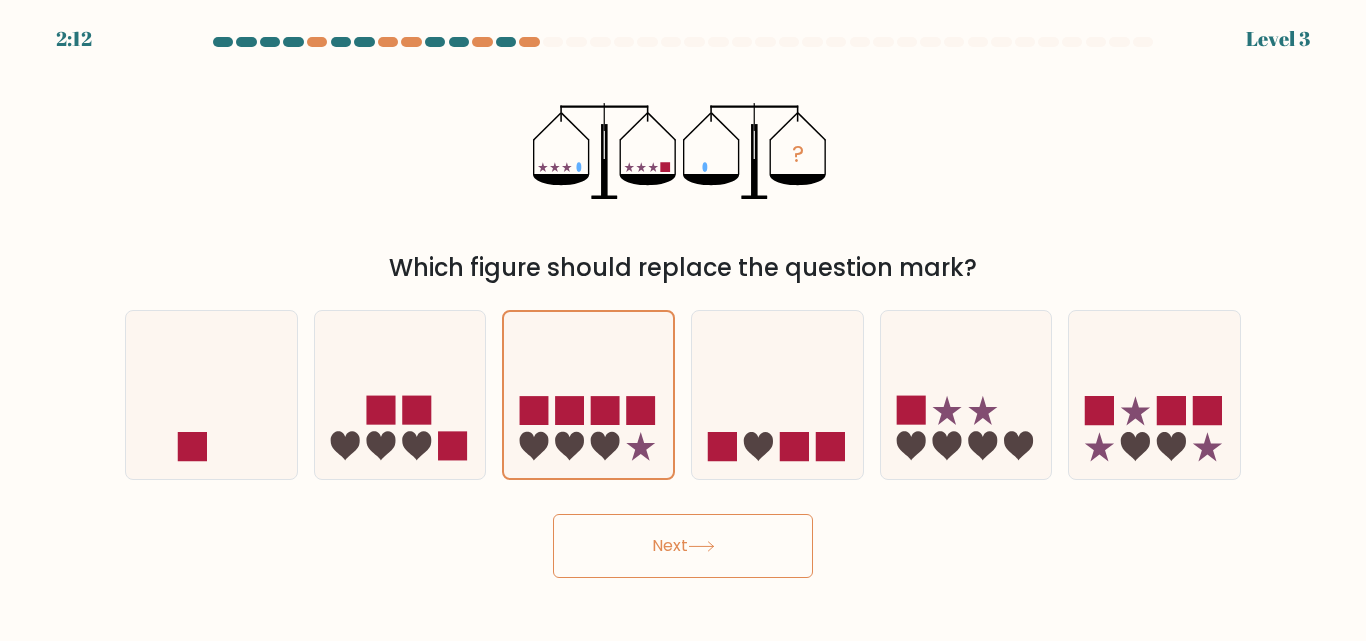 drag, startPoint x: 708, startPoint y: 517, endPoint x: 706, endPoint y: 536, distance: 19.104973 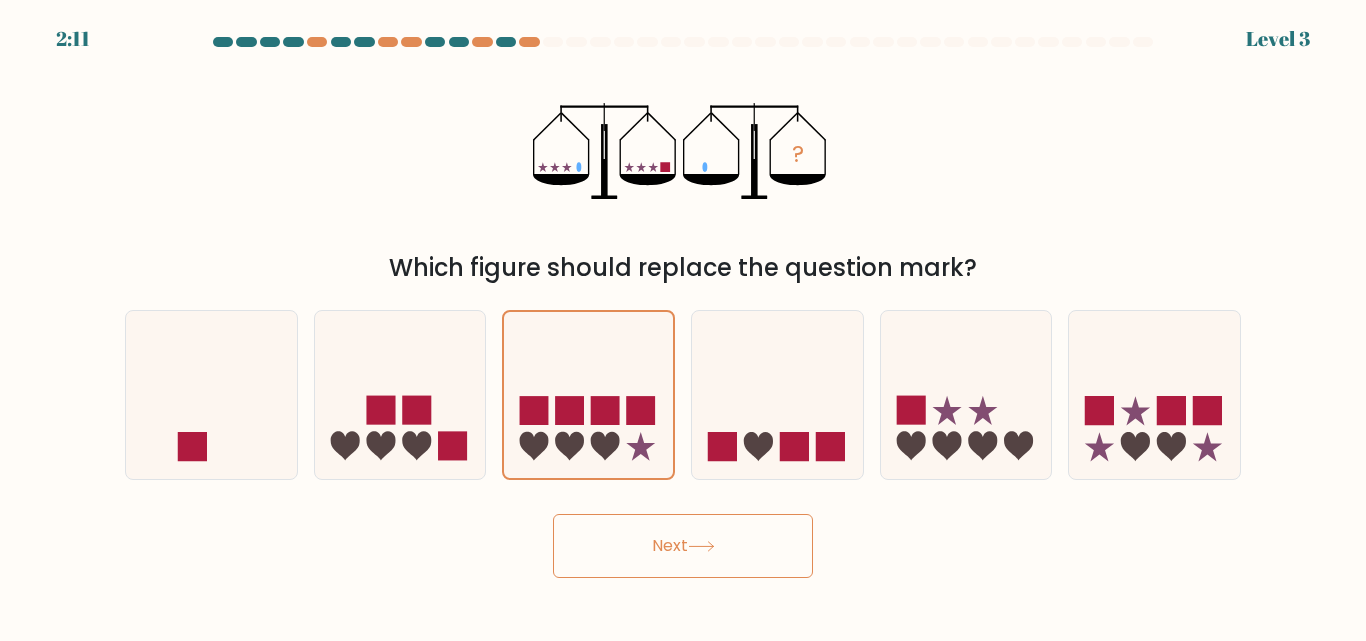 click on "Next" at bounding box center (683, 546) 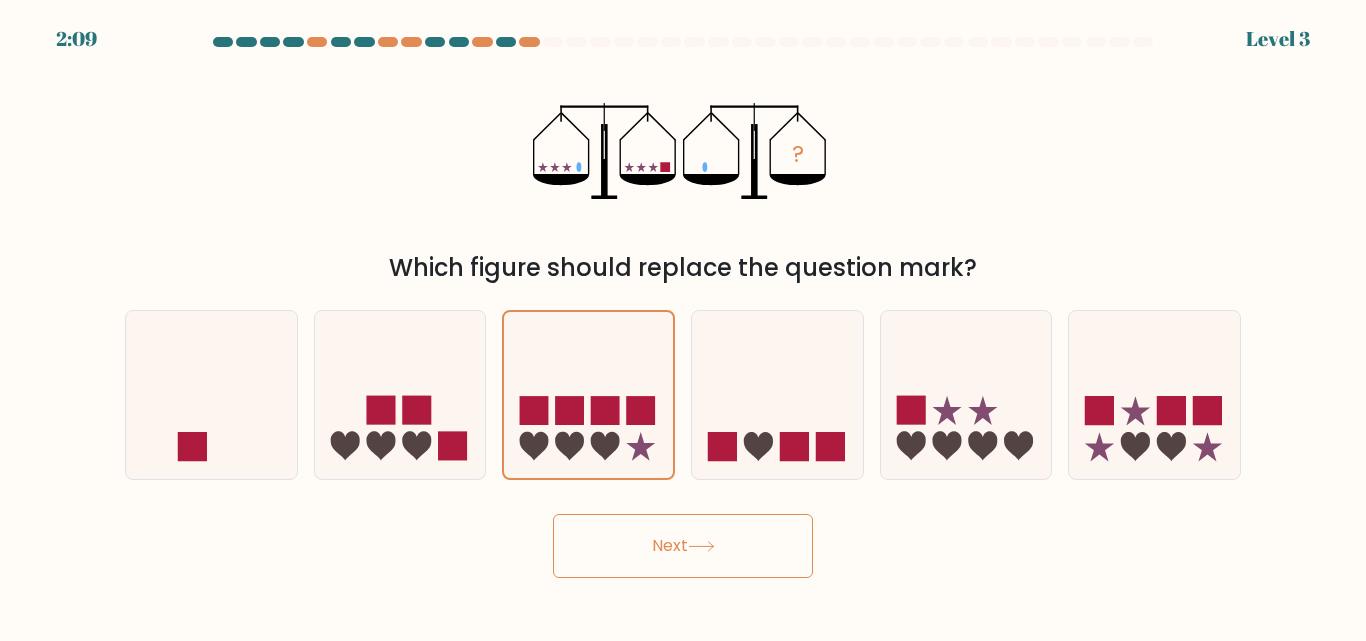 click on "Next" at bounding box center (683, 546) 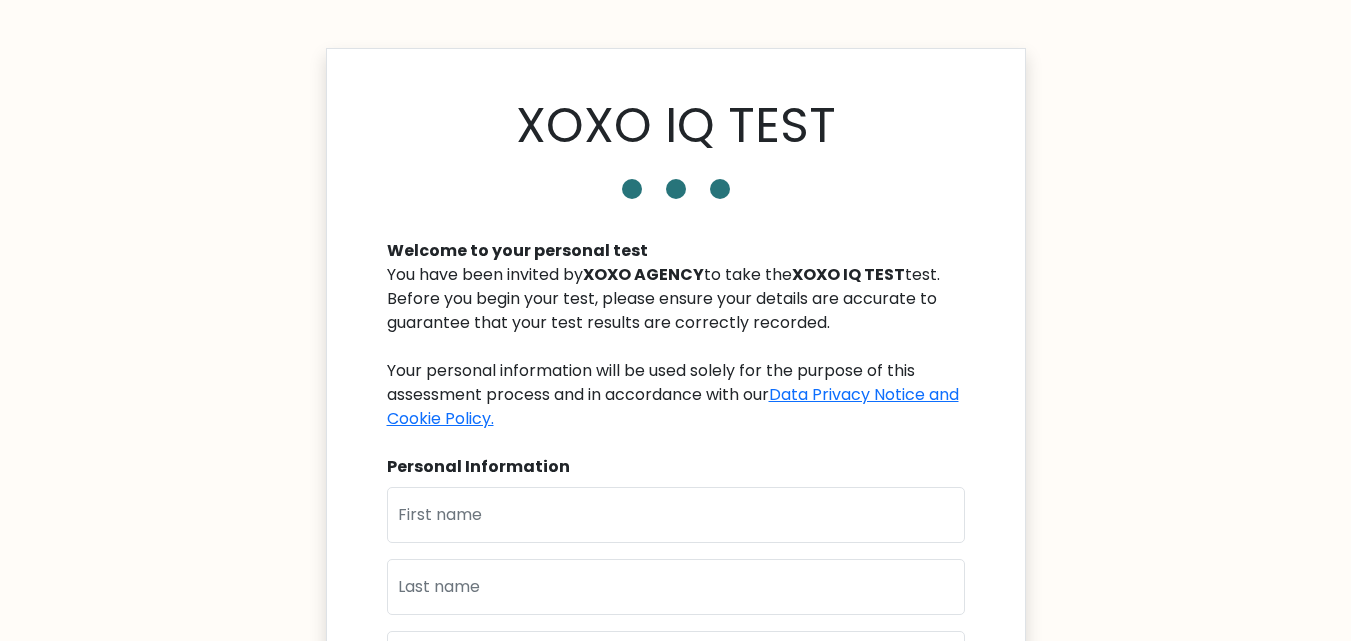 scroll, scrollTop: 0, scrollLeft: 0, axis: both 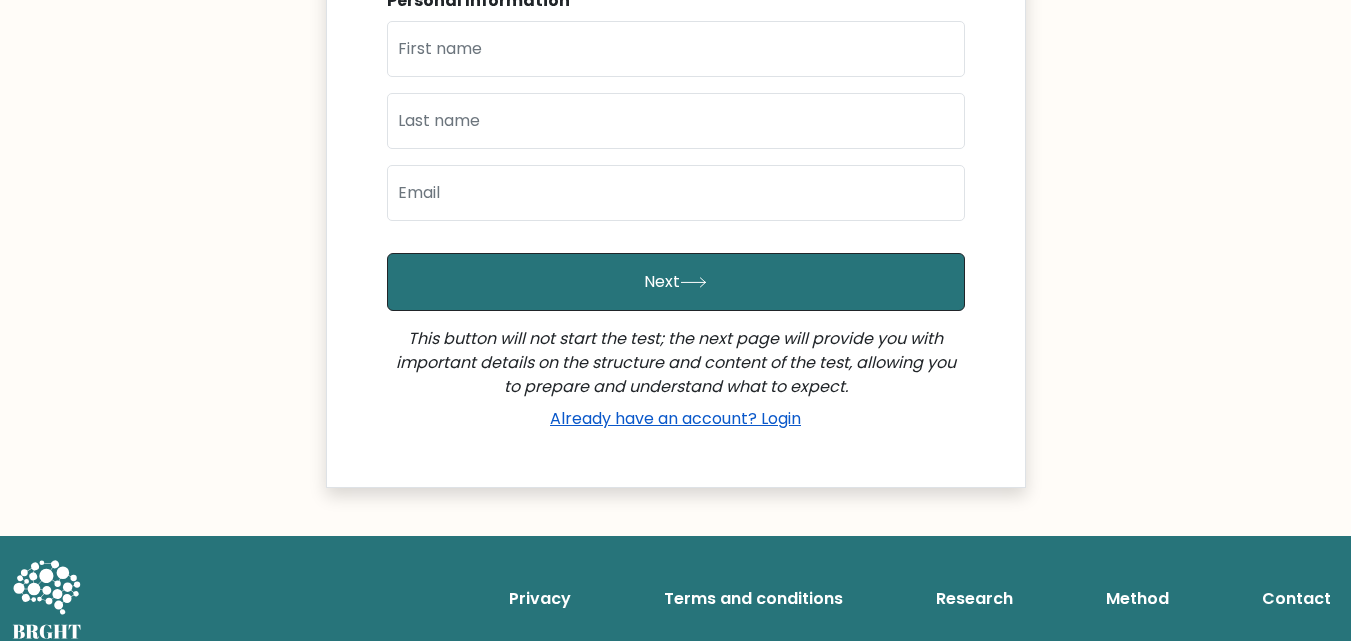 click on "Already have an account? Login" at bounding box center [675, 418] 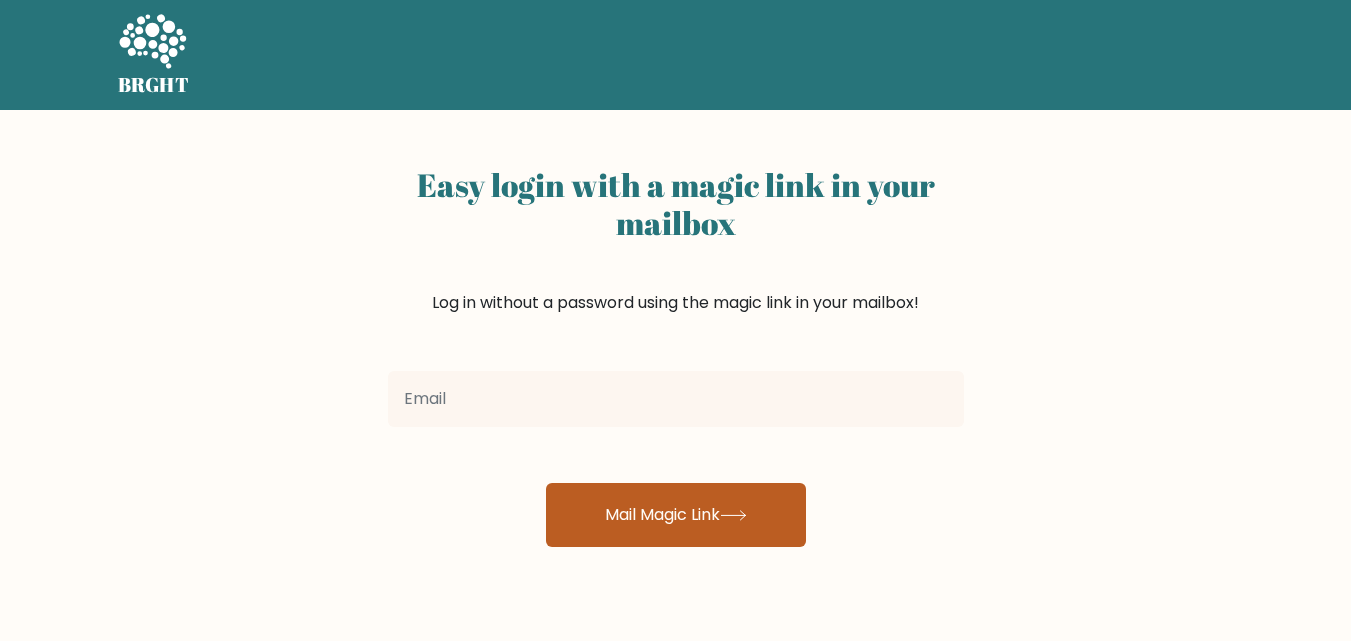 scroll, scrollTop: 0, scrollLeft: 0, axis: both 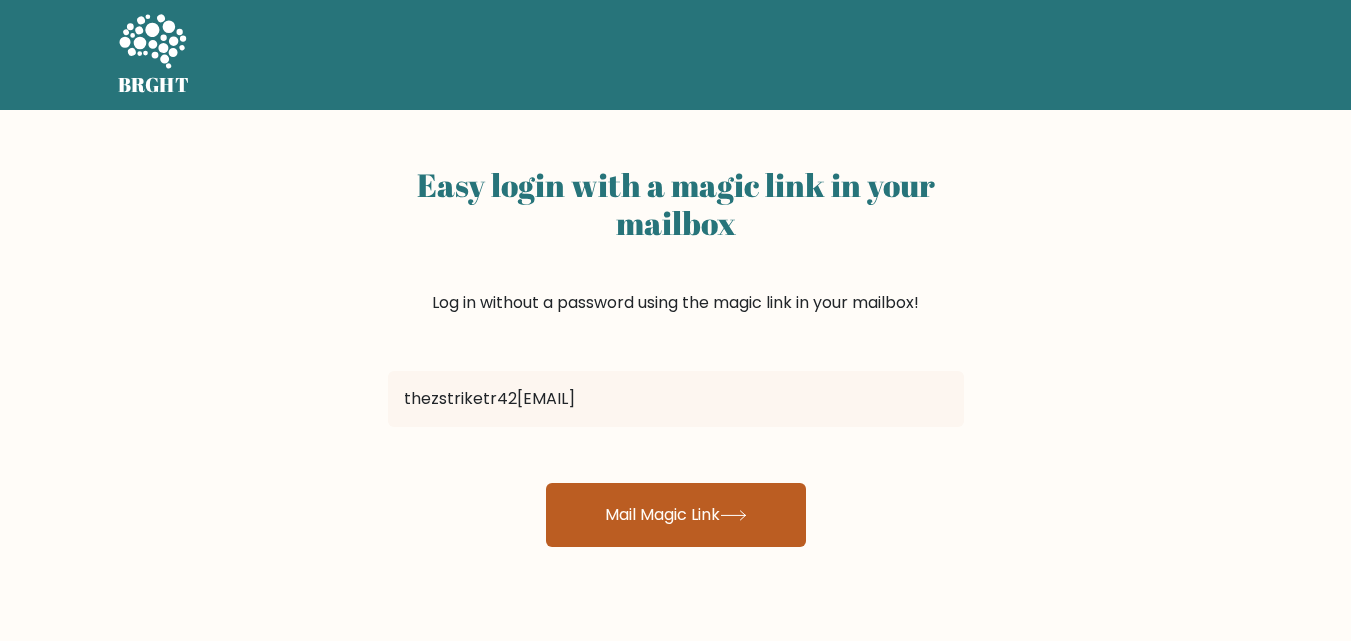click on "Mail Magic Link" at bounding box center [676, 515] 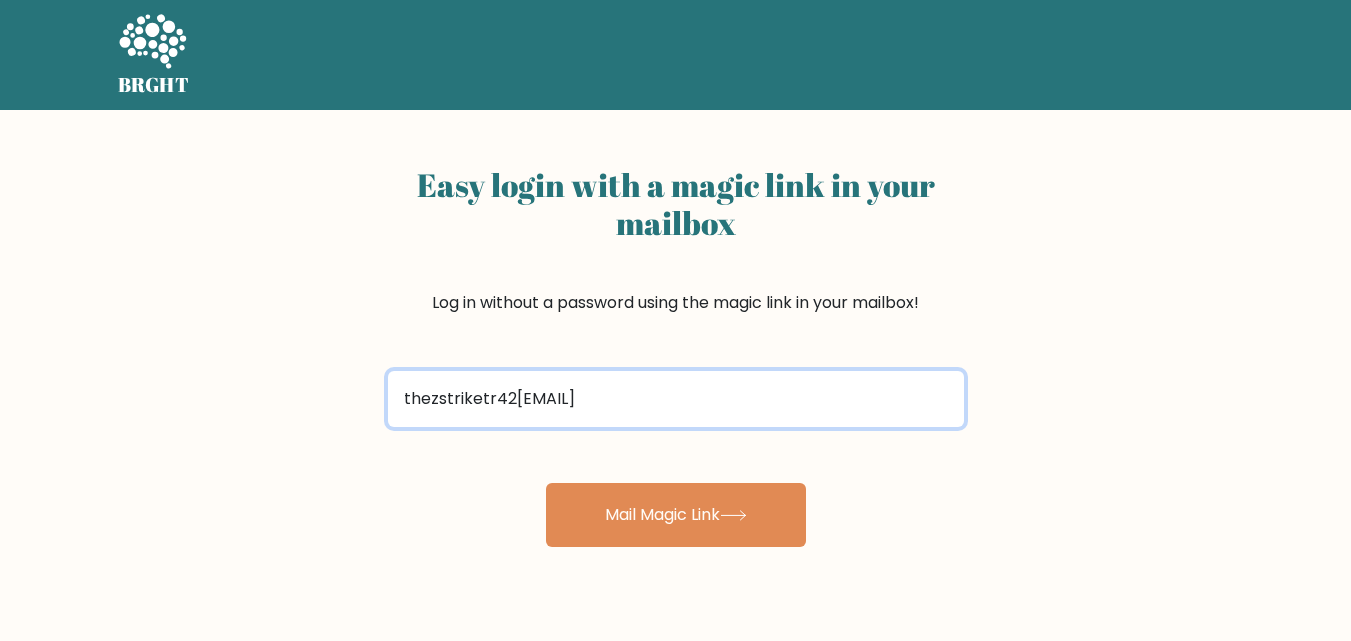 click on "thezstriketr42gmail.com" at bounding box center [676, 399] 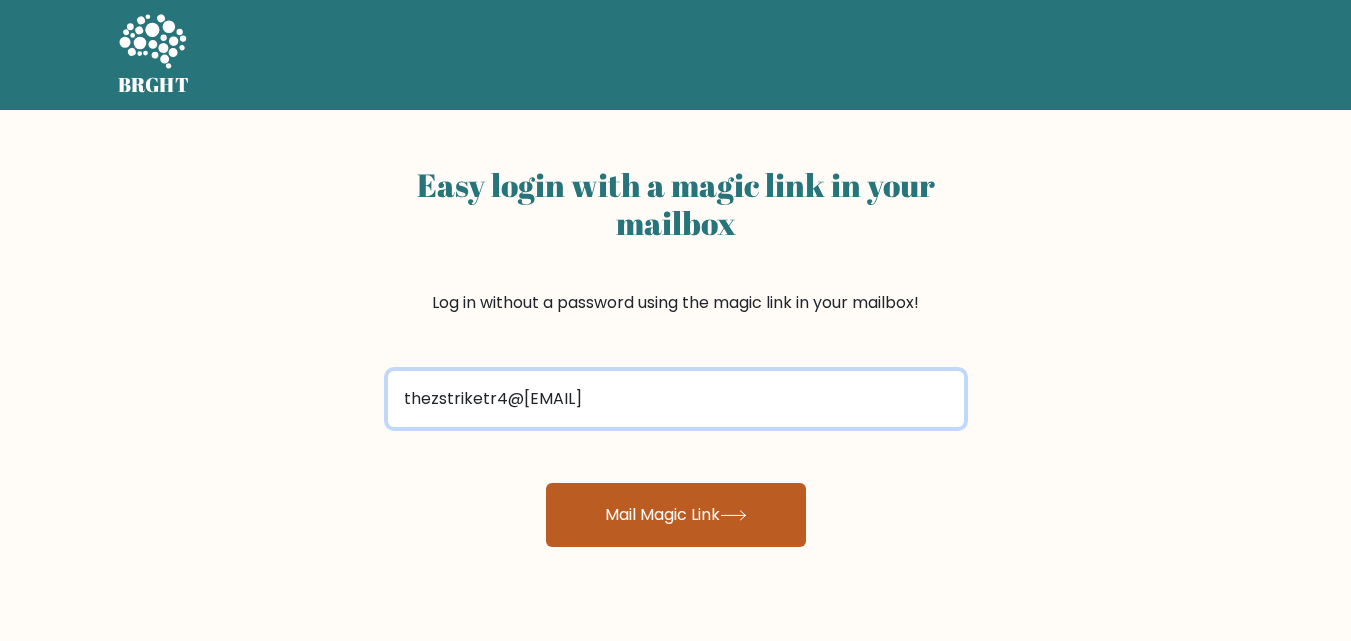 type on "thezstriketr4@gmail.com" 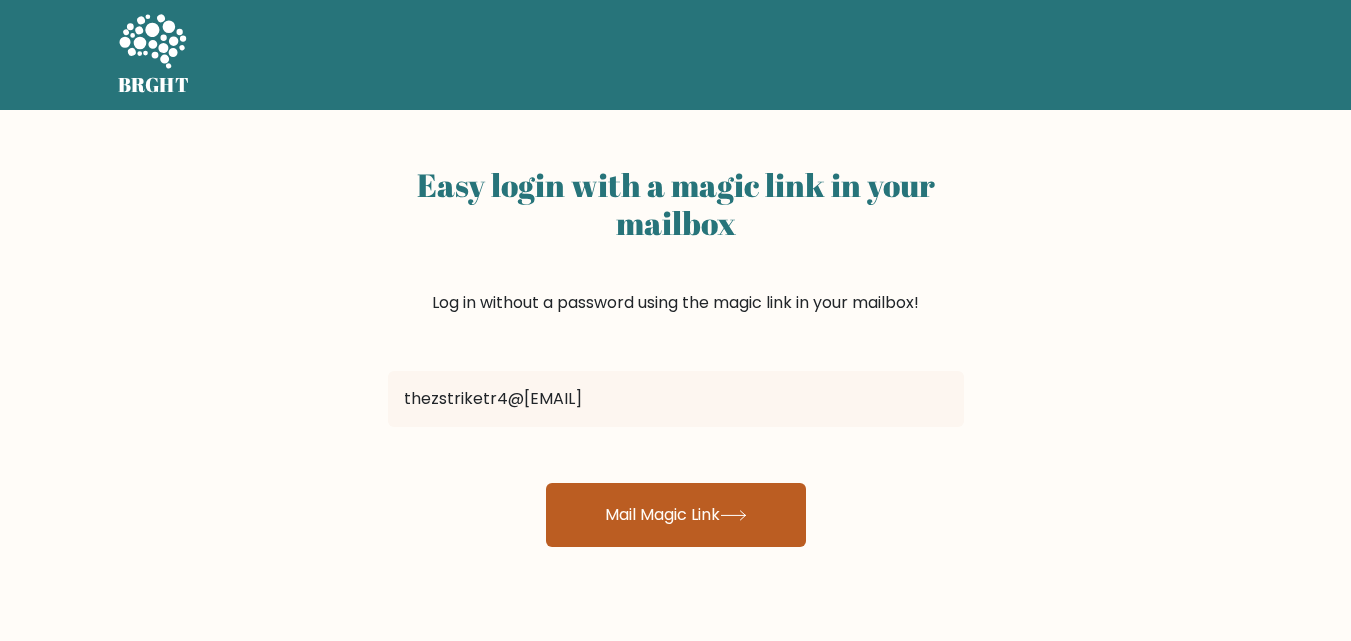 click on "Mail Magic Link" at bounding box center (676, 515) 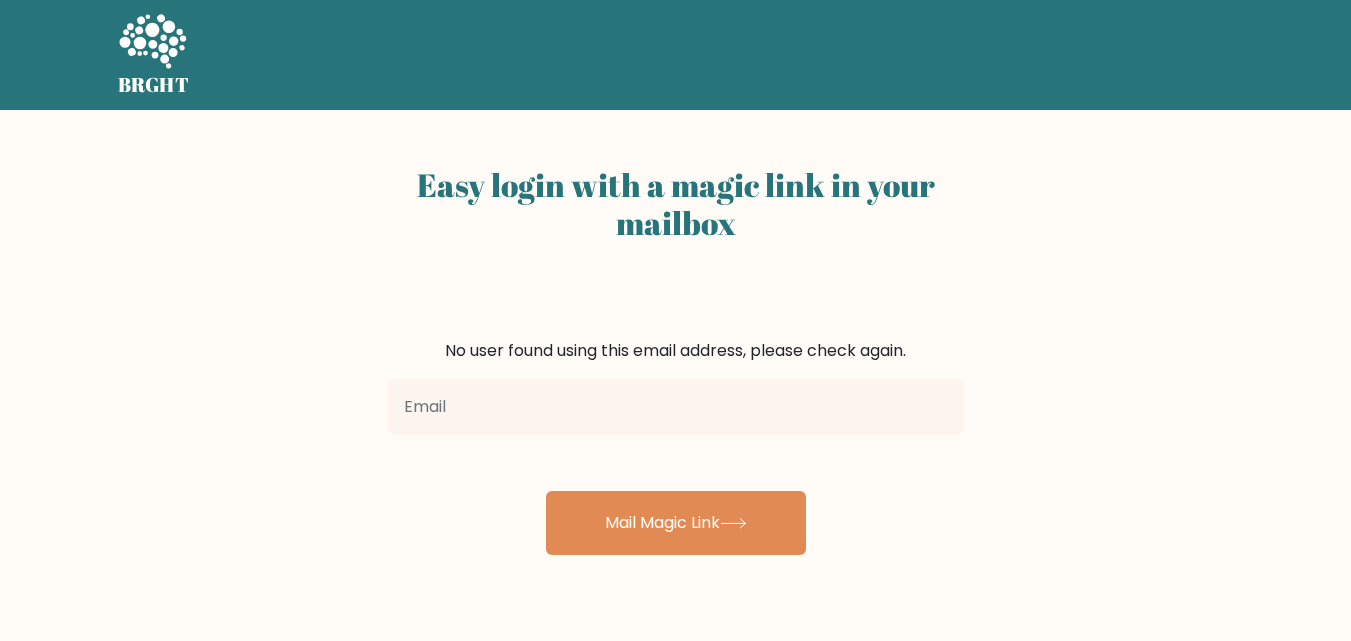 scroll, scrollTop: 0, scrollLeft: 0, axis: both 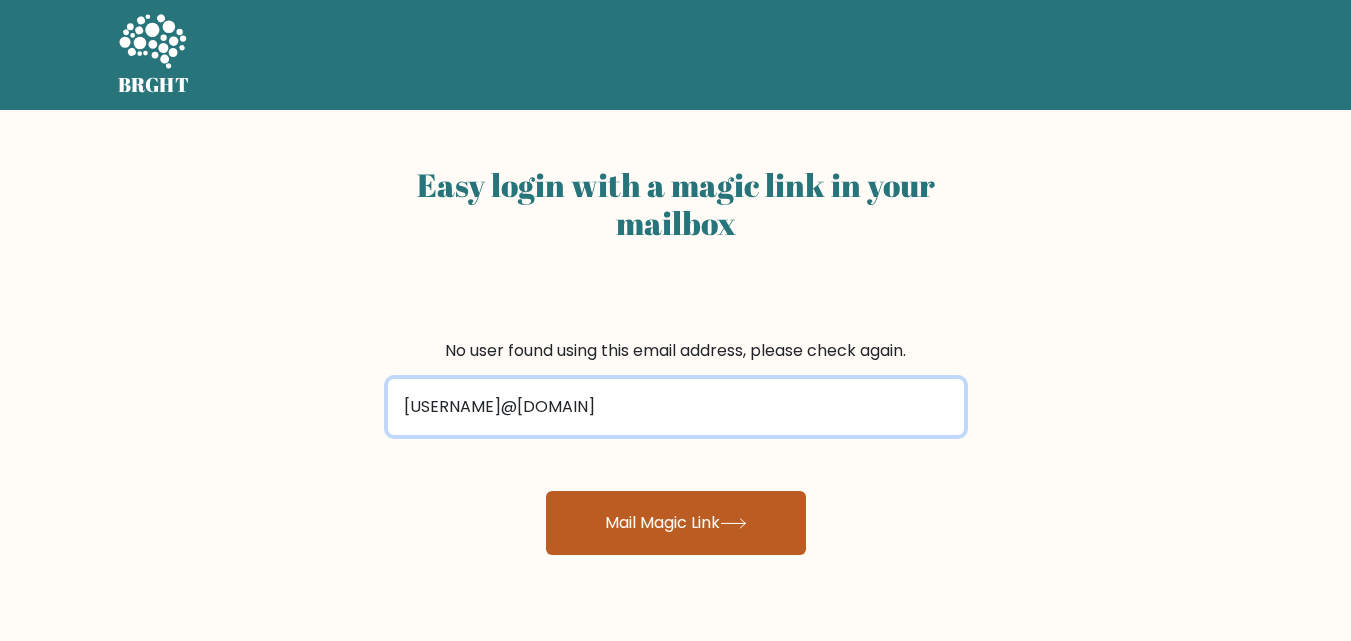 type on "[USERNAME]@[DOMAIN]" 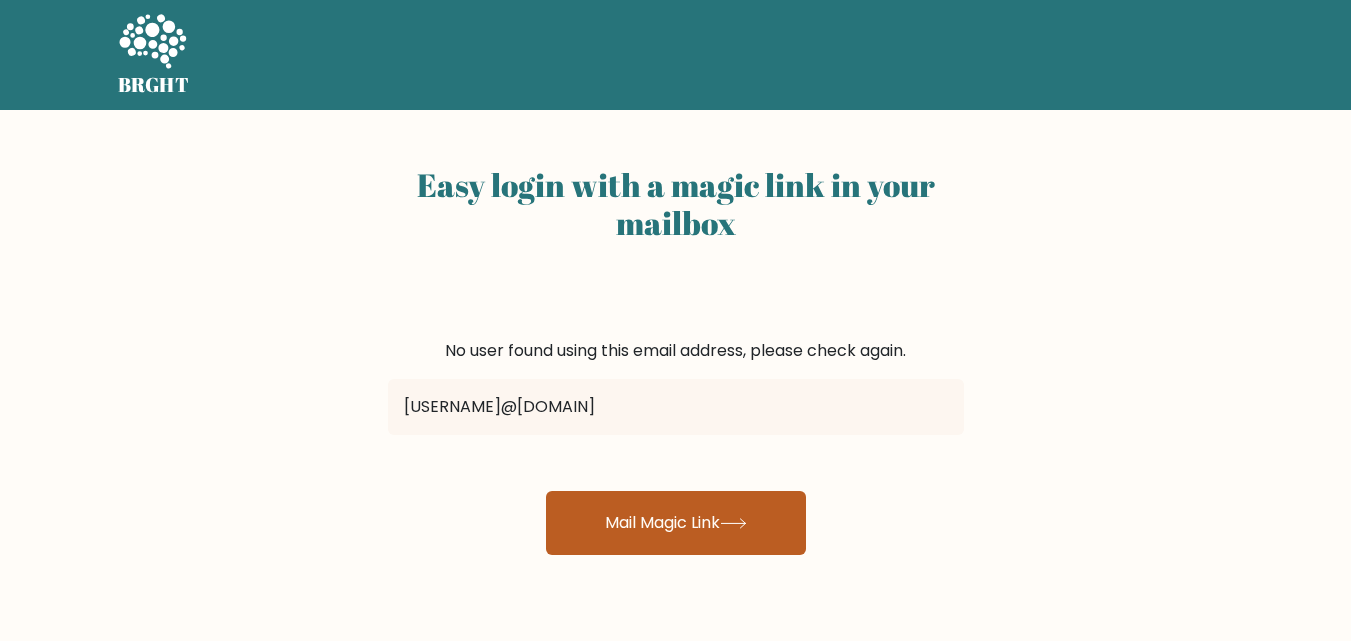 click on "Mail Magic Link" at bounding box center (676, 523) 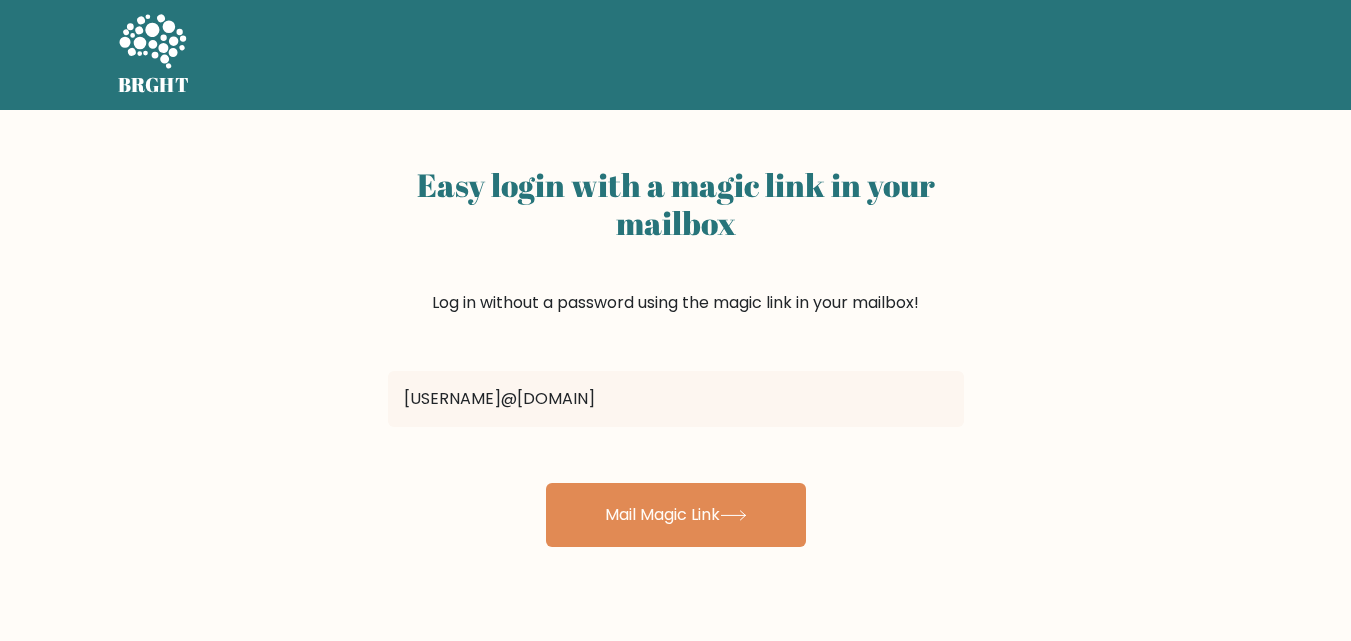 scroll, scrollTop: 0, scrollLeft: 0, axis: both 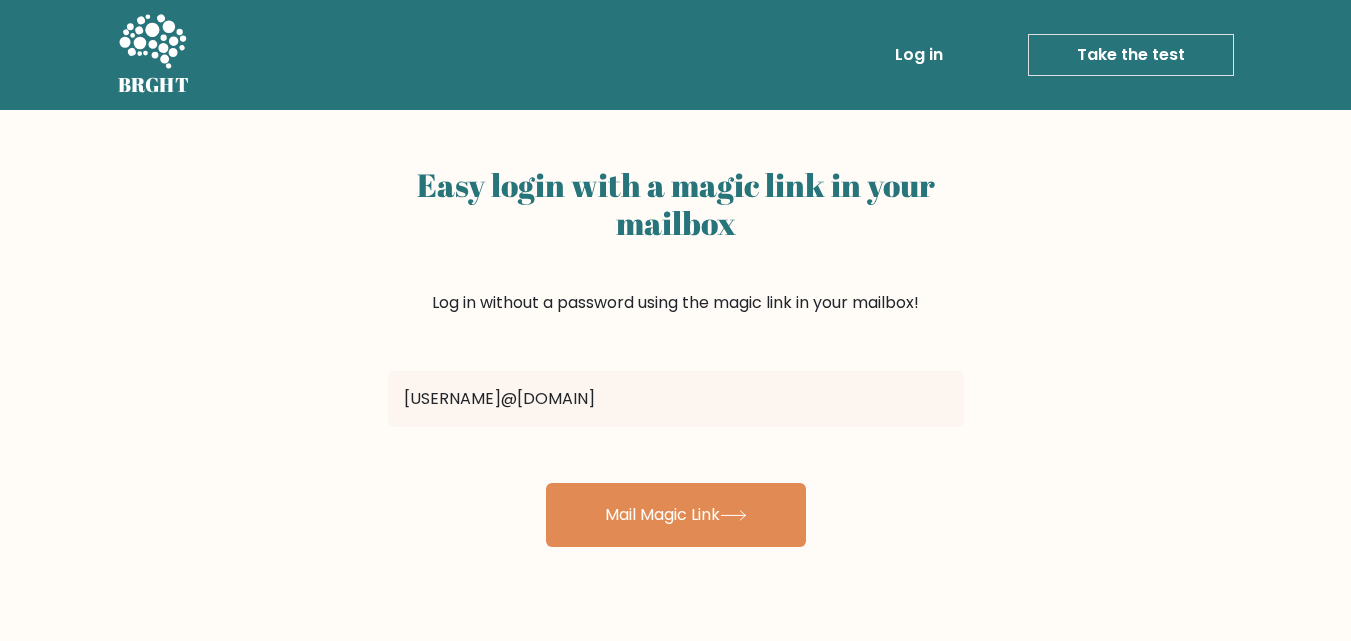 click on "Take the test" at bounding box center [1131, 55] 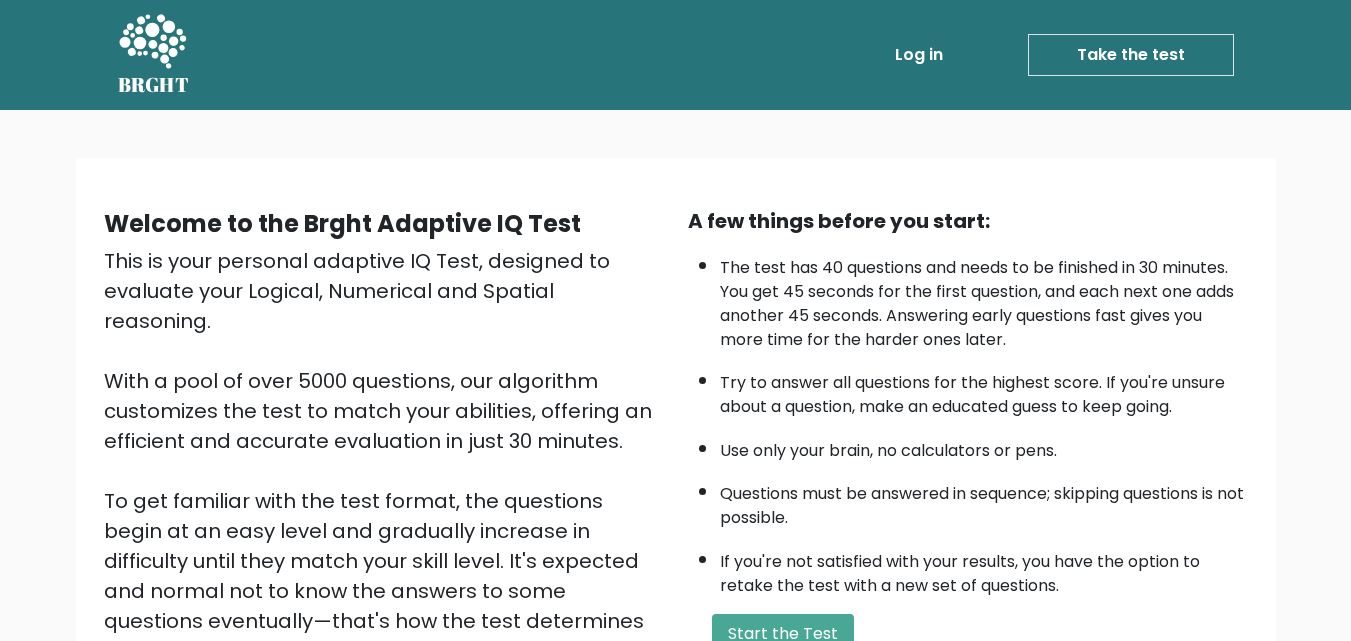 scroll, scrollTop: 0, scrollLeft: 0, axis: both 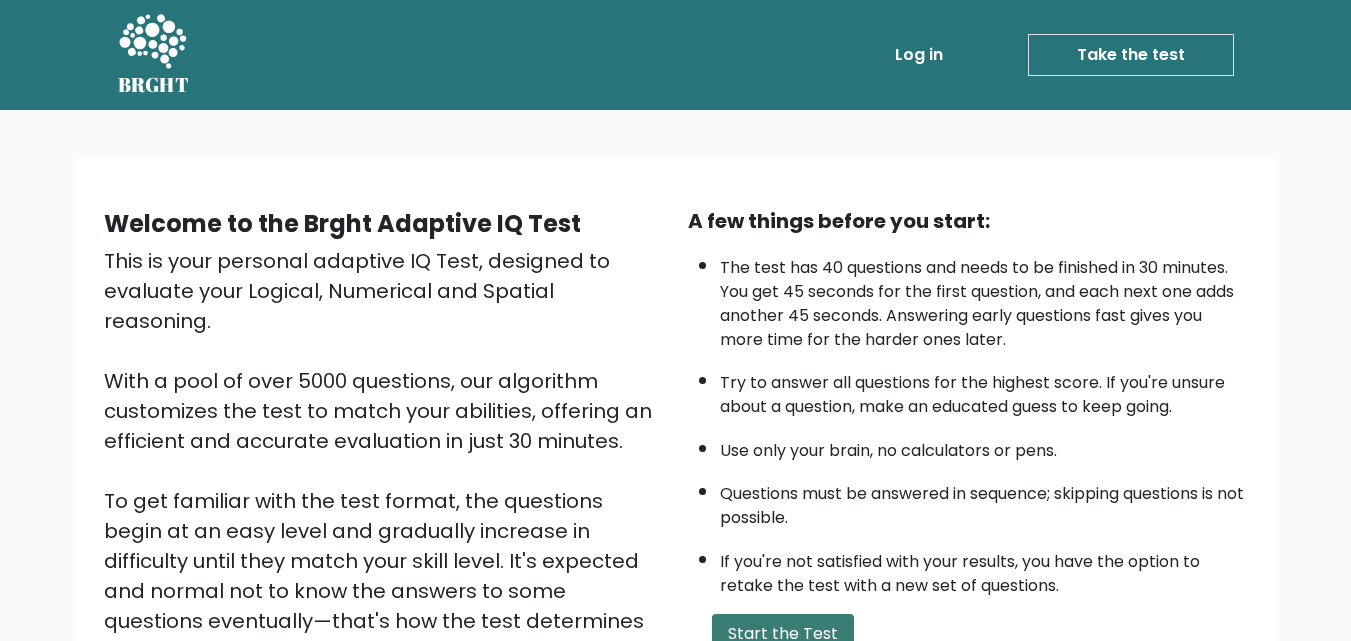 click on "Start the Test" at bounding box center [783, 634] 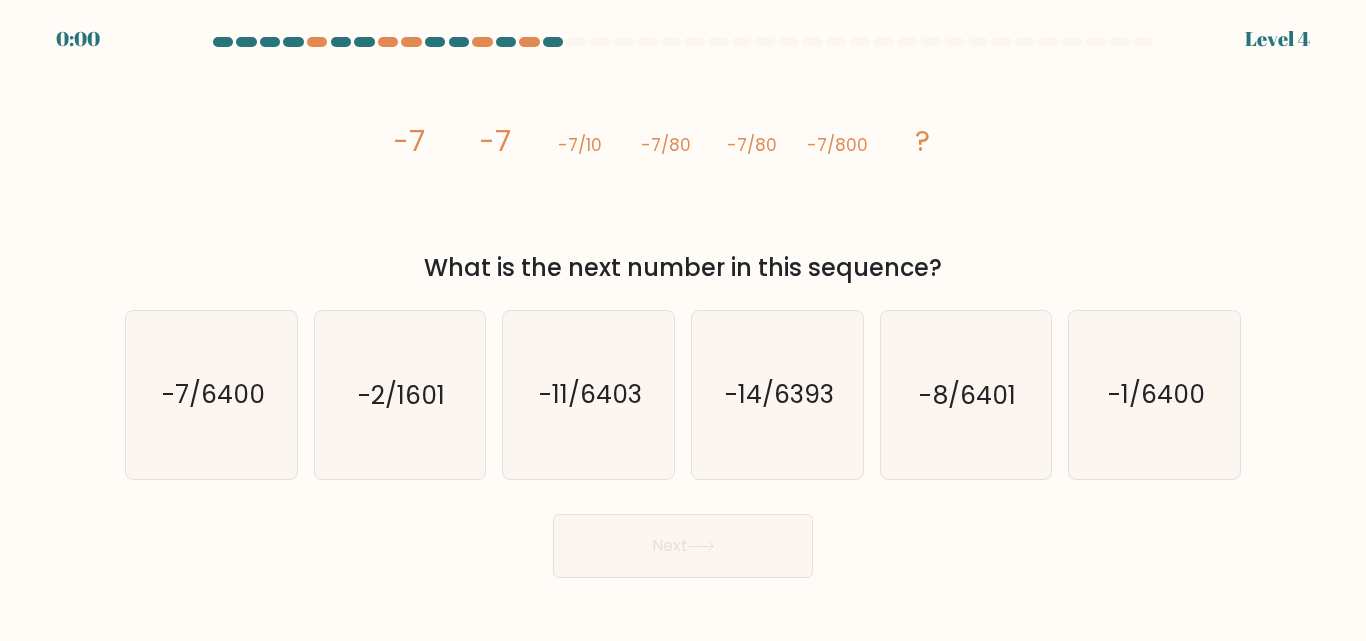 scroll, scrollTop: 0, scrollLeft: 0, axis: both 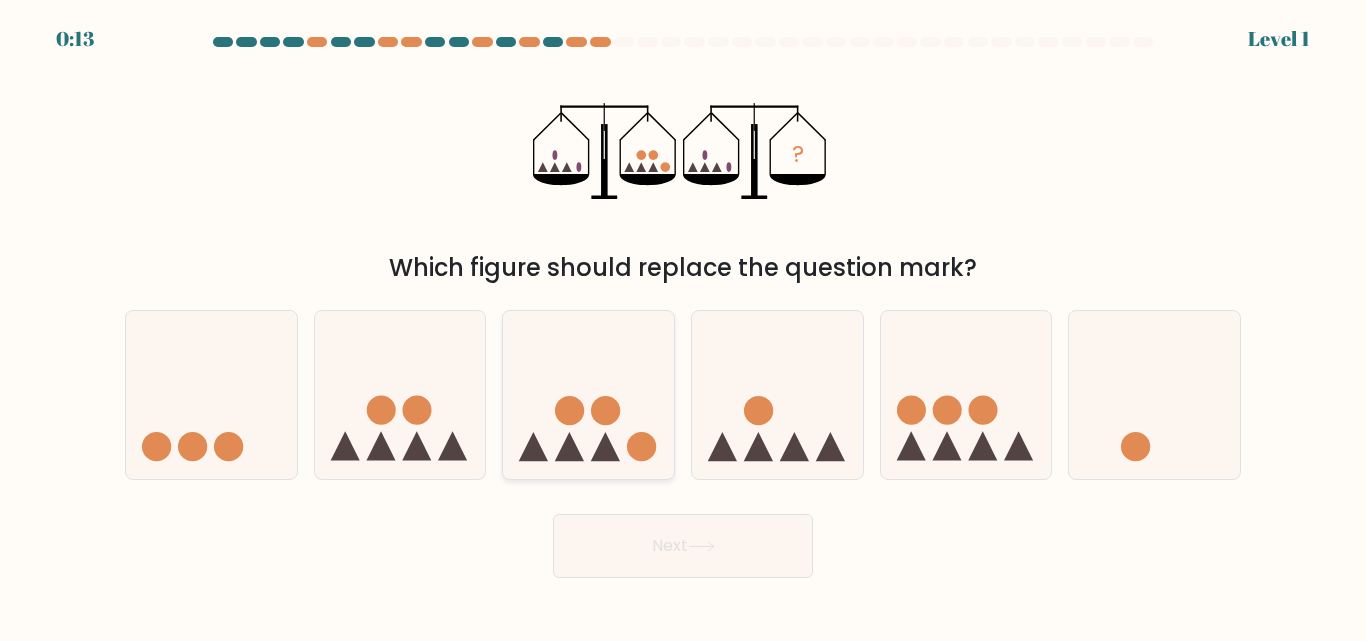 click 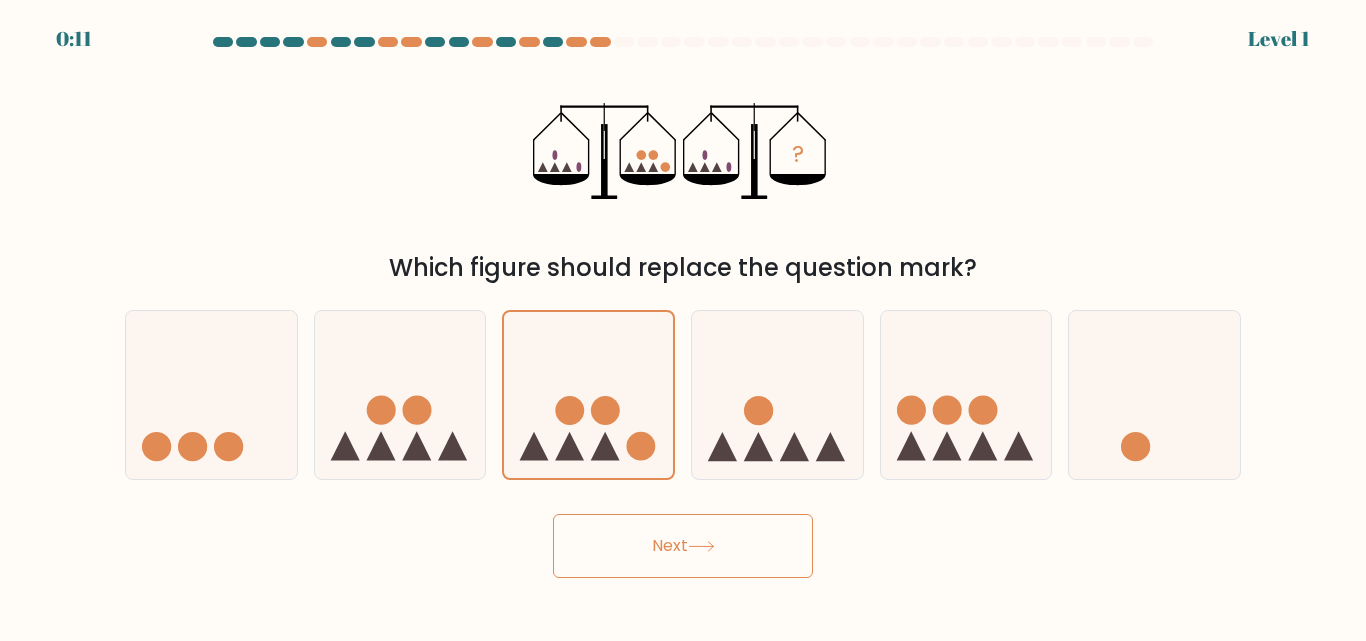 click on "Next" at bounding box center [683, 546] 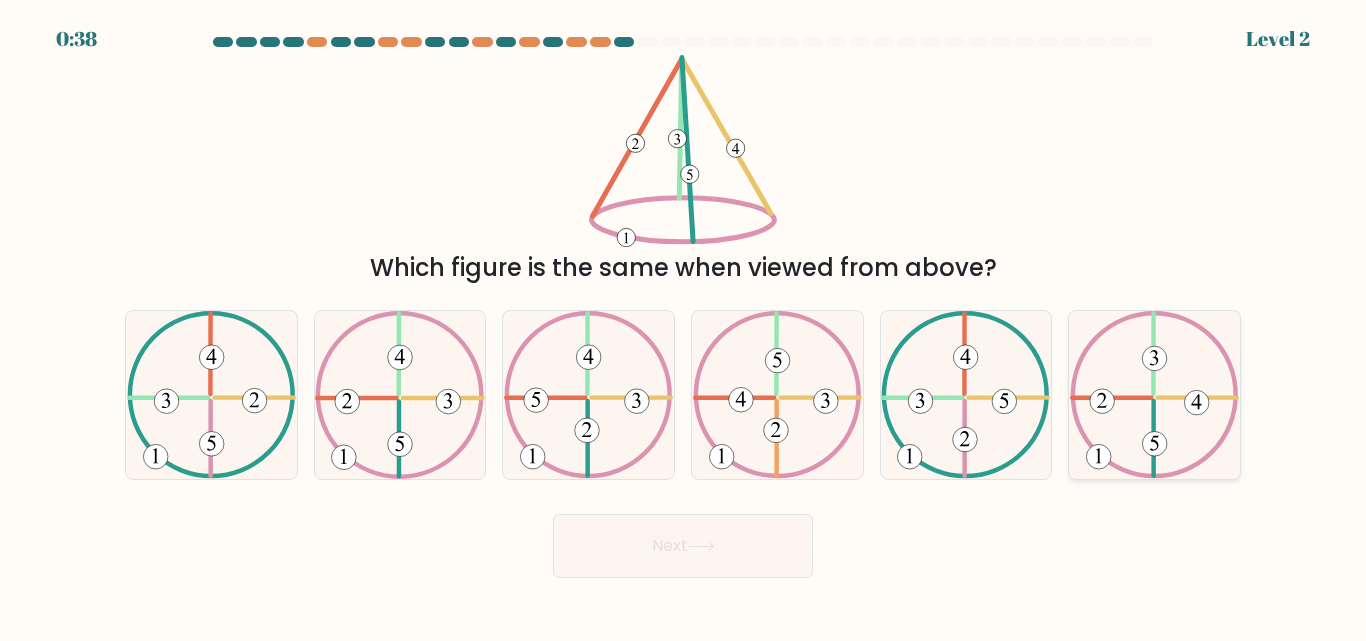 click 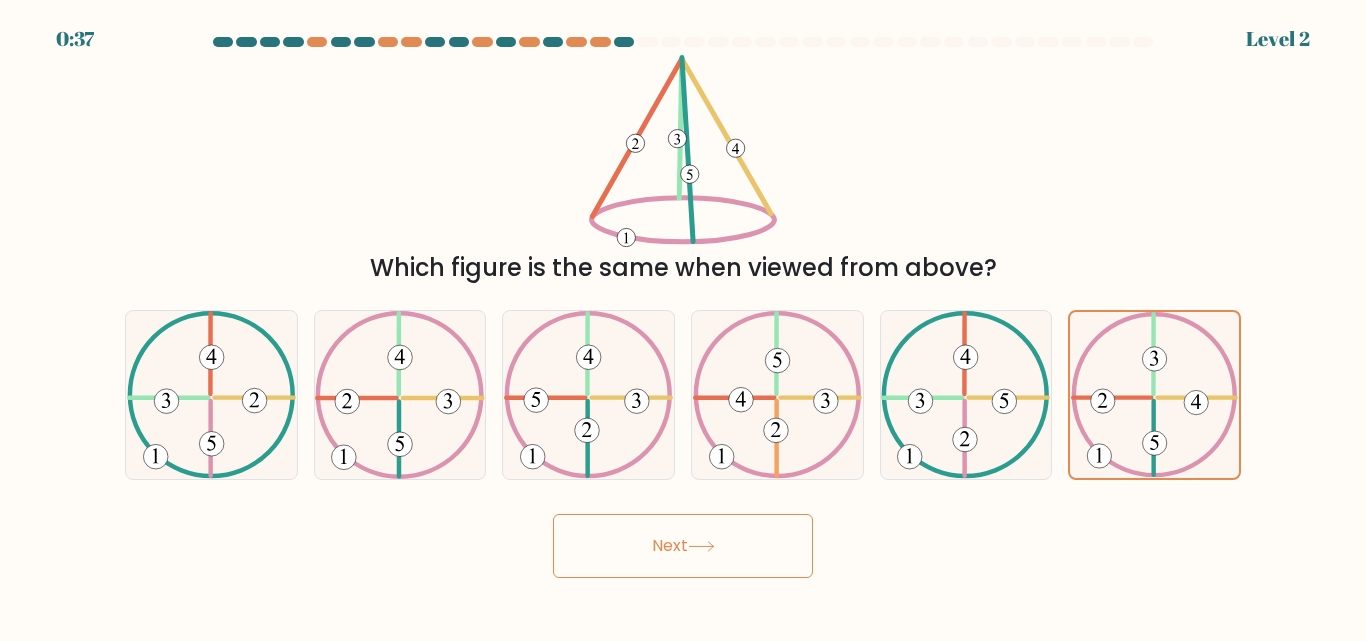 click on "Next" at bounding box center (683, 546) 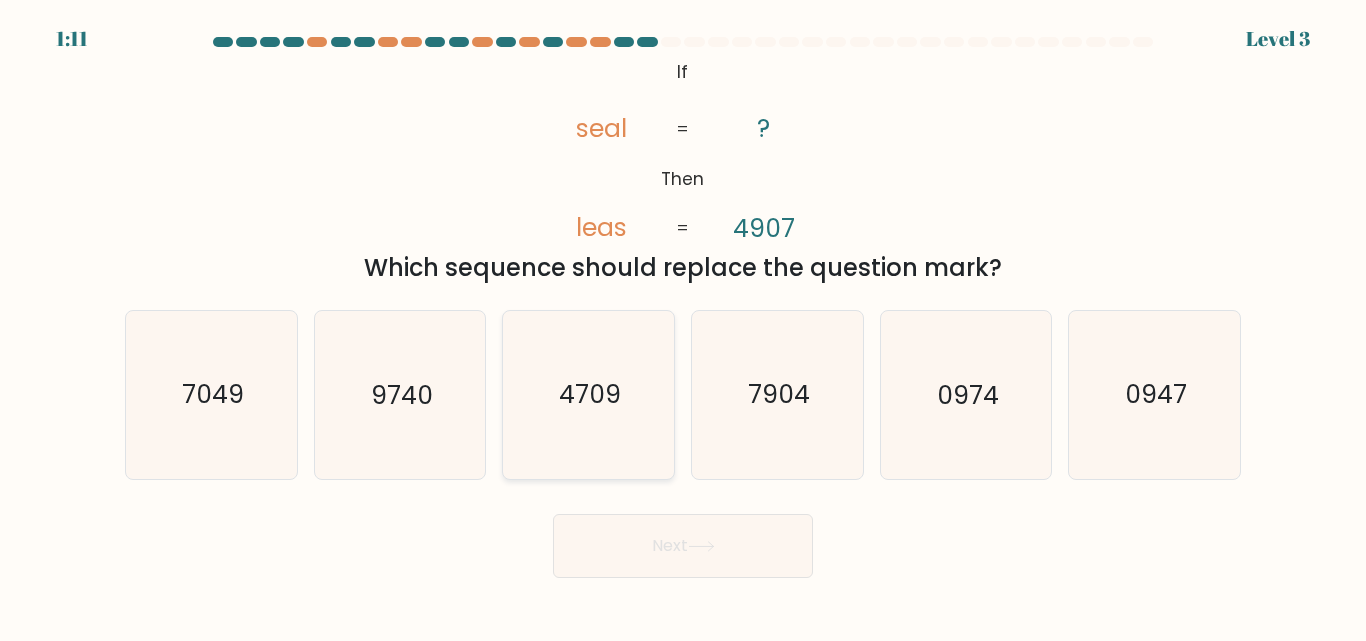 click on "4709" 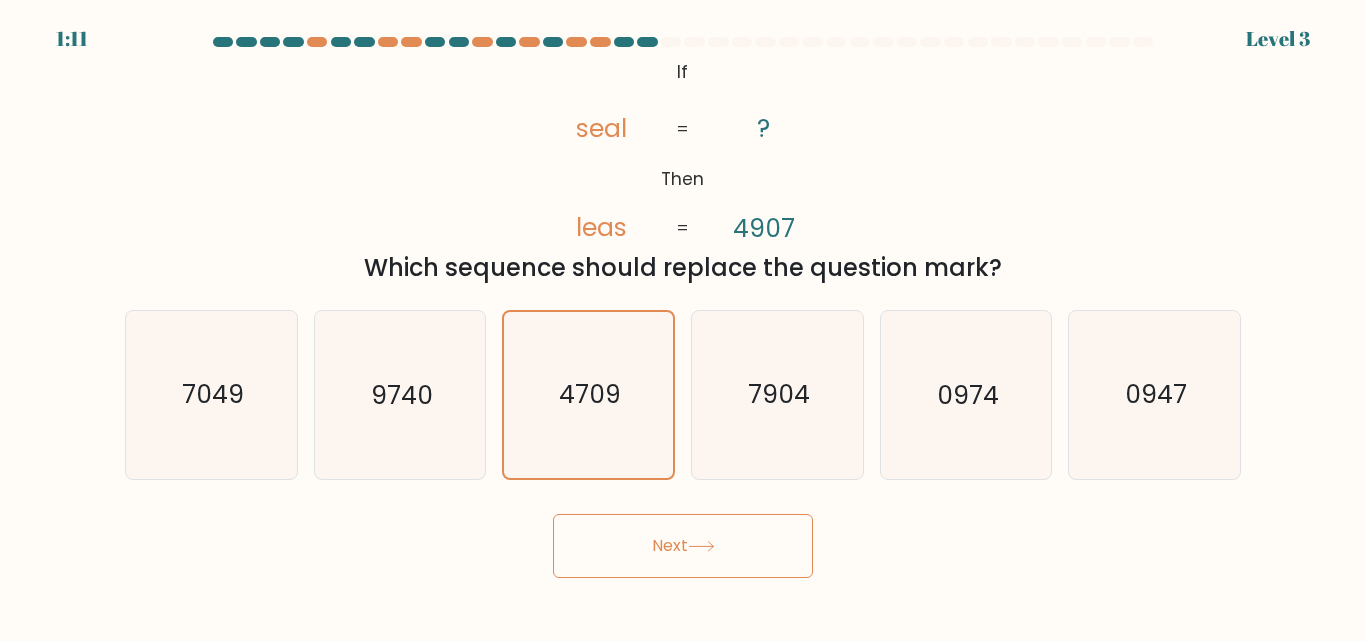 click on "Next" at bounding box center [683, 546] 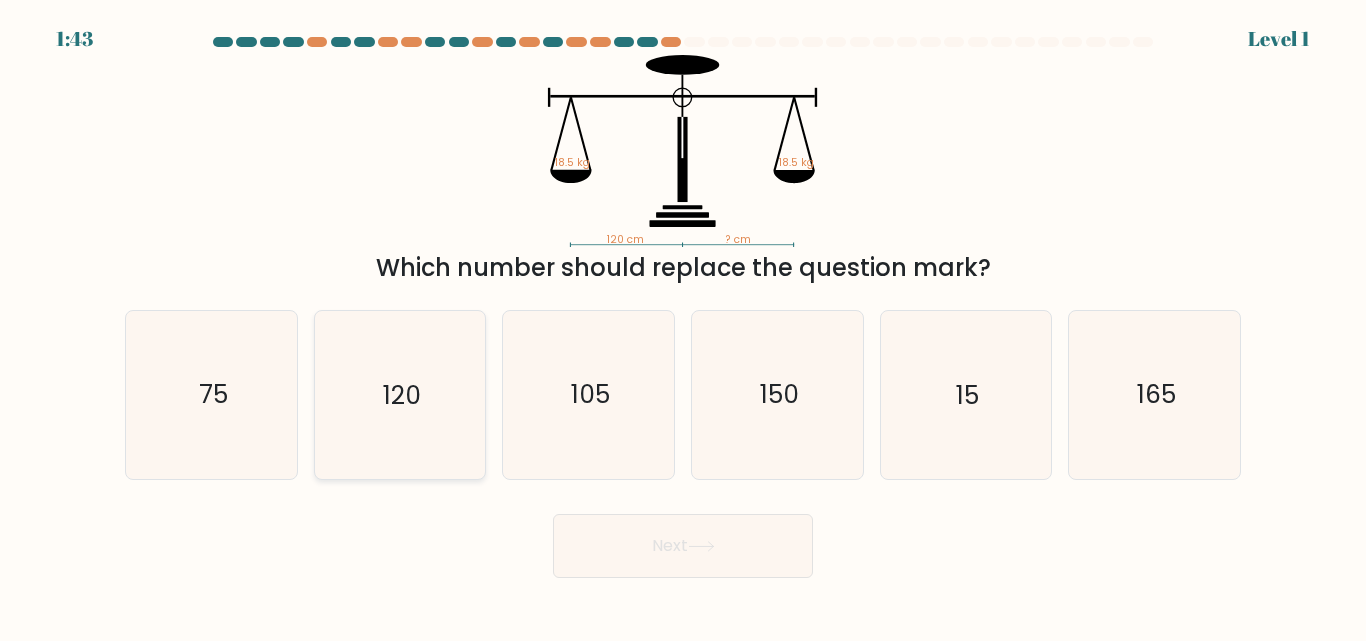 click on "120" 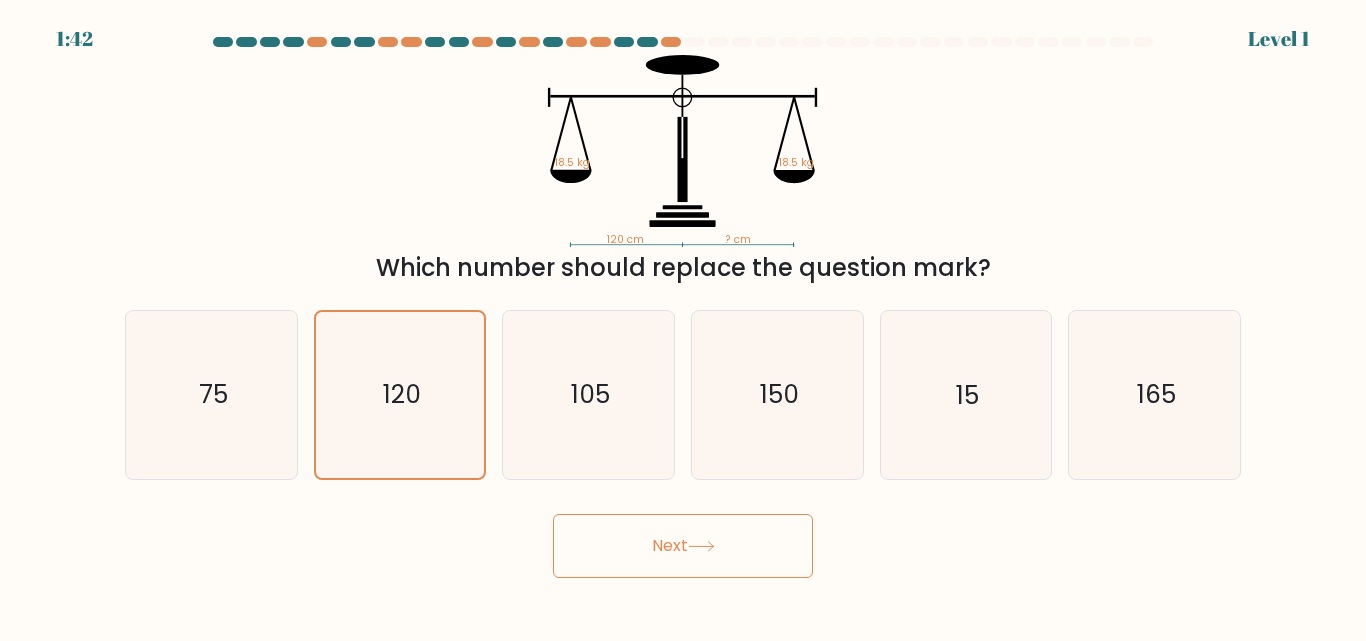 click on "Next" at bounding box center [683, 546] 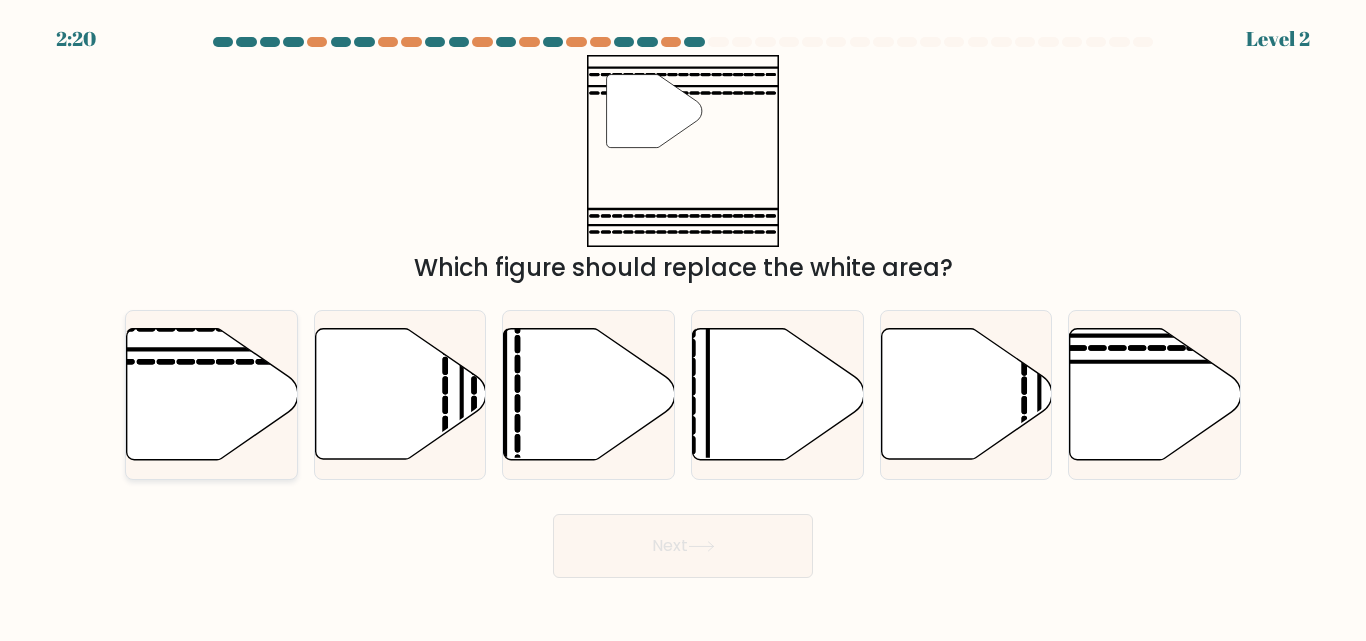 click 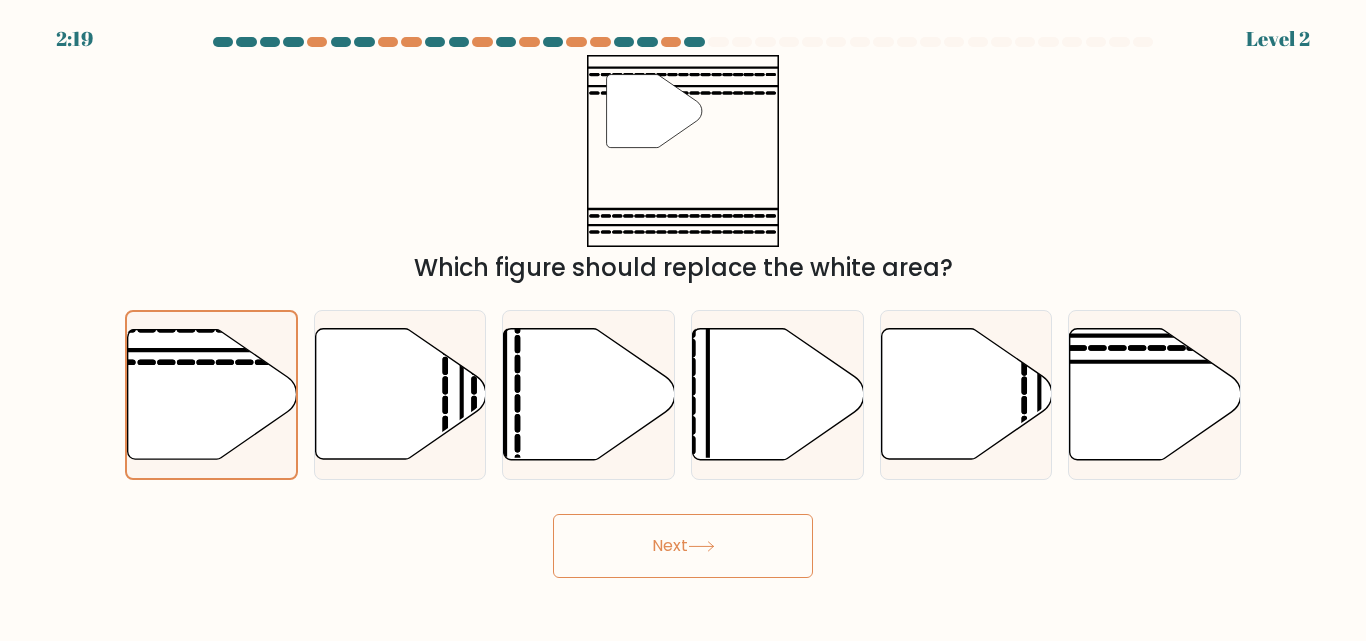 click on "Next" at bounding box center [683, 546] 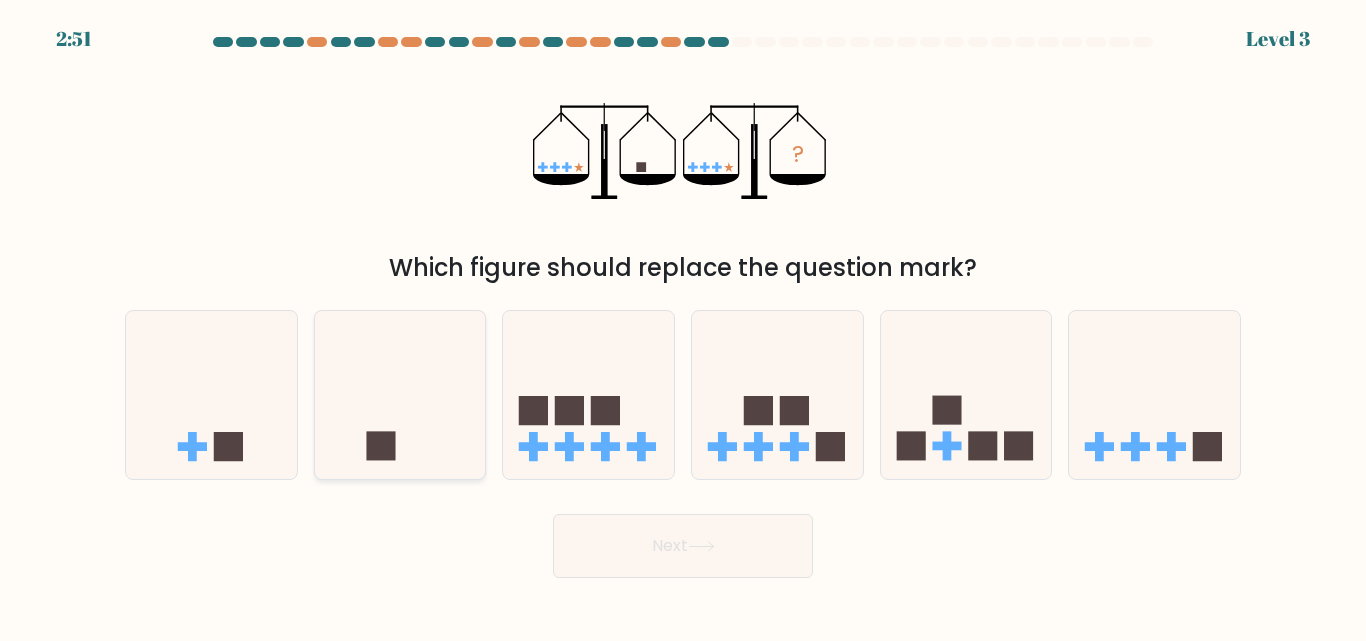 click 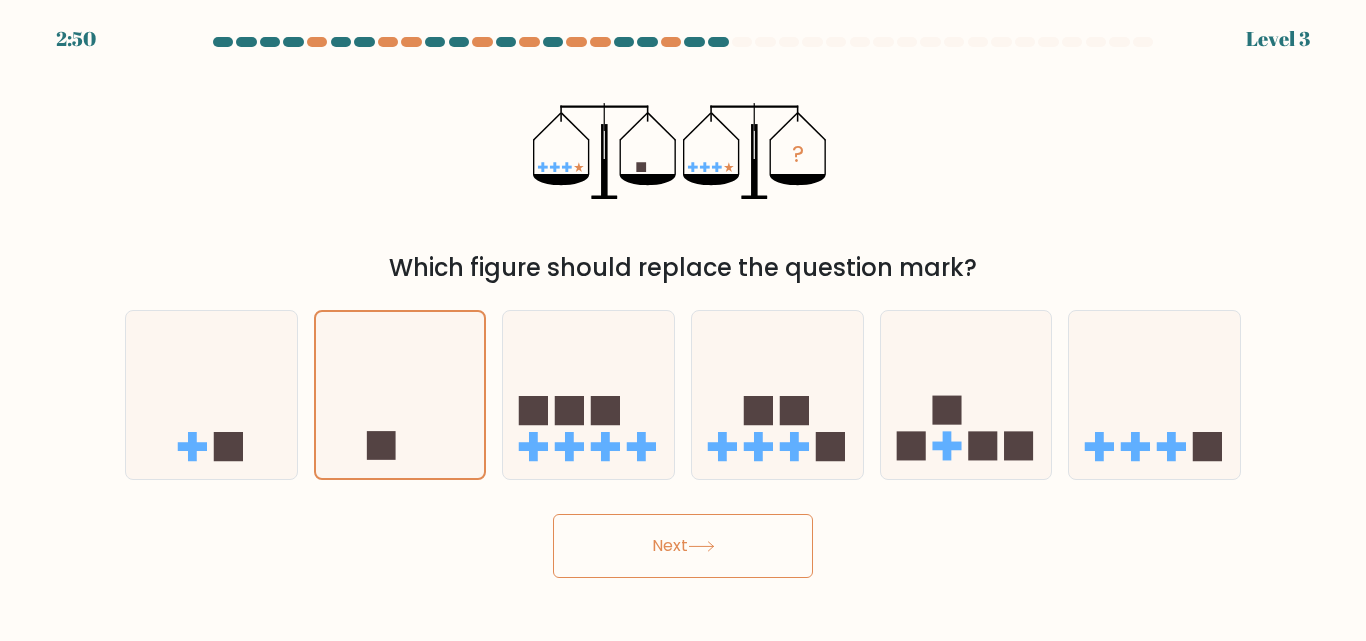 click on "Next" at bounding box center (683, 546) 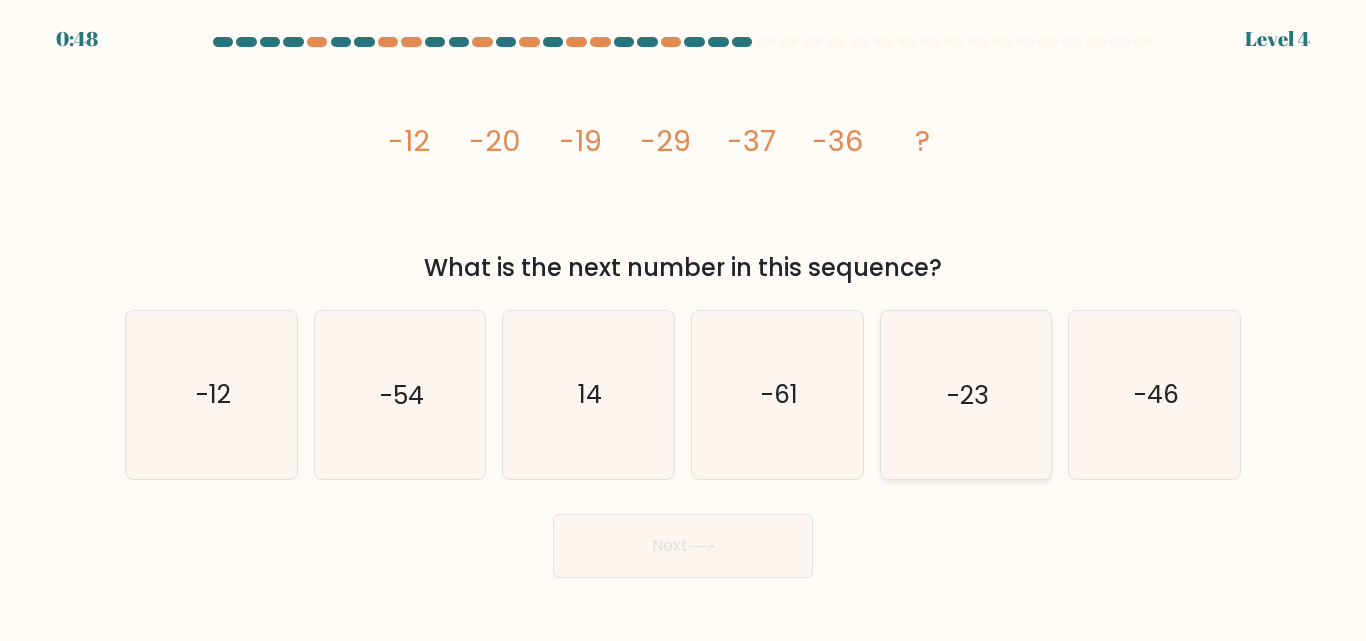click on "-23" 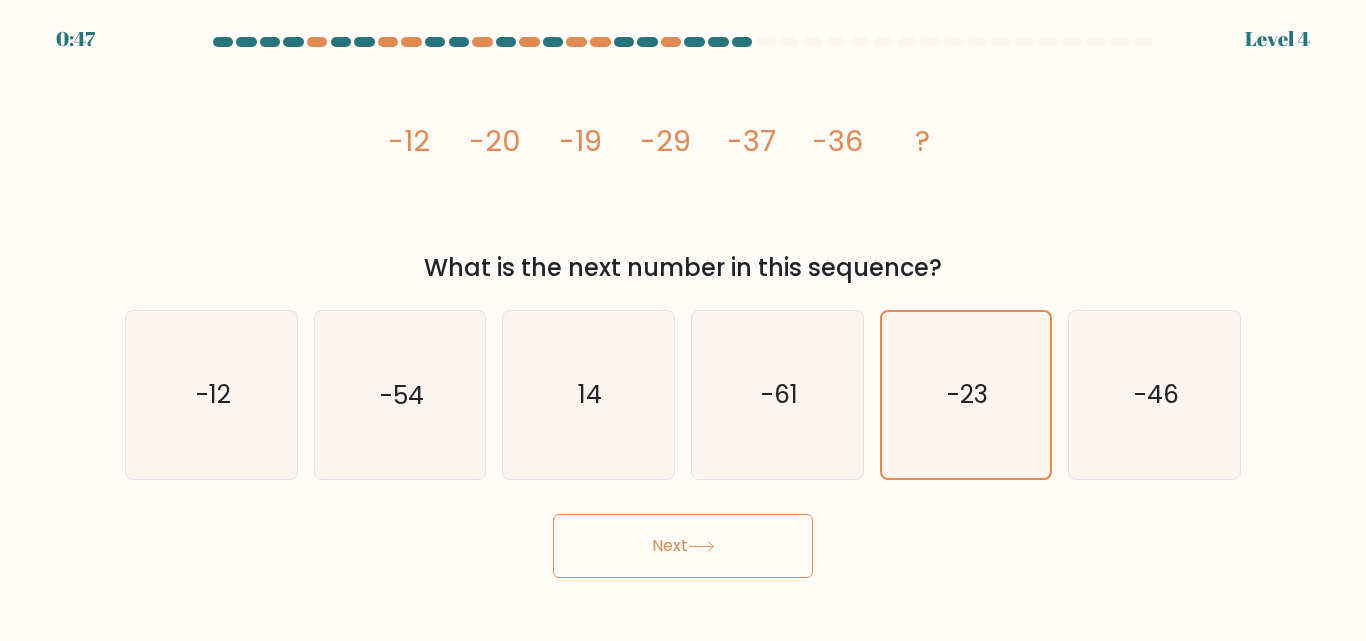 click on "Next" at bounding box center [683, 546] 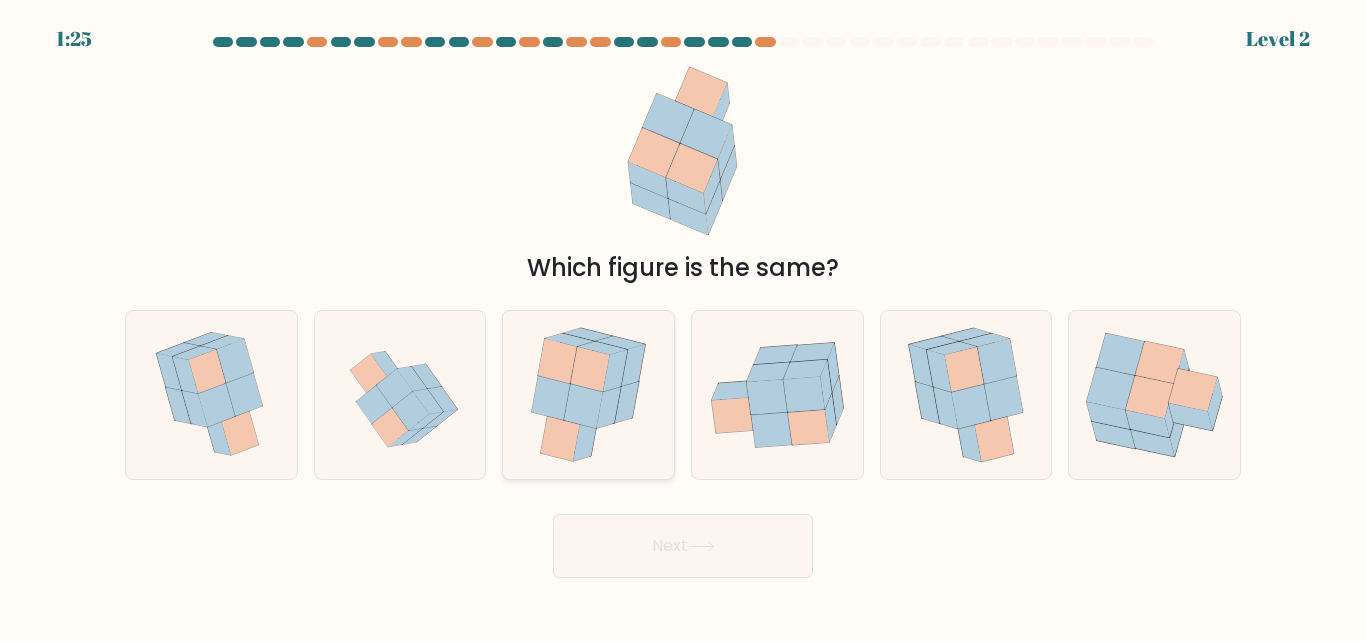 click 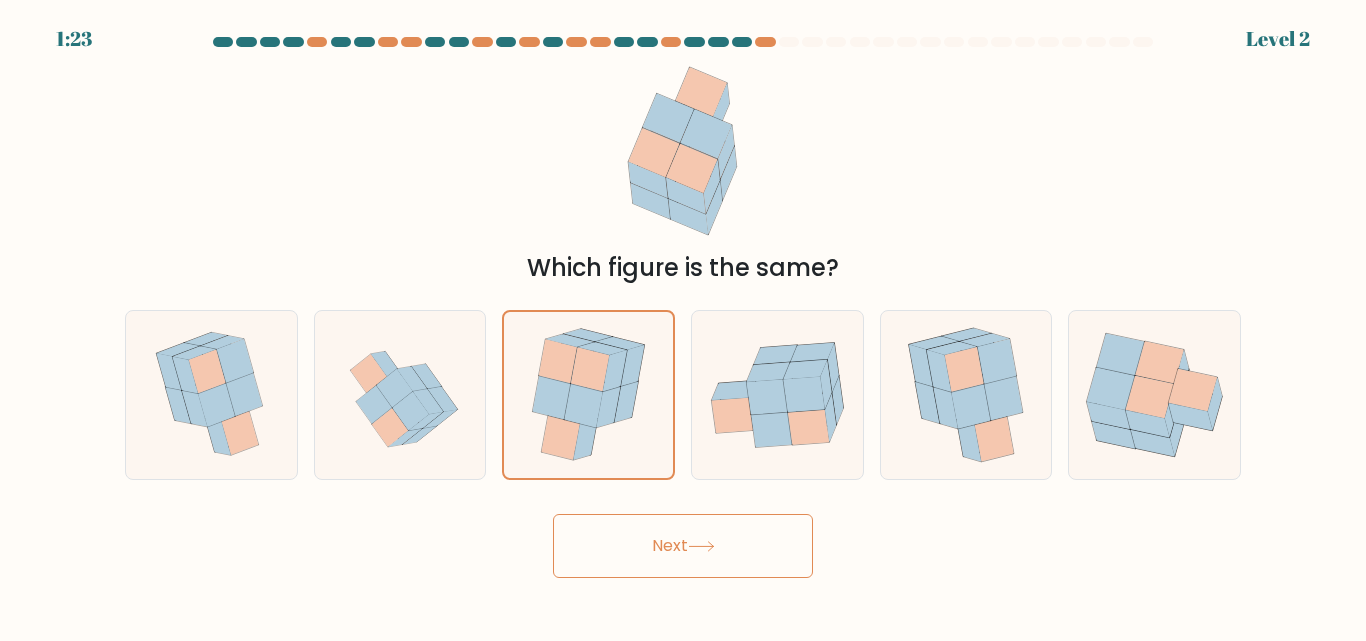 click on "Next" at bounding box center [683, 546] 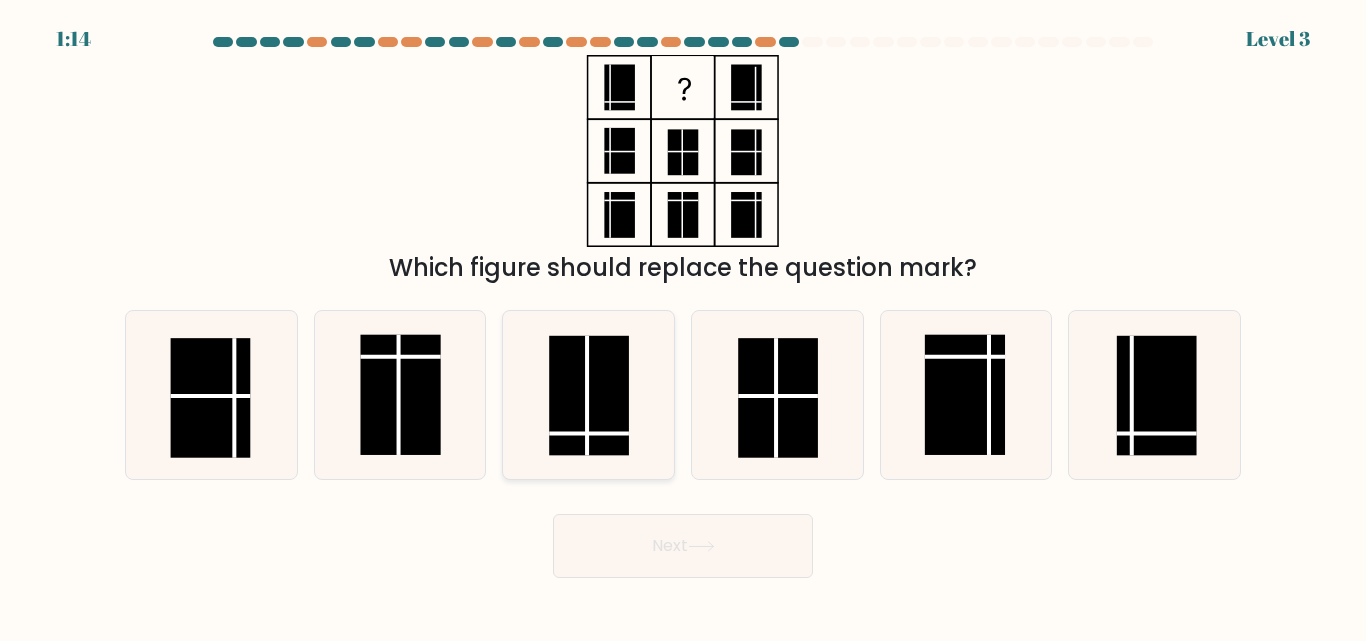 click 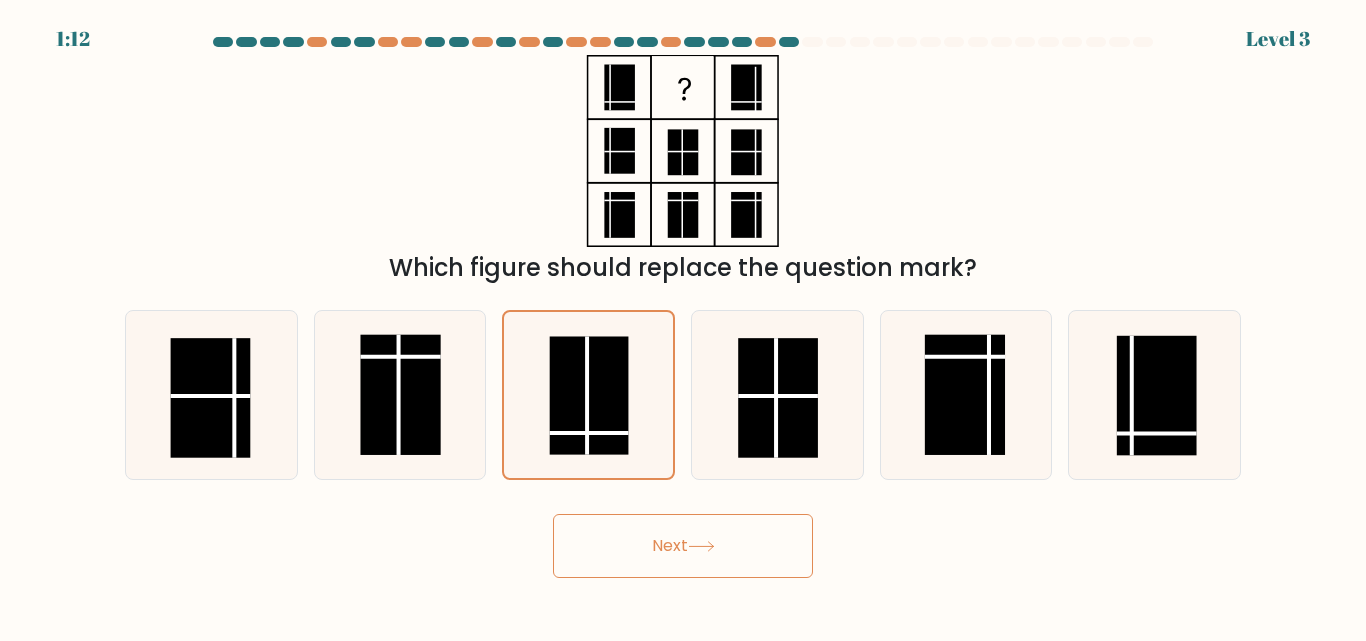 click on "Next" at bounding box center [683, 546] 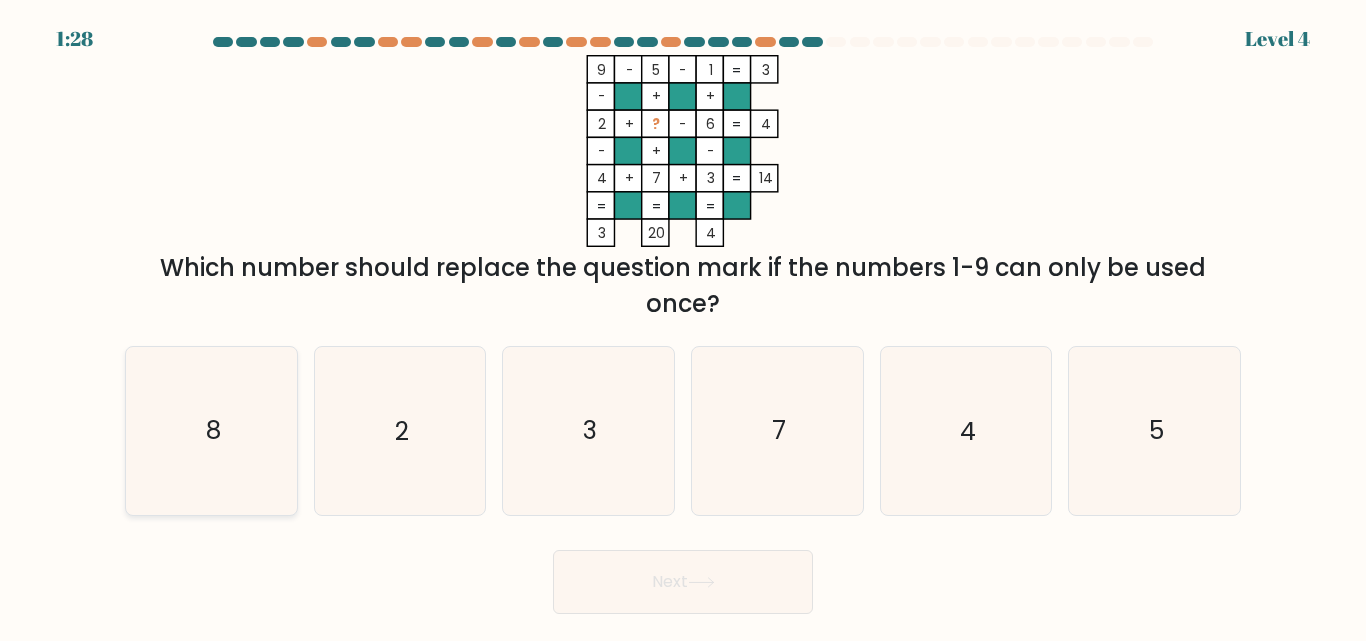 click on "8" 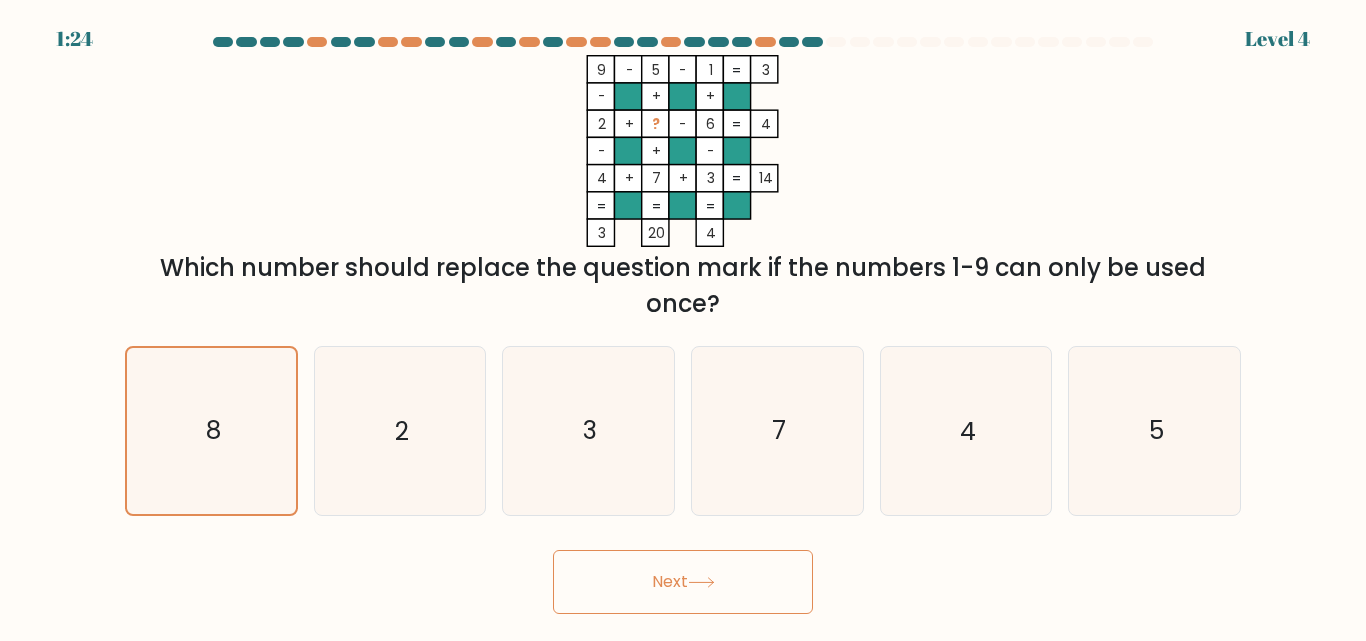 click on "Next" at bounding box center (683, 582) 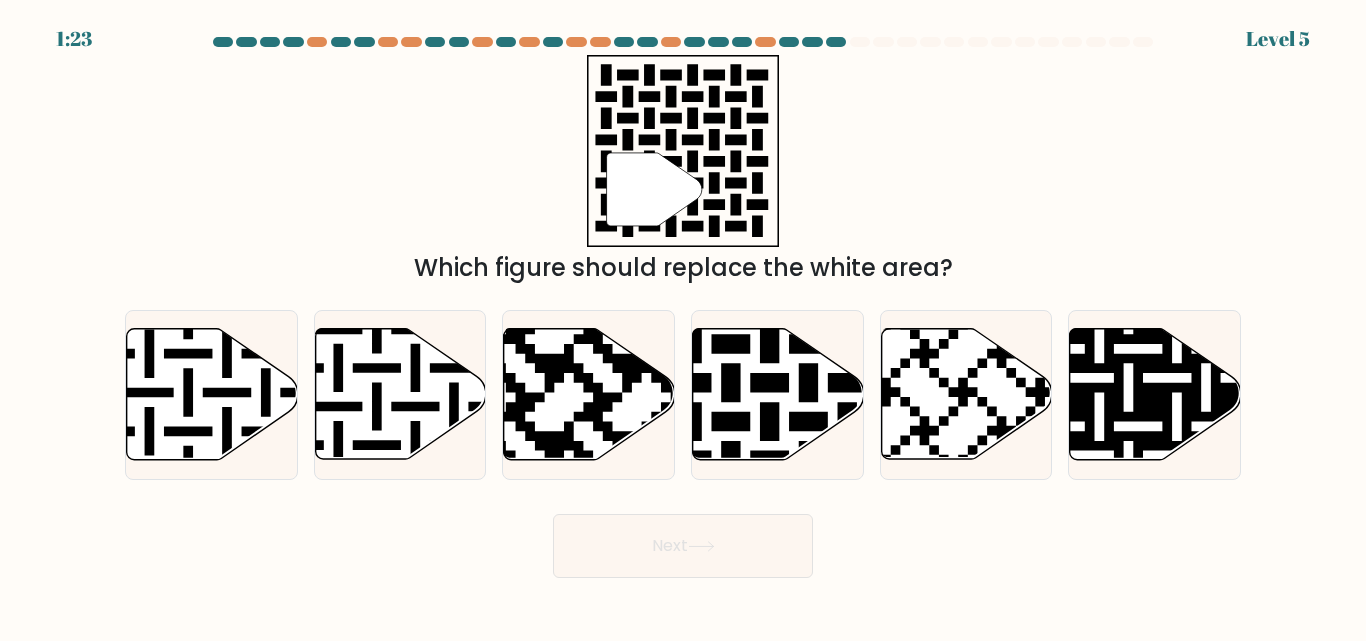 click on "1:23
Level 5" at bounding box center (683, 320) 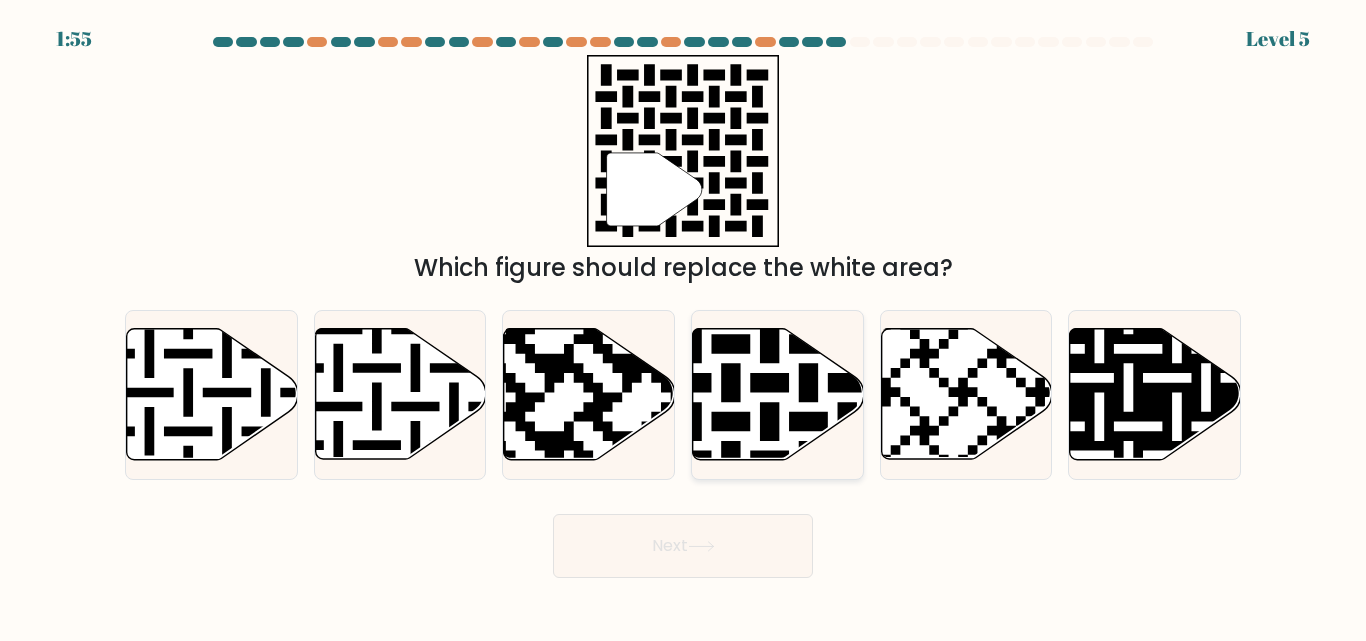 click 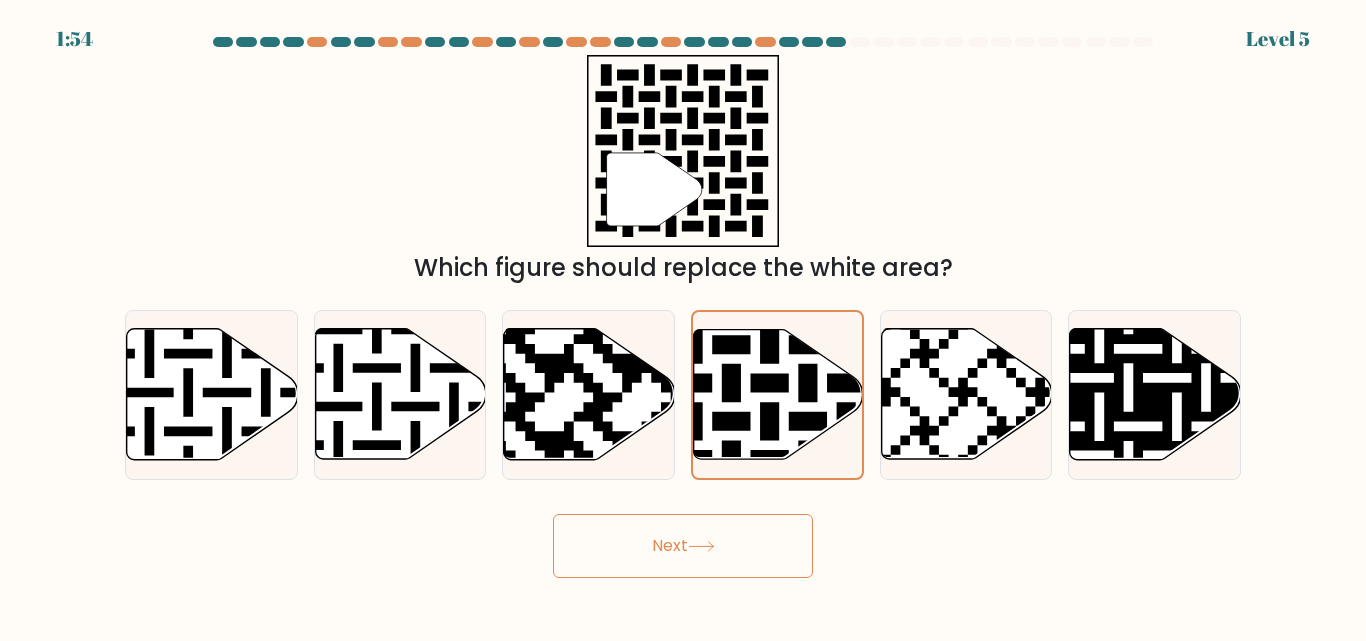 click on "Next" at bounding box center (683, 546) 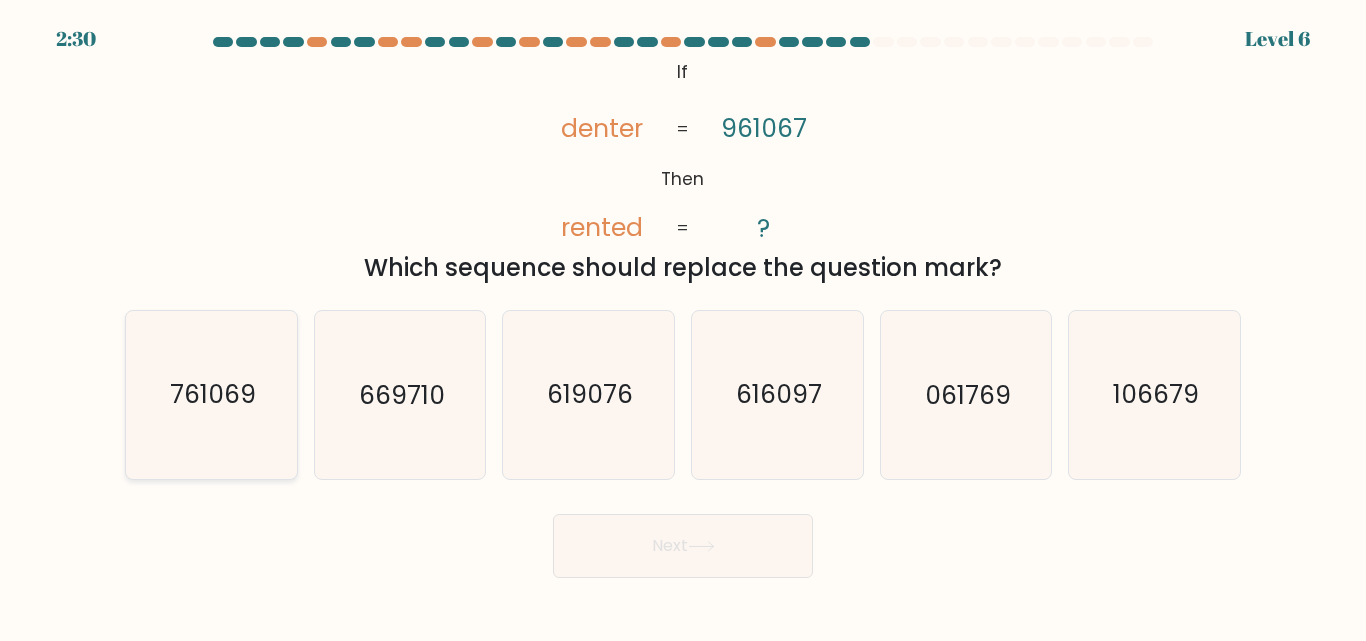click on "761069" 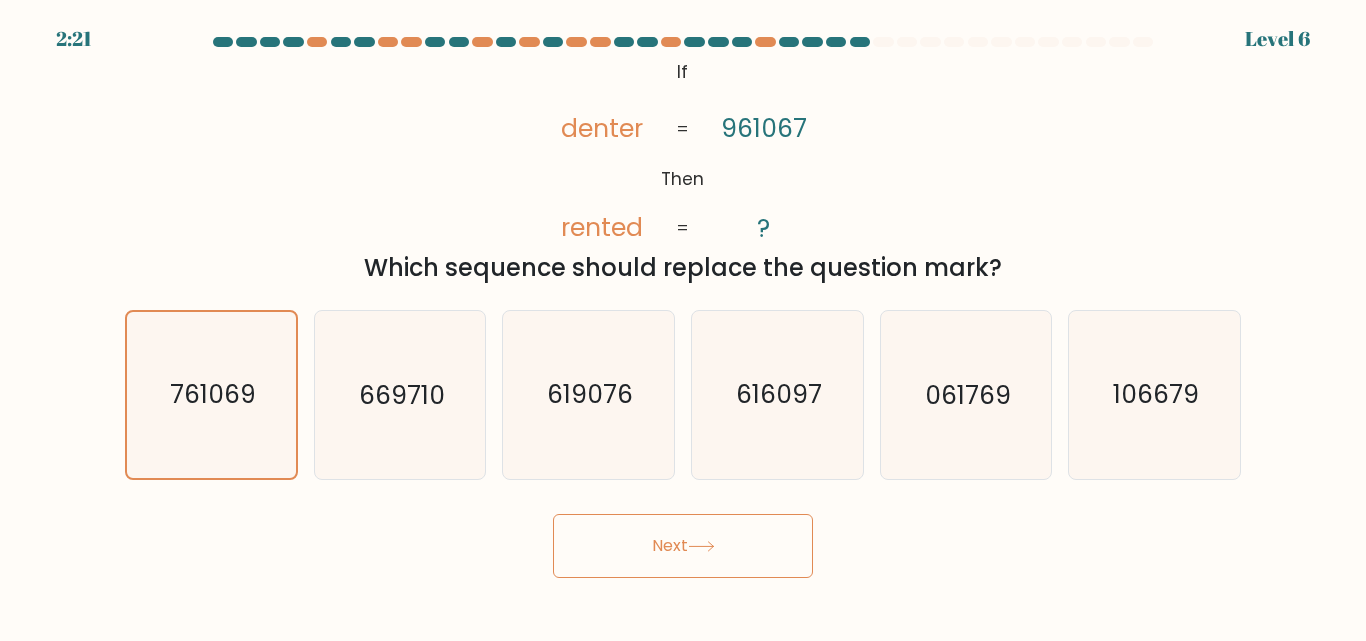 click on "Next" at bounding box center (683, 546) 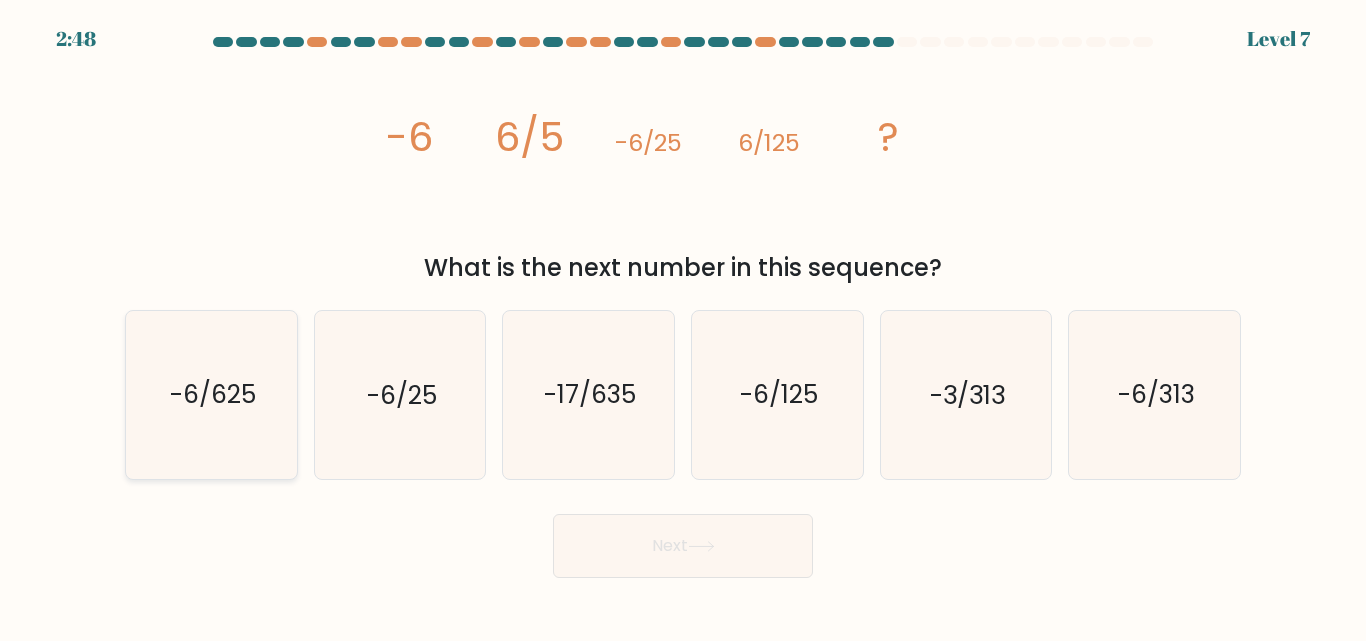 type 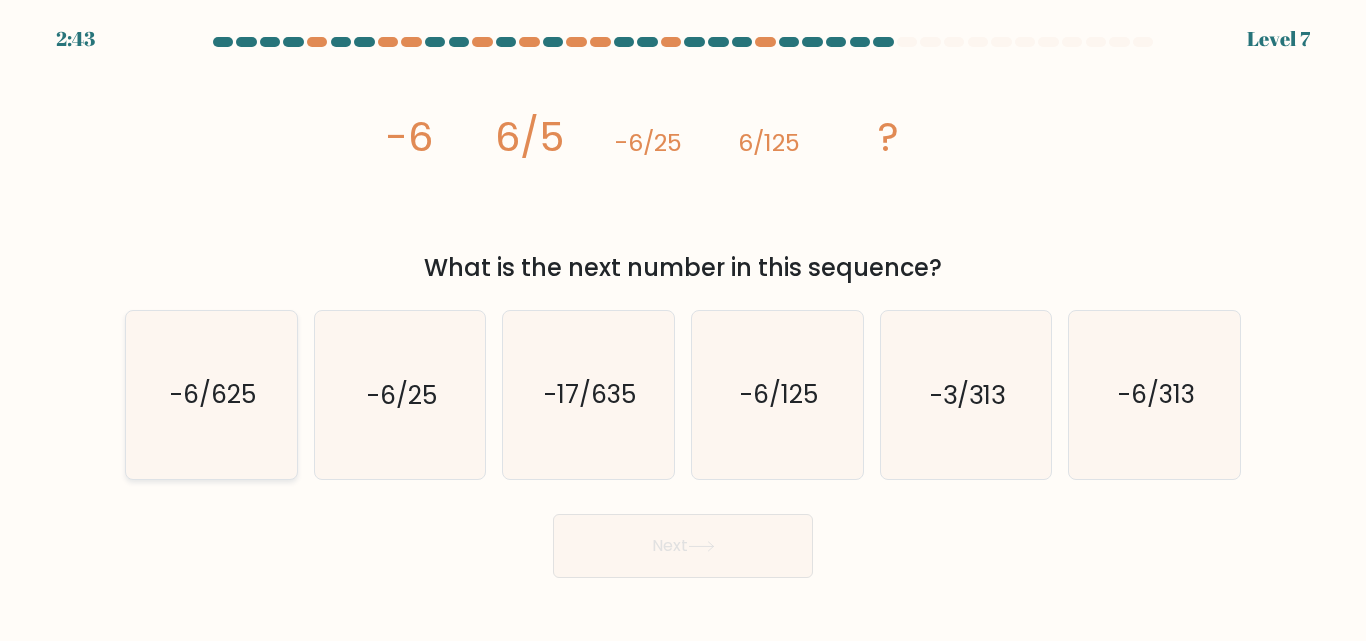 click on "-6/625" 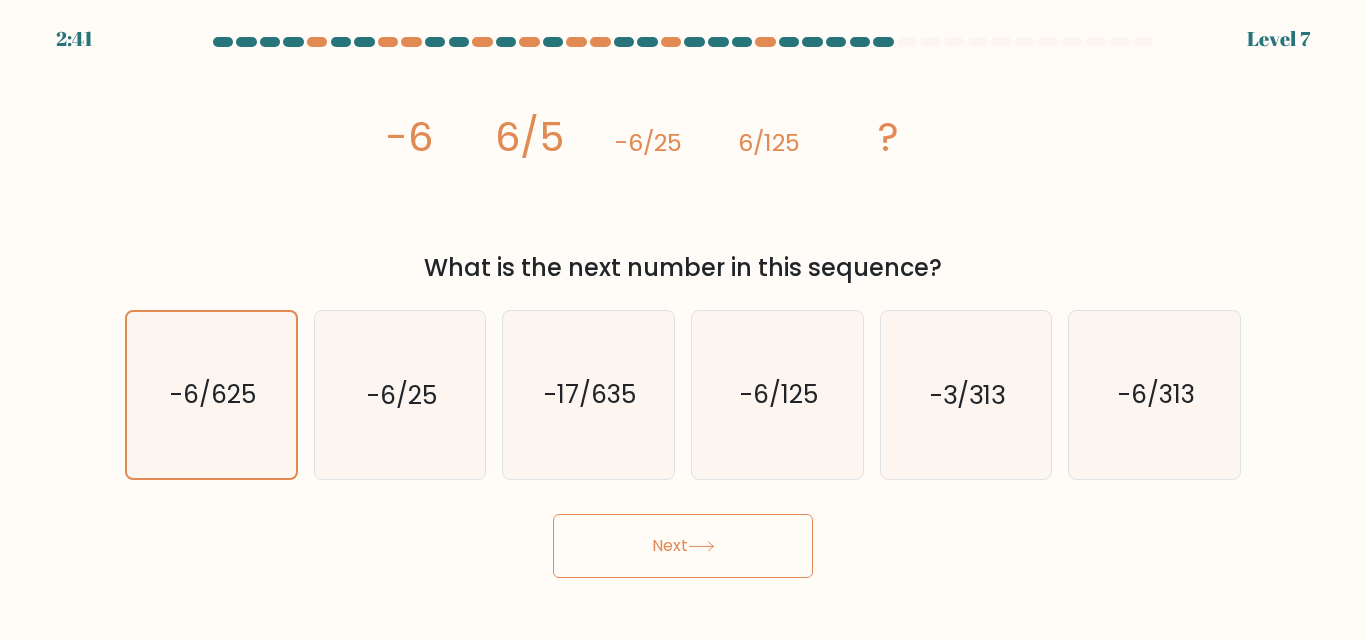 click on "Next" at bounding box center (683, 546) 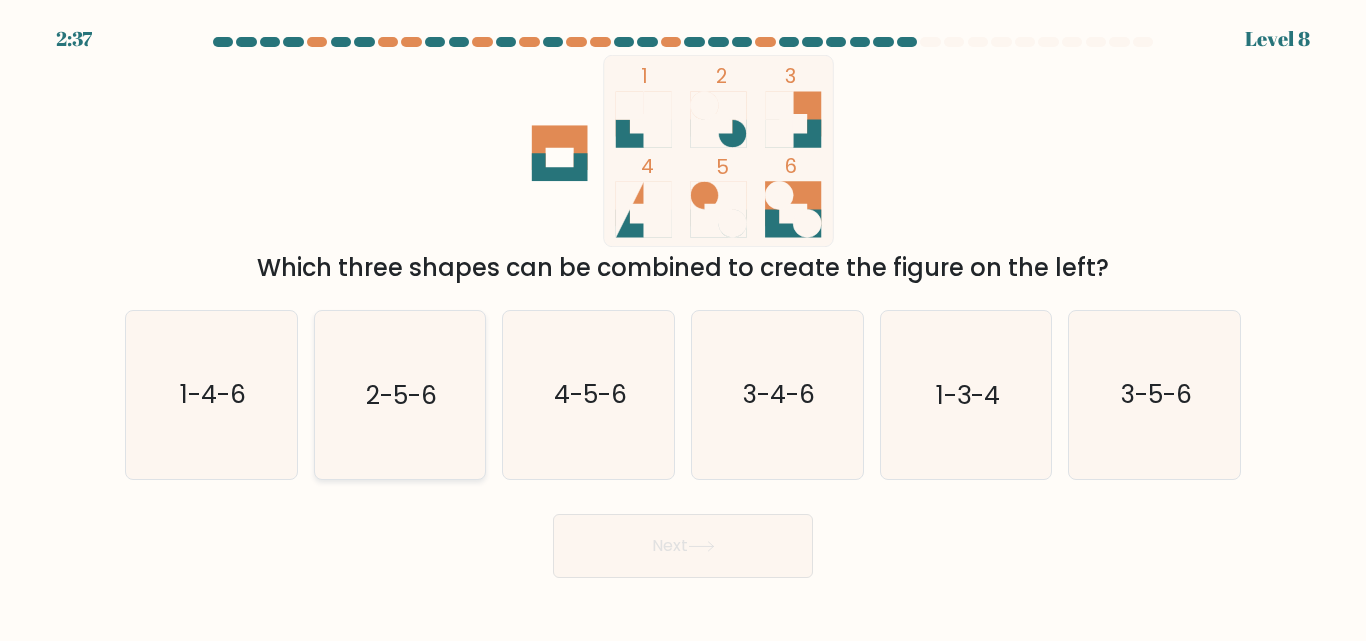 click on "2-5-6" 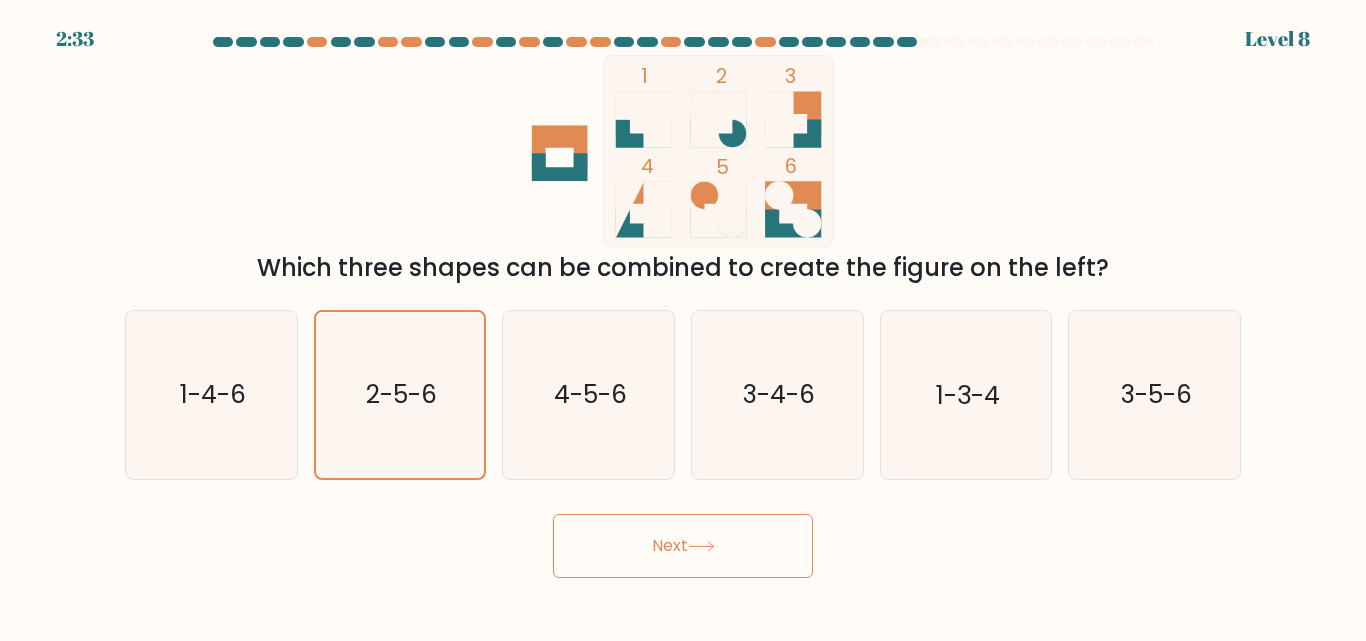 click on "Next" at bounding box center [683, 546] 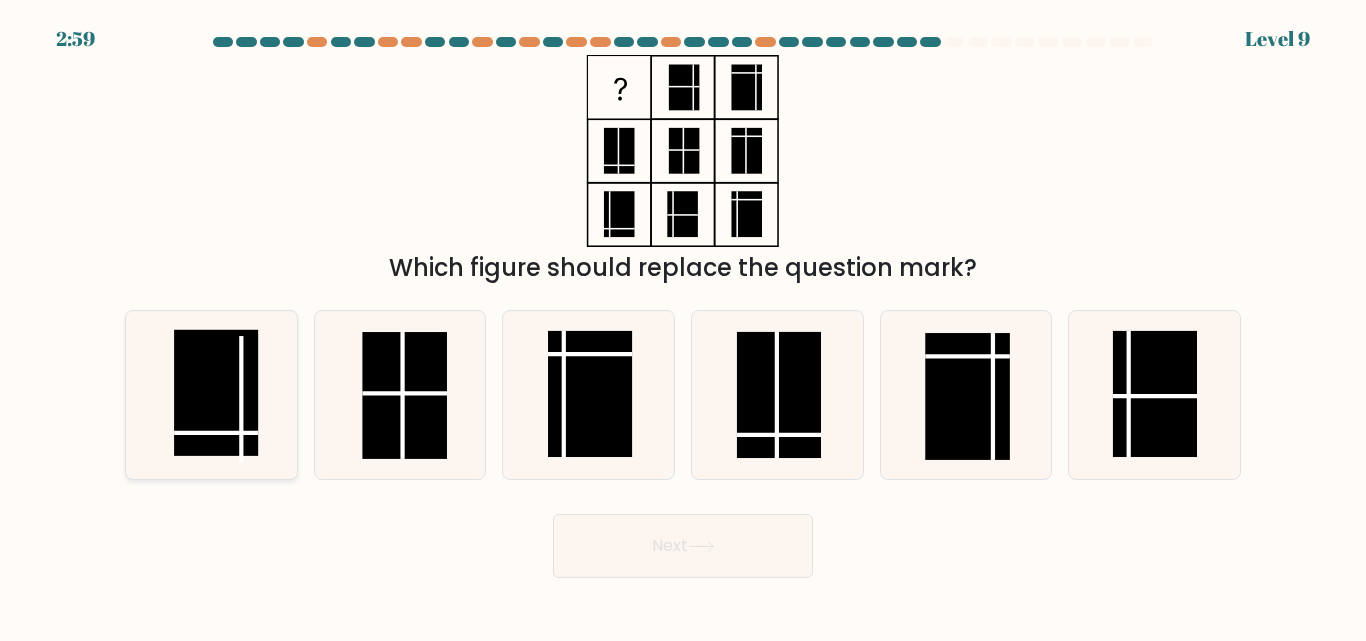 click 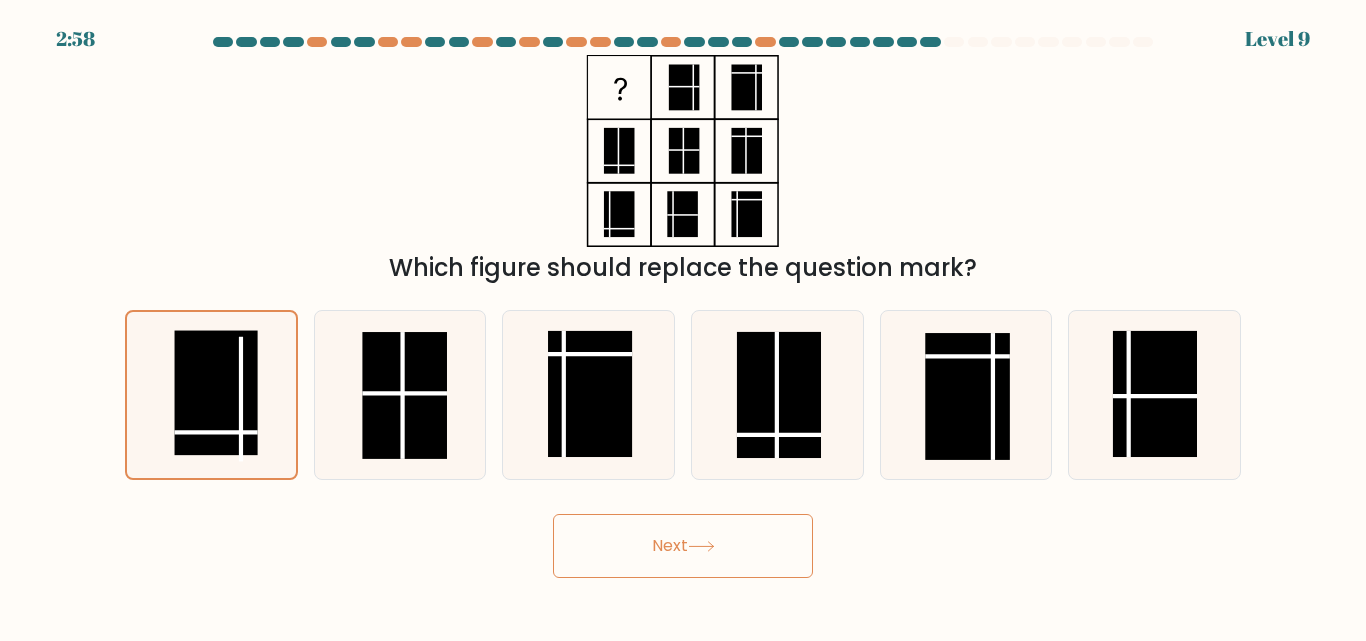 click on "Next" at bounding box center (683, 546) 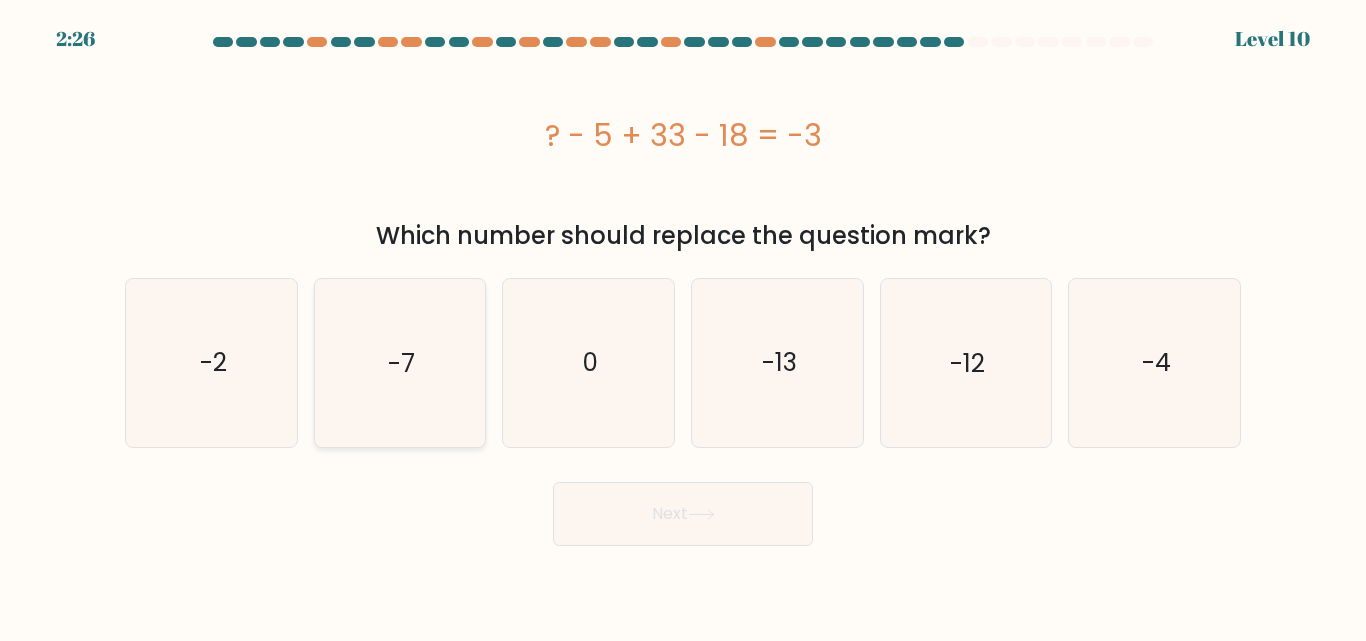 click on "-7" 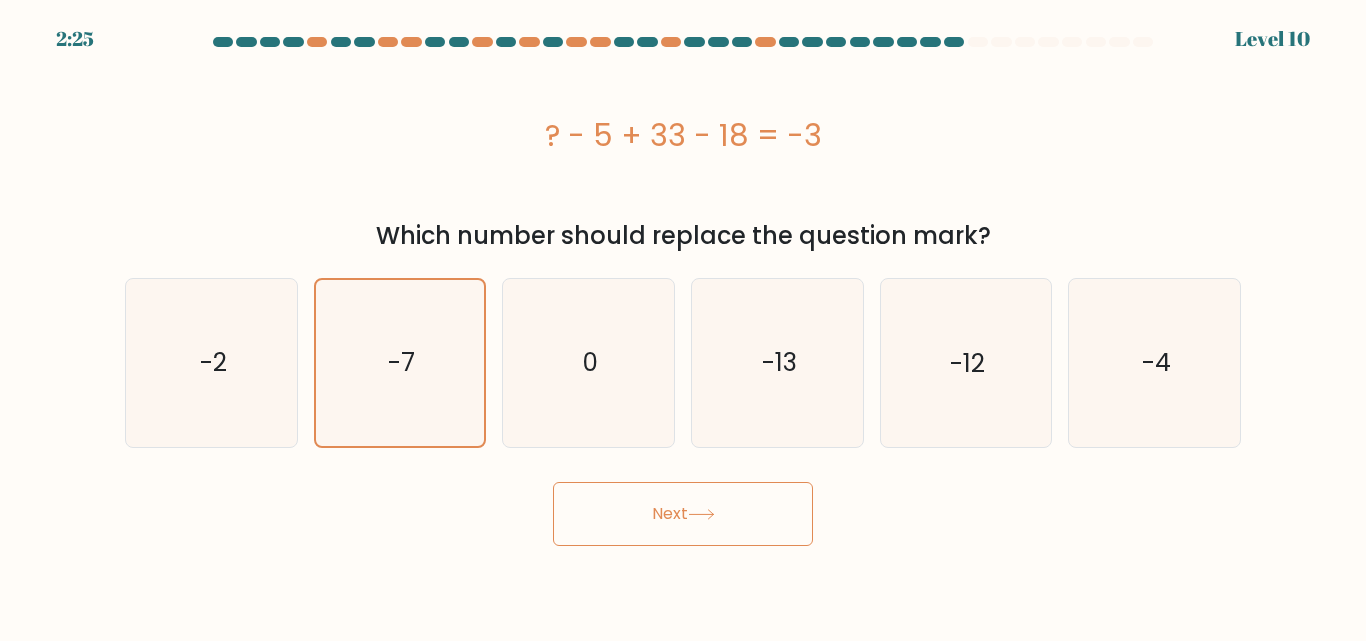 click on "Next" at bounding box center (683, 514) 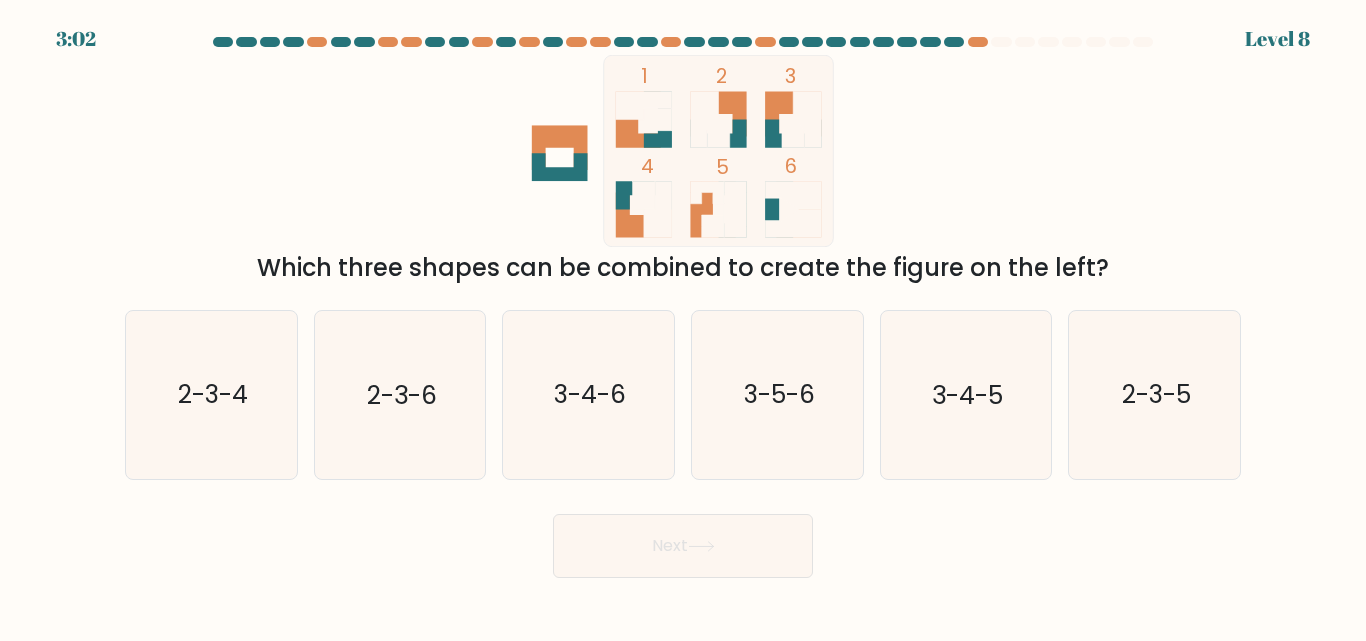 type 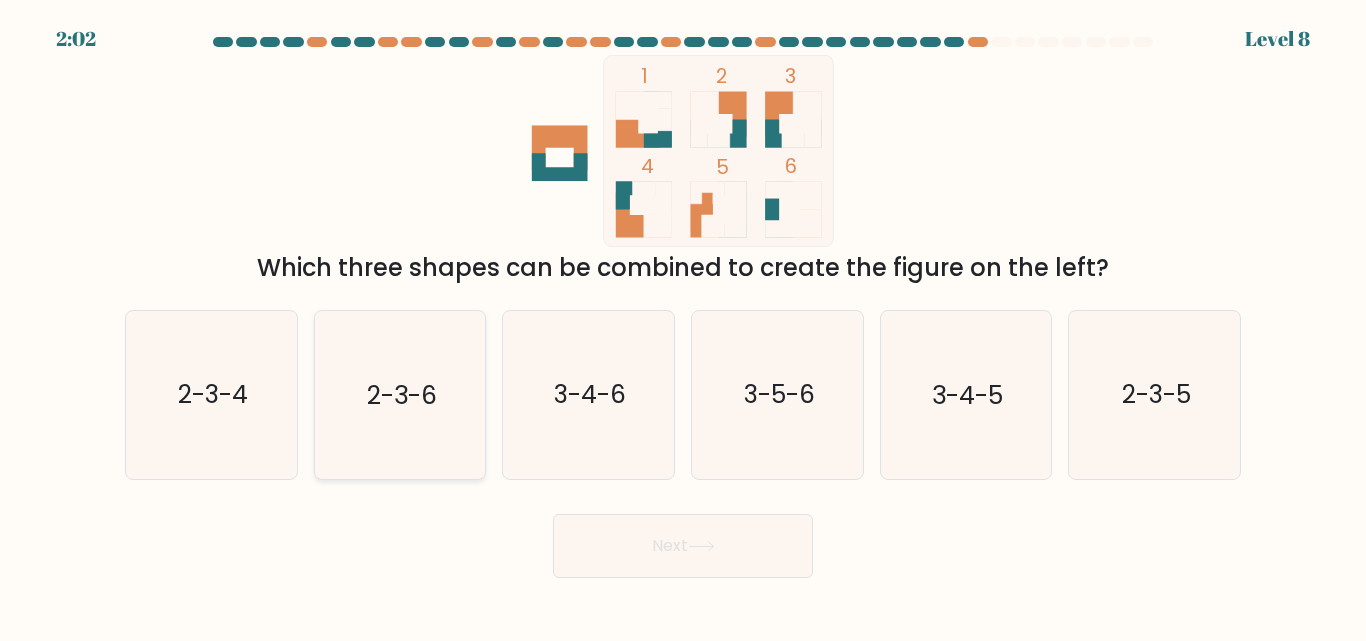 click on "2-3-6" 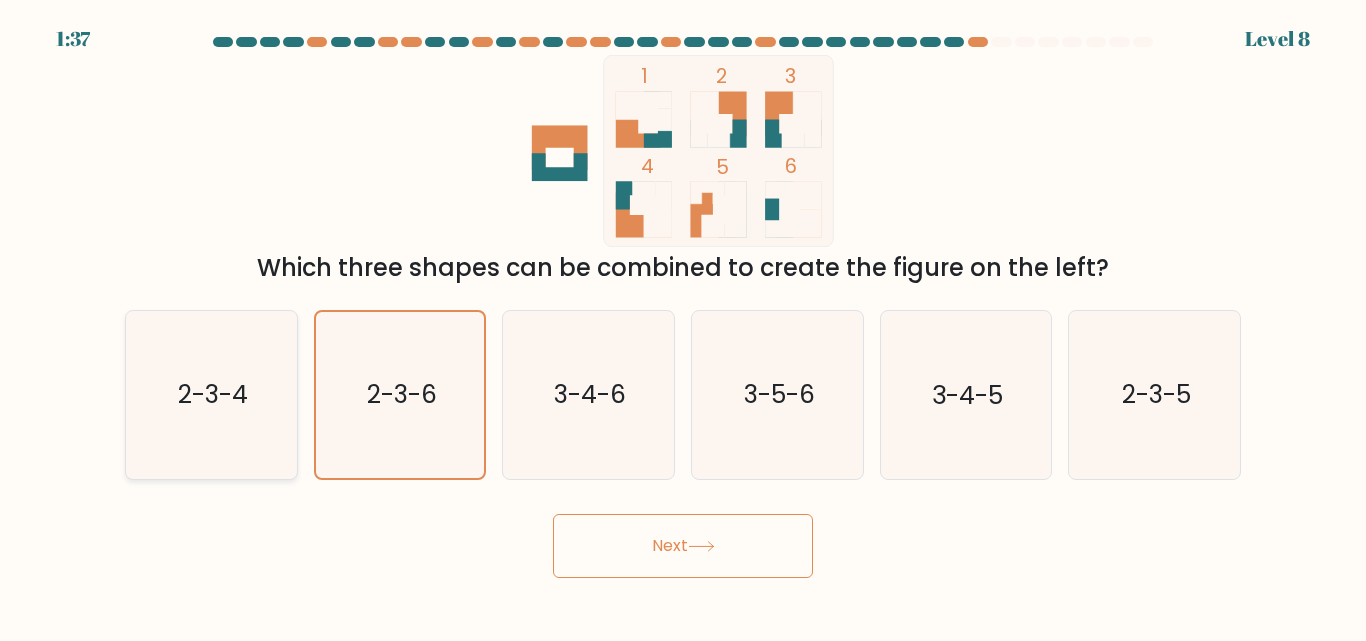 click on "2-3-4" 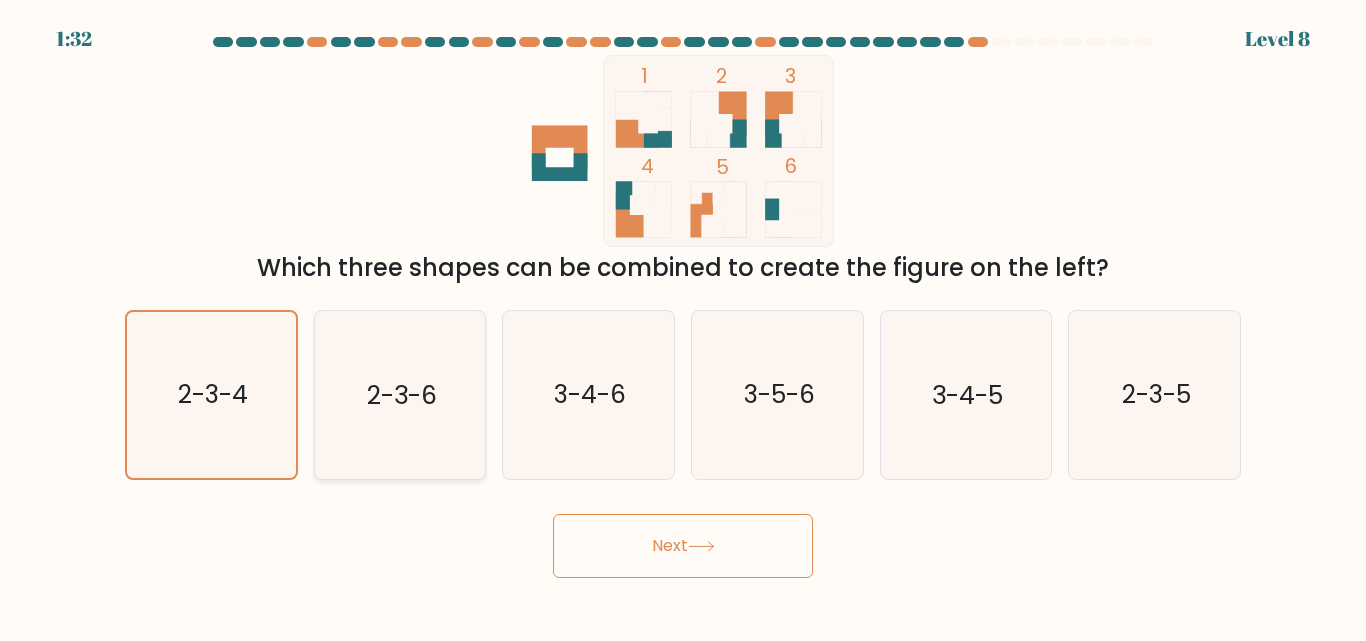 click on "2-3-6" 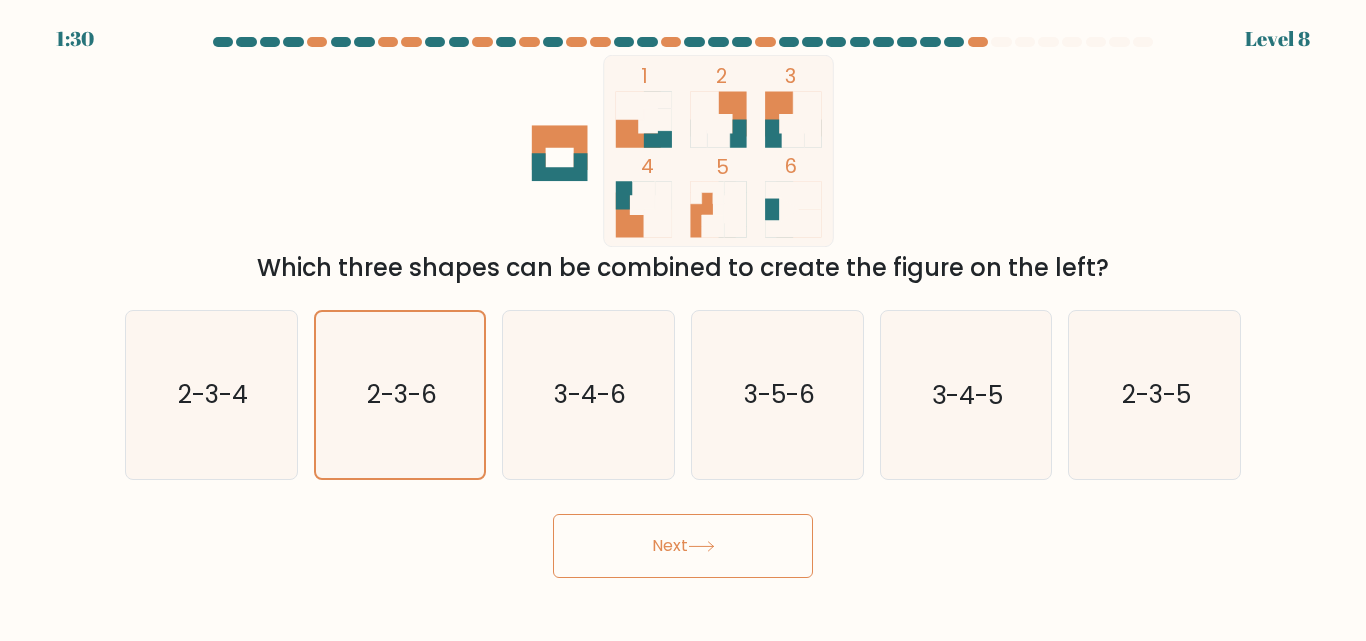click on "Next" at bounding box center [683, 546] 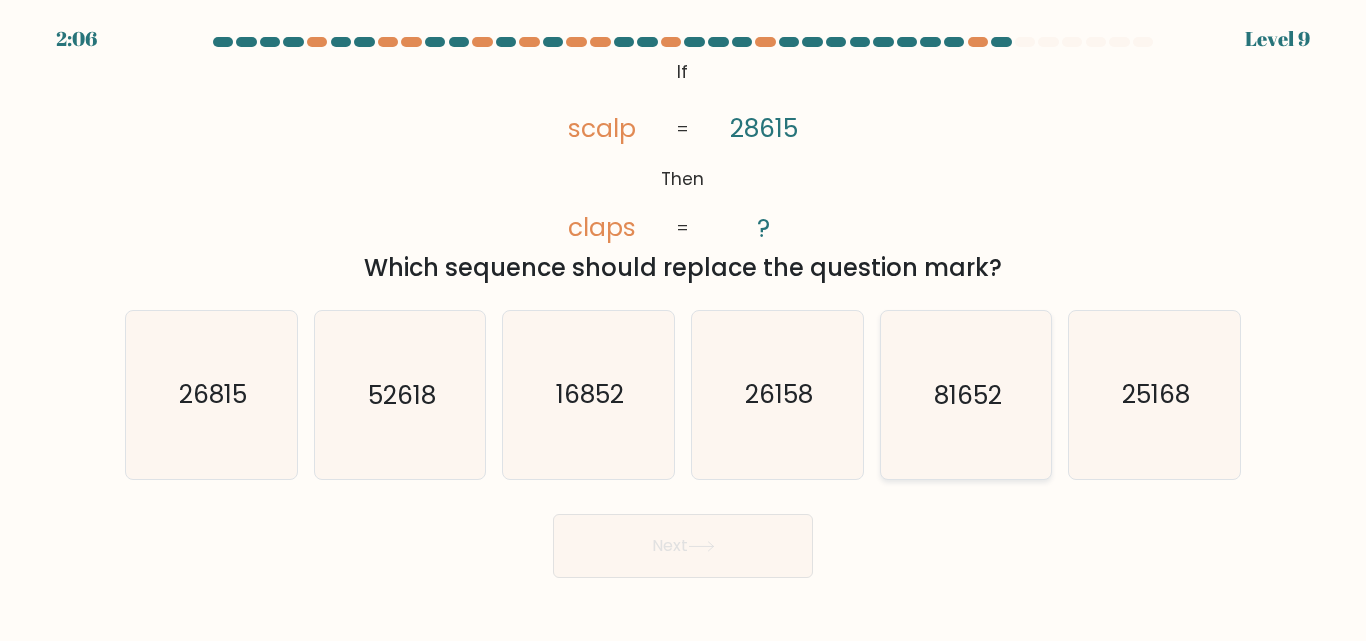 click on "81652" 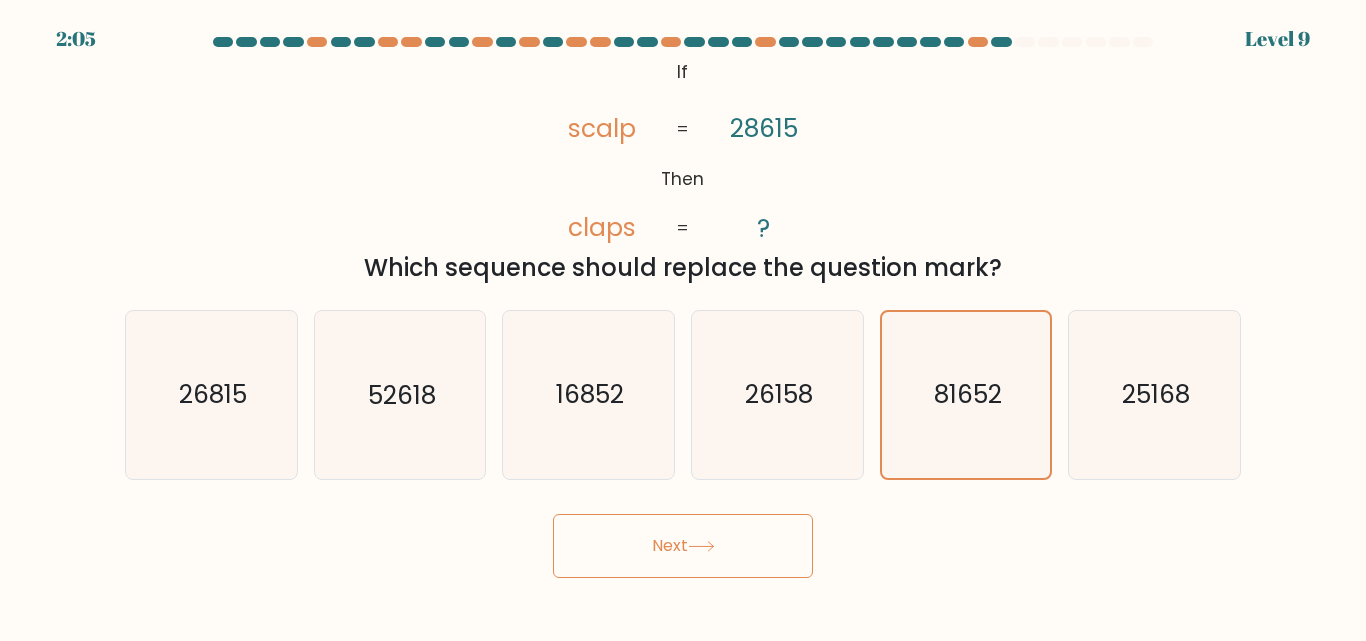 click on "Next" at bounding box center (683, 546) 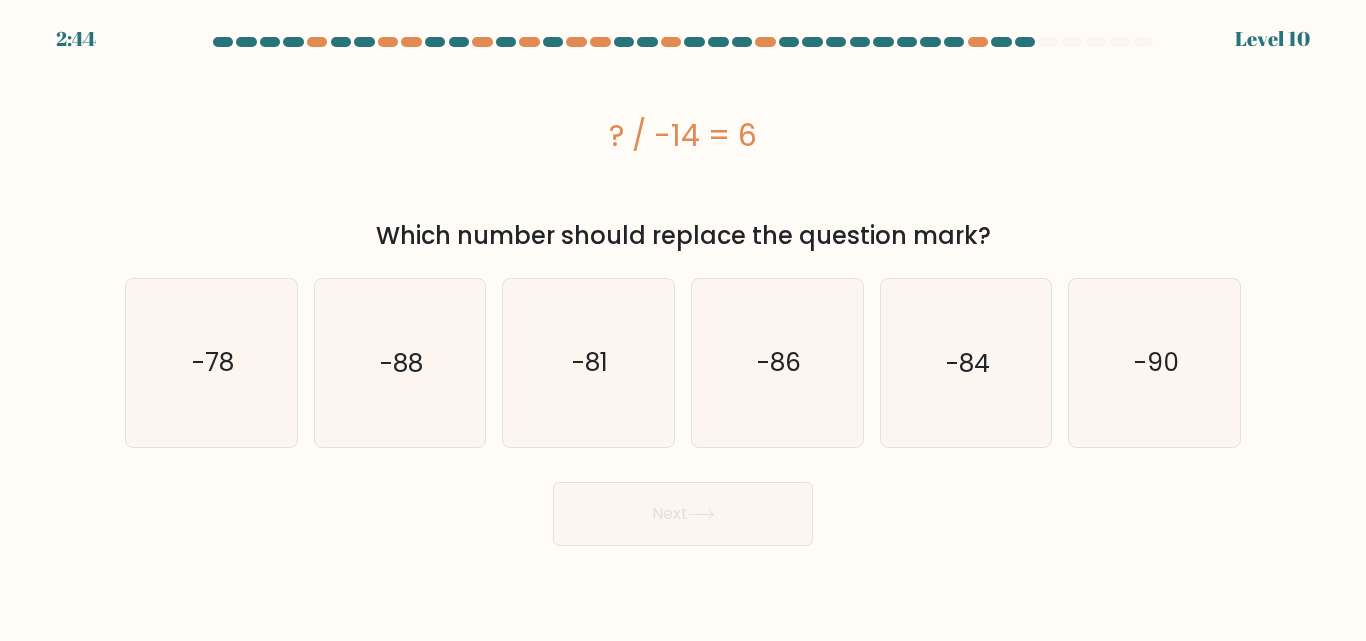 type 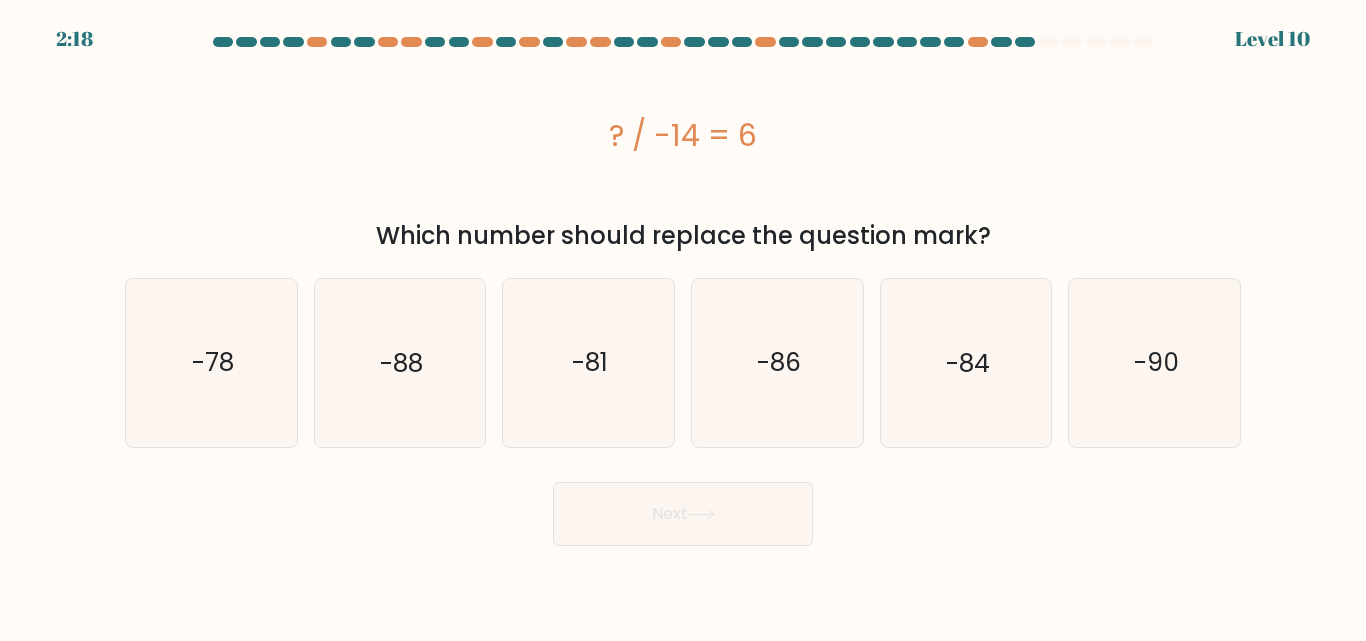 click on "Which number should replace the question mark?" at bounding box center (683, 236) 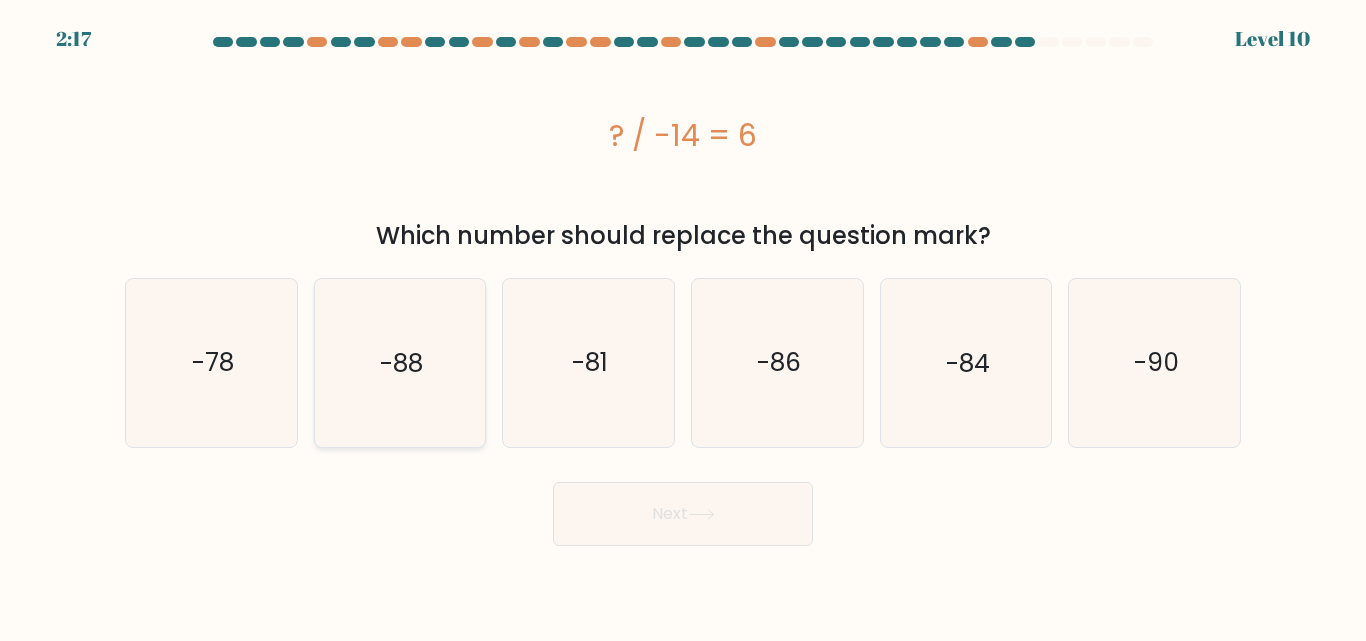 click on "-88" 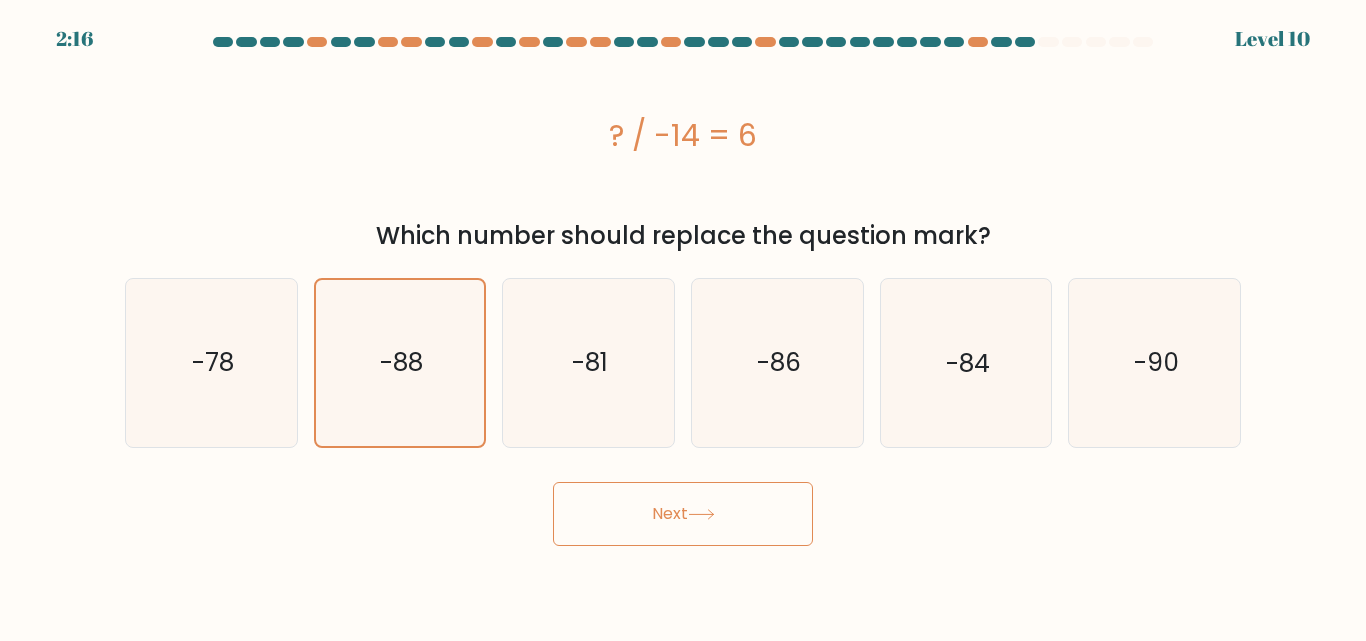click on "Next" at bounding box center (683, 514) 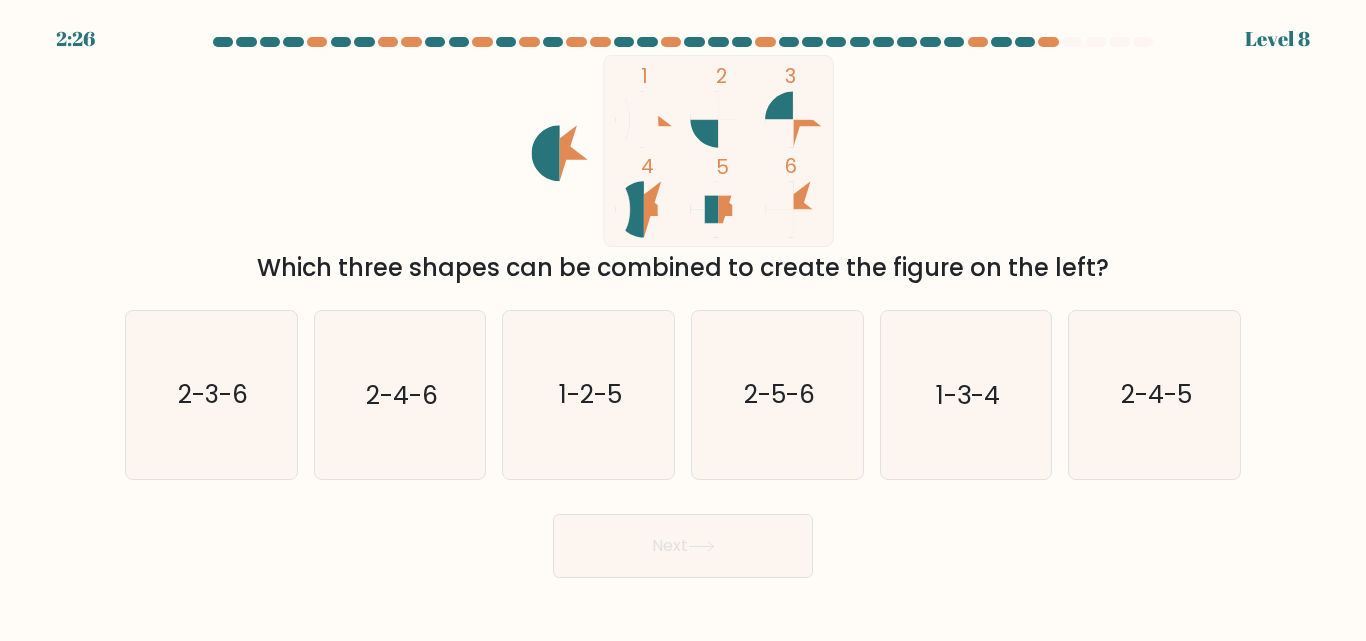 drag, startPoint x: 245, startPoint y: 432, endPoint x: 451, endPoint y: 598, distance: 264.56 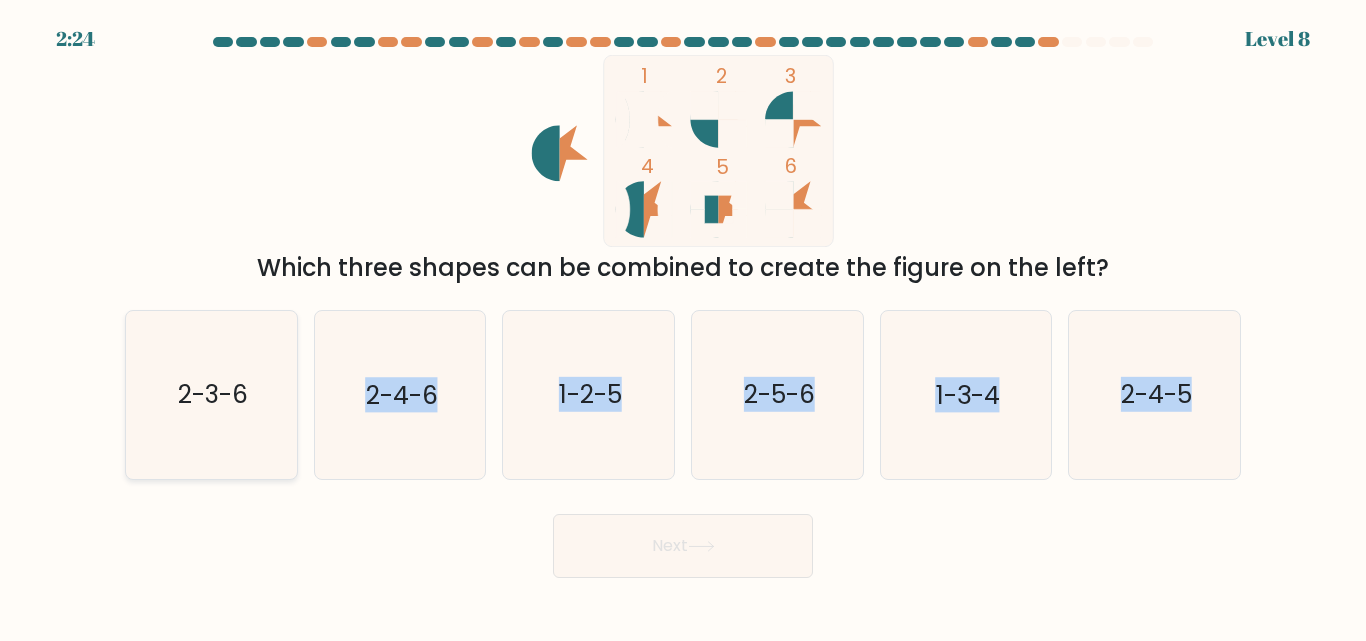 click on "2-3-6" 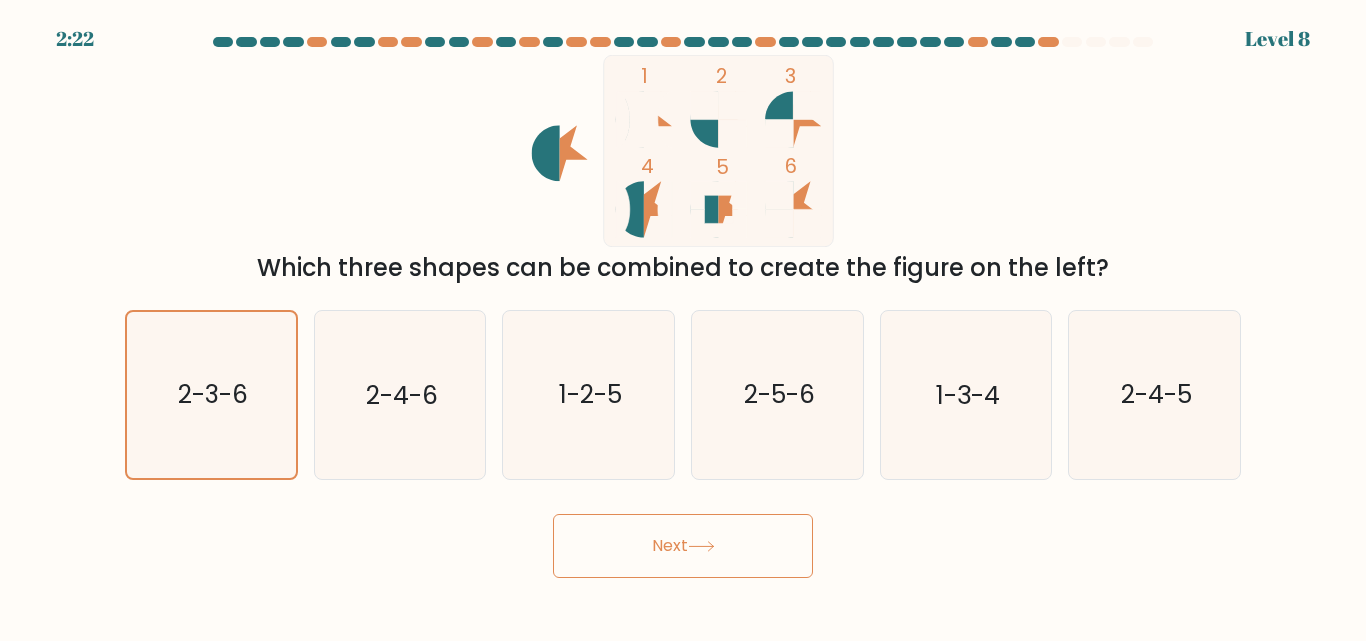 click on "Next" at bounding box center [683, 546] 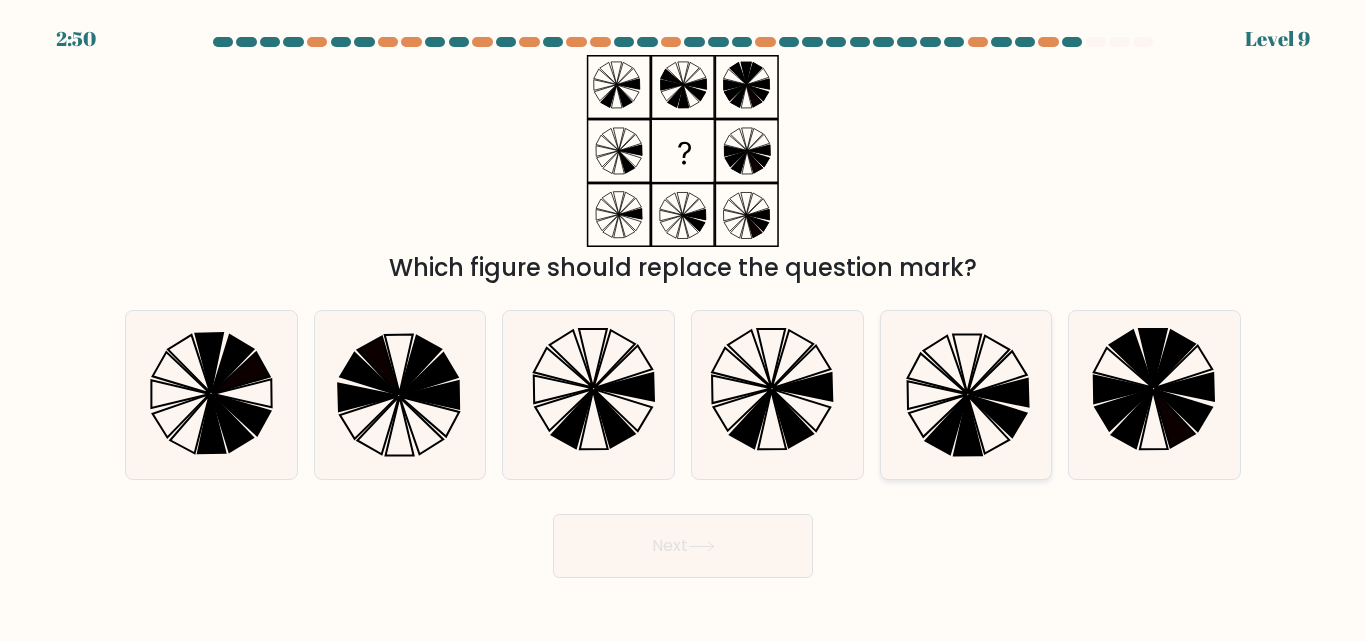 click 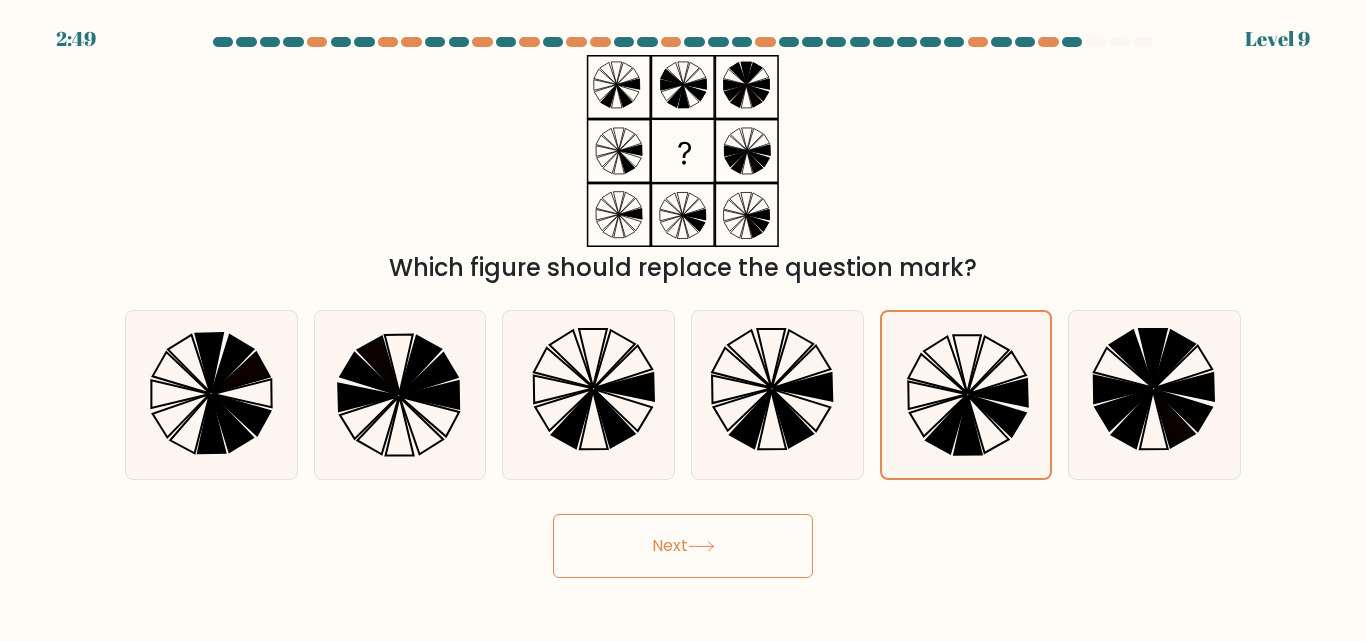 click on "Next" at bounding box center (683, 546) 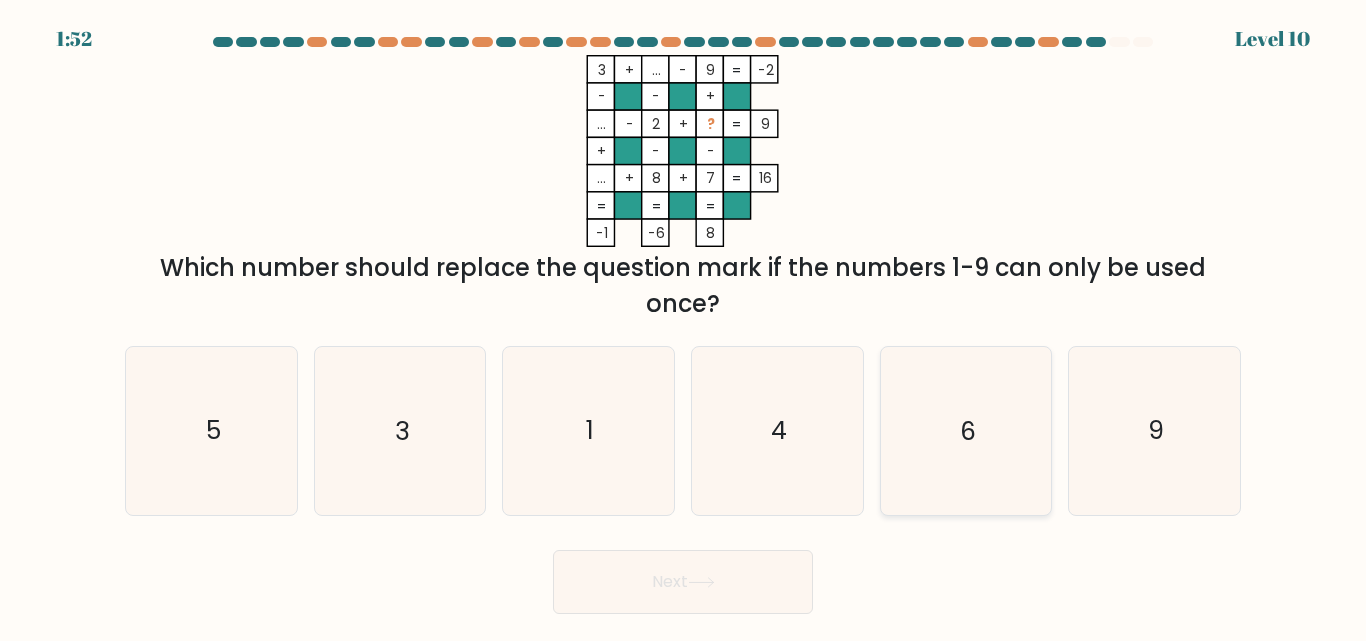 click on "6" 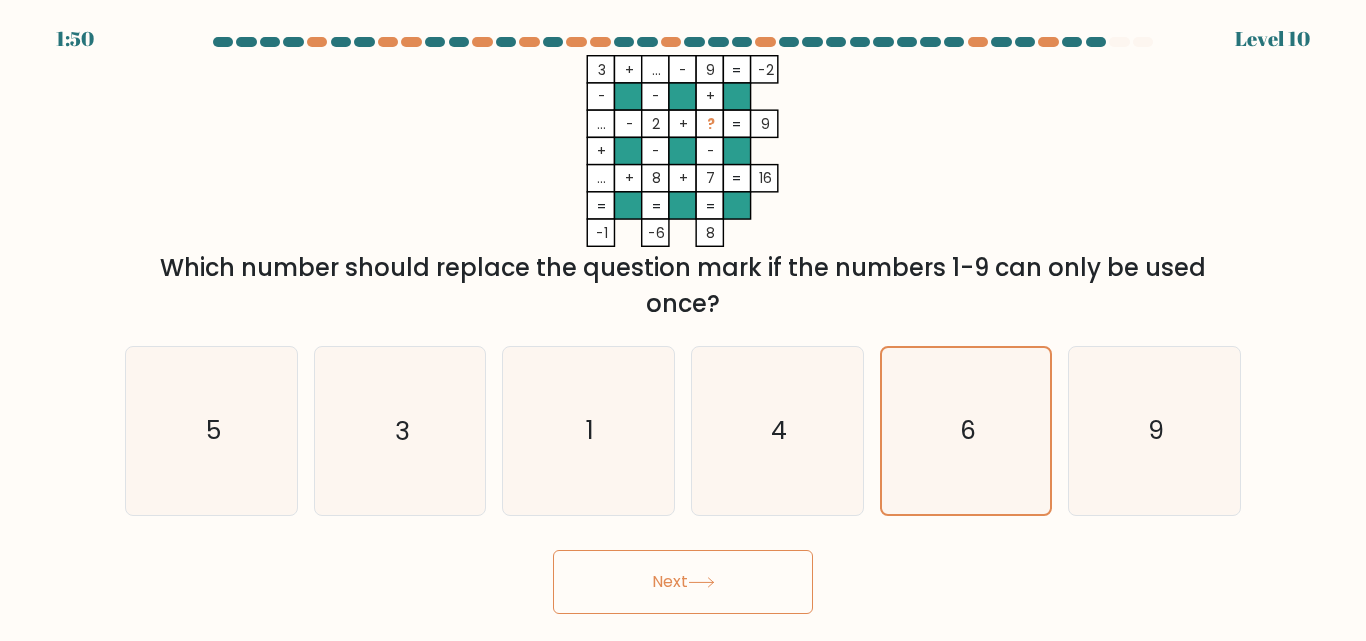 click on "Next" at bounding box center [683, 582] 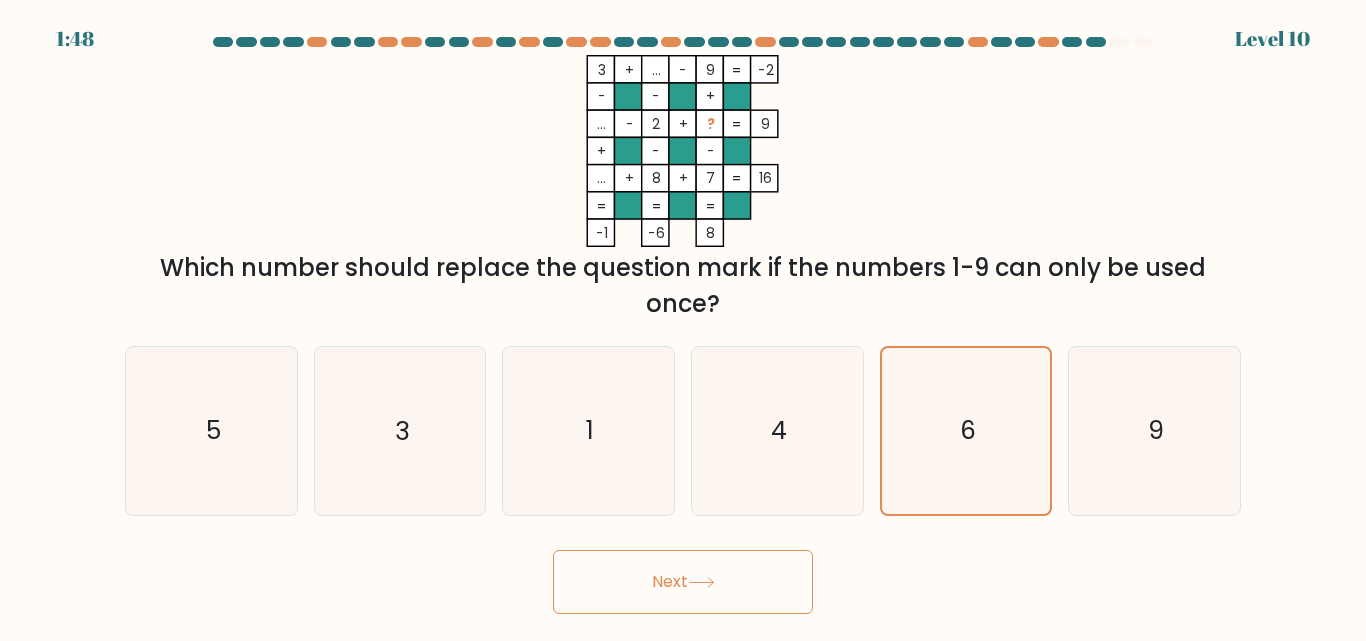 click on "Next" at bounding box center [683, 582] 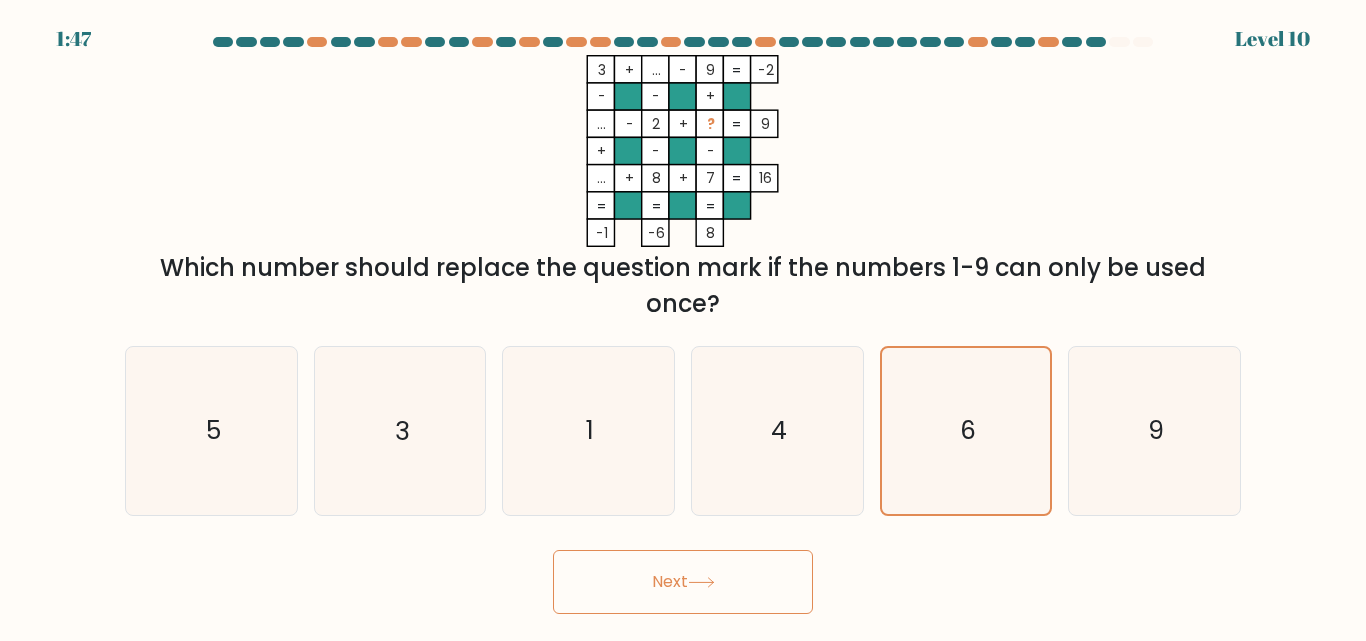 click on "Next" at bounding box center (683, 582) 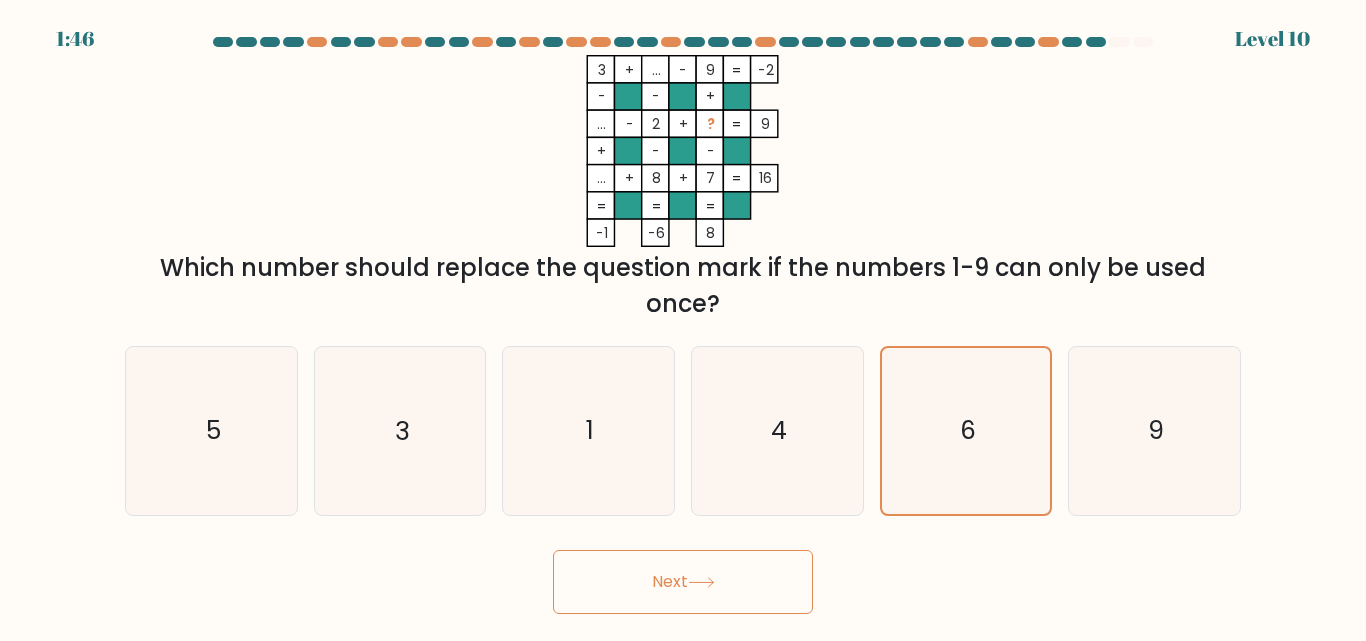 click on "Next" at bounding box center (683, 582) 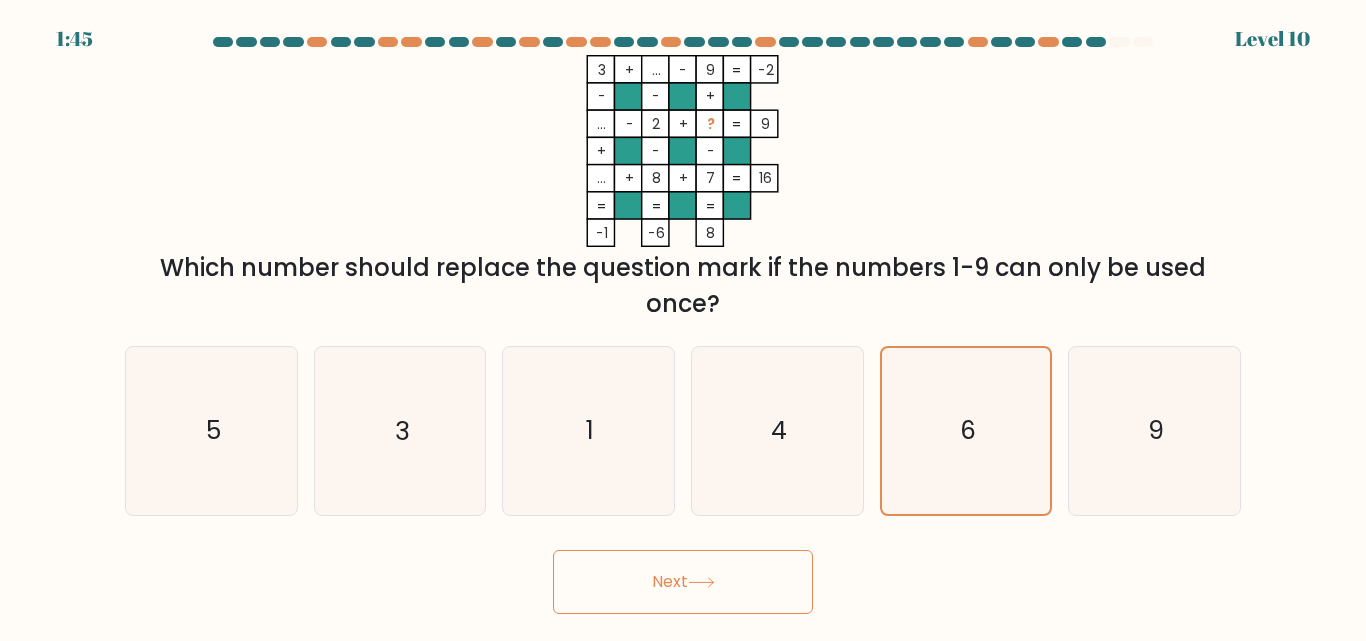 click on "Next" at bounding box center [683, 582] 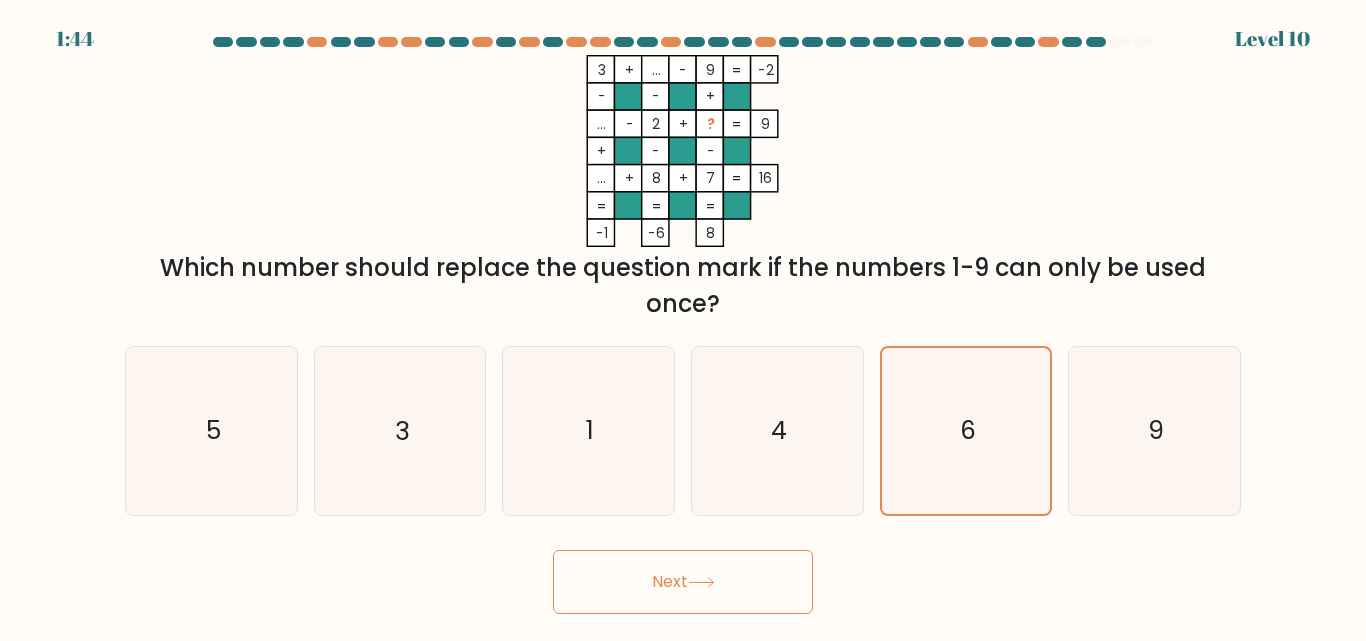 click on "Next" at bounding box center (683, 582) 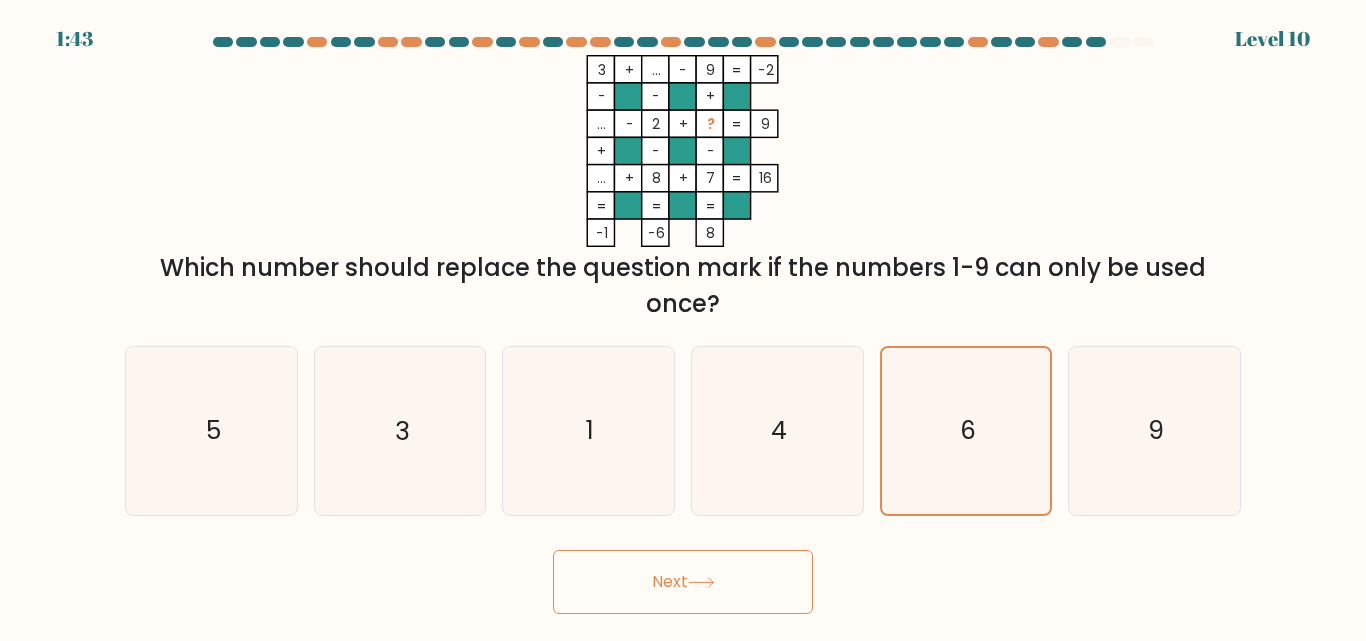 drag, startPoint x: 749, startPoint y: 580, endPoint x: 1127, endPoint y: 574, distance: 378.0476 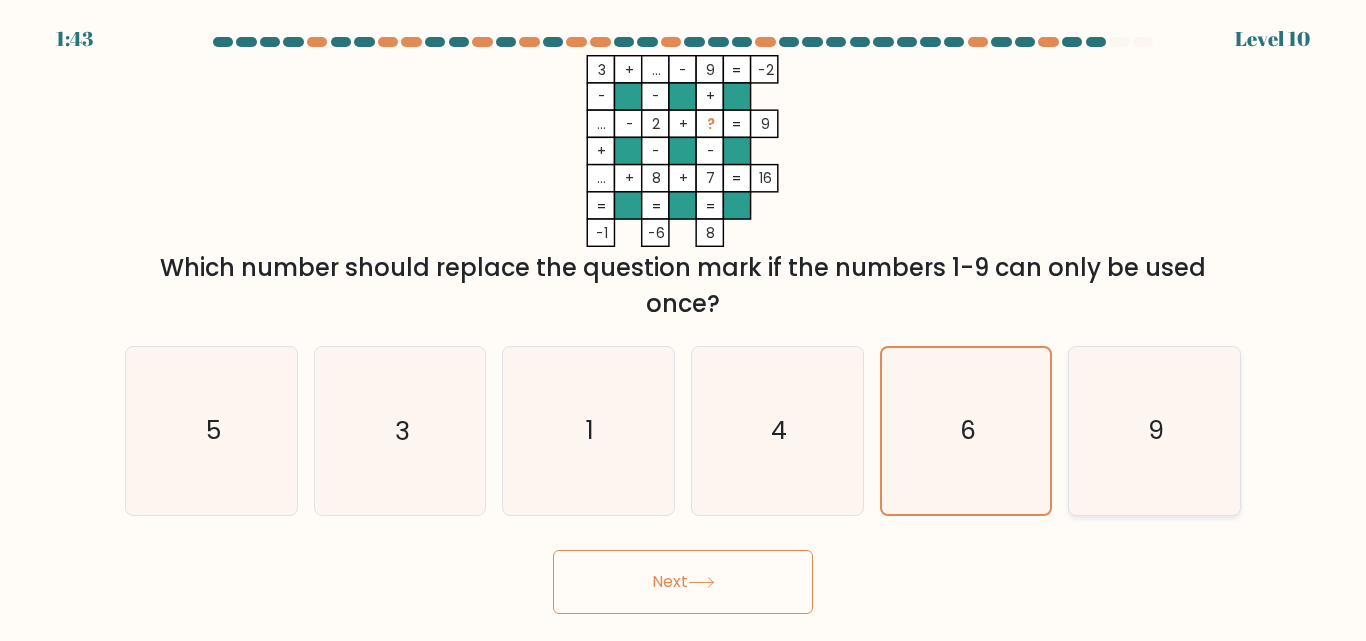 click on "9" 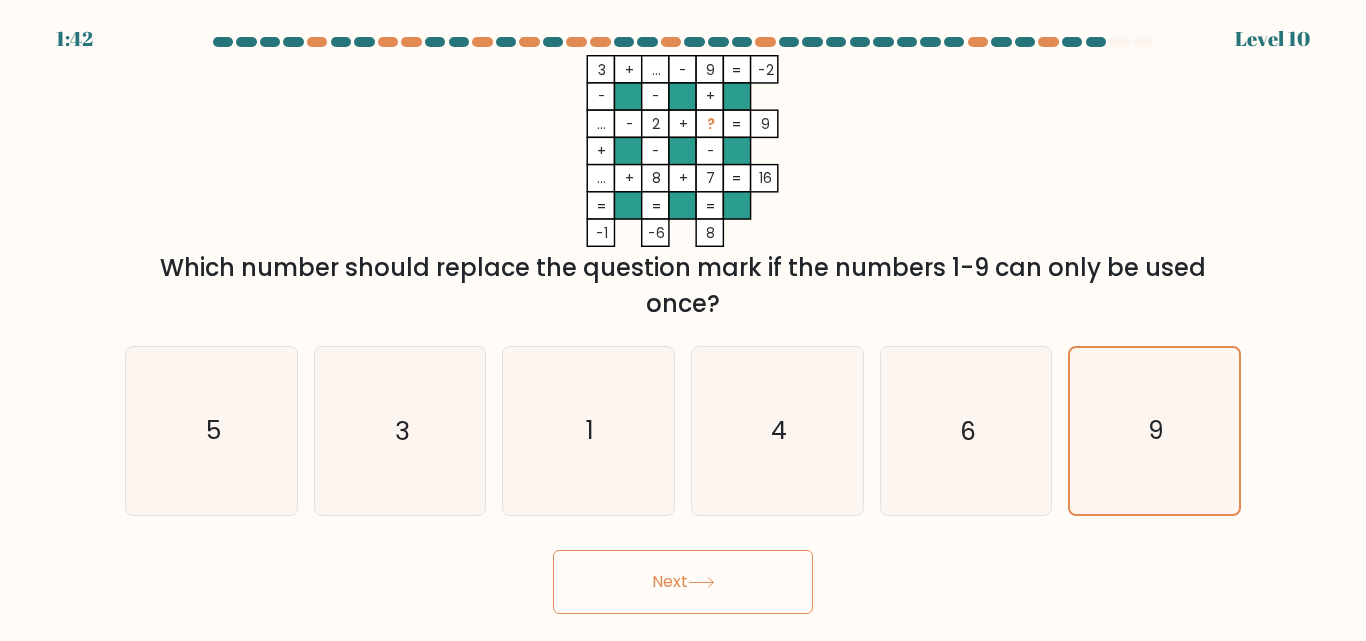 click on "1:42
Level 10" at bounding box center [683, 320] 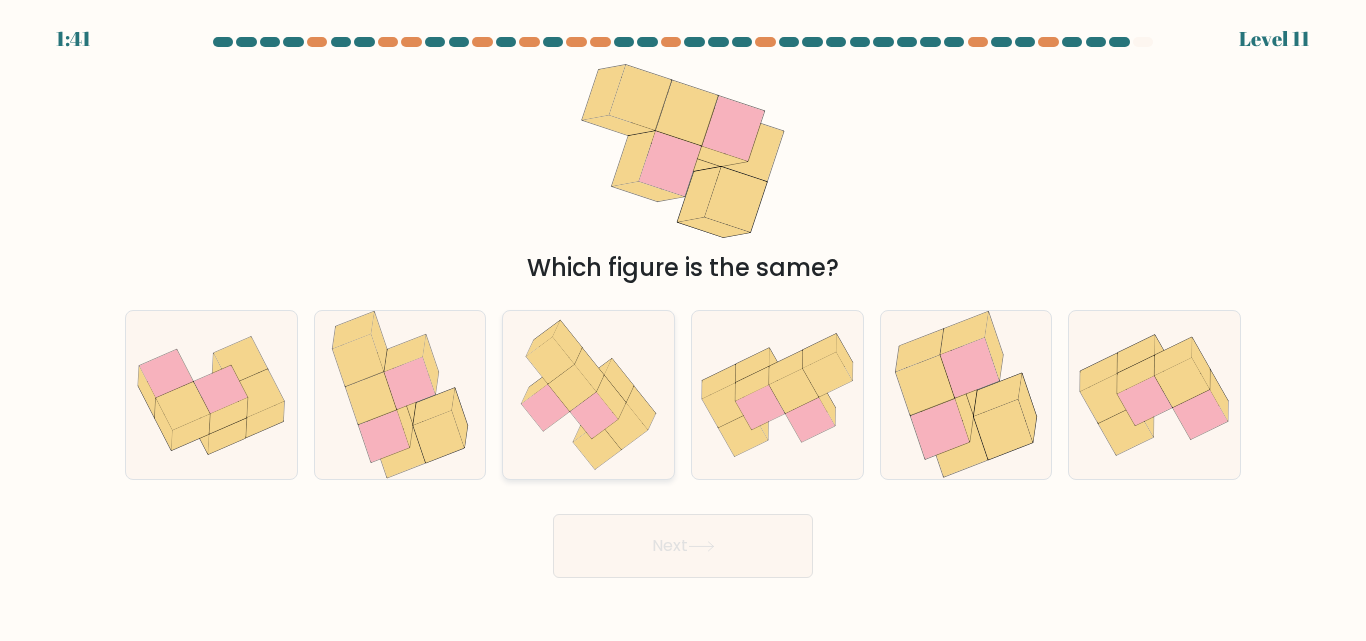 drag, startPoint x: 753, startPoint y: 600, endPoint x: 667, endPoint y: 427, distance: 193.1968 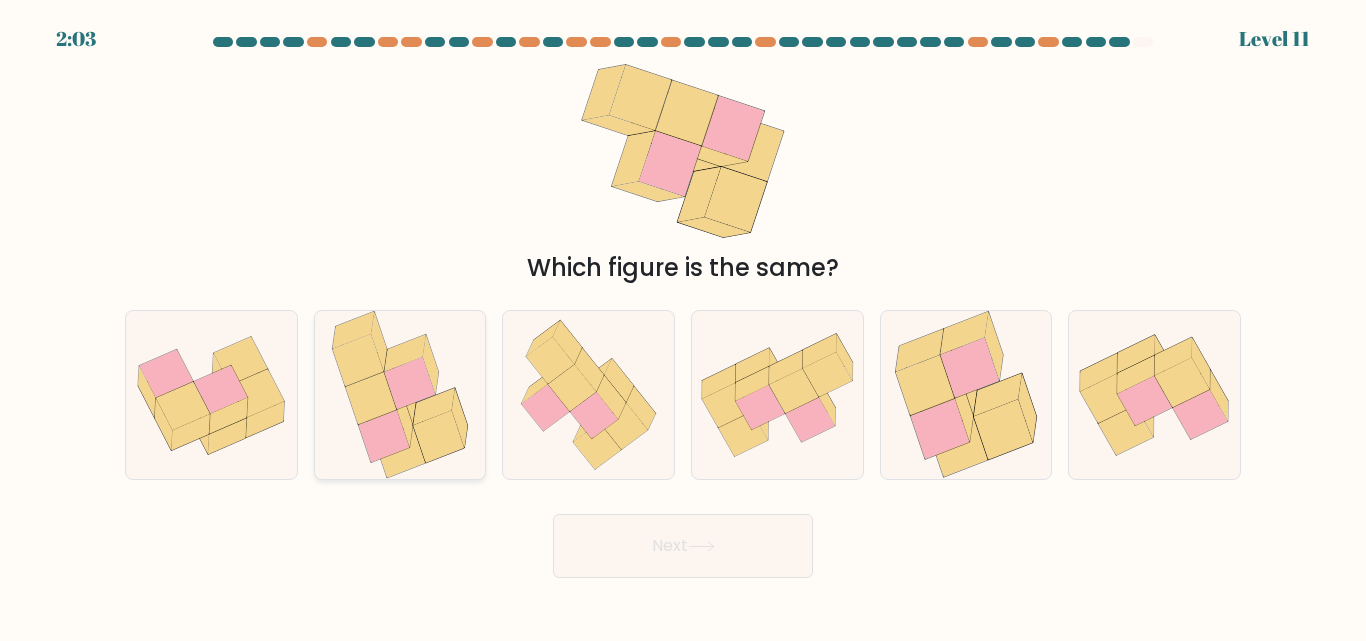 click 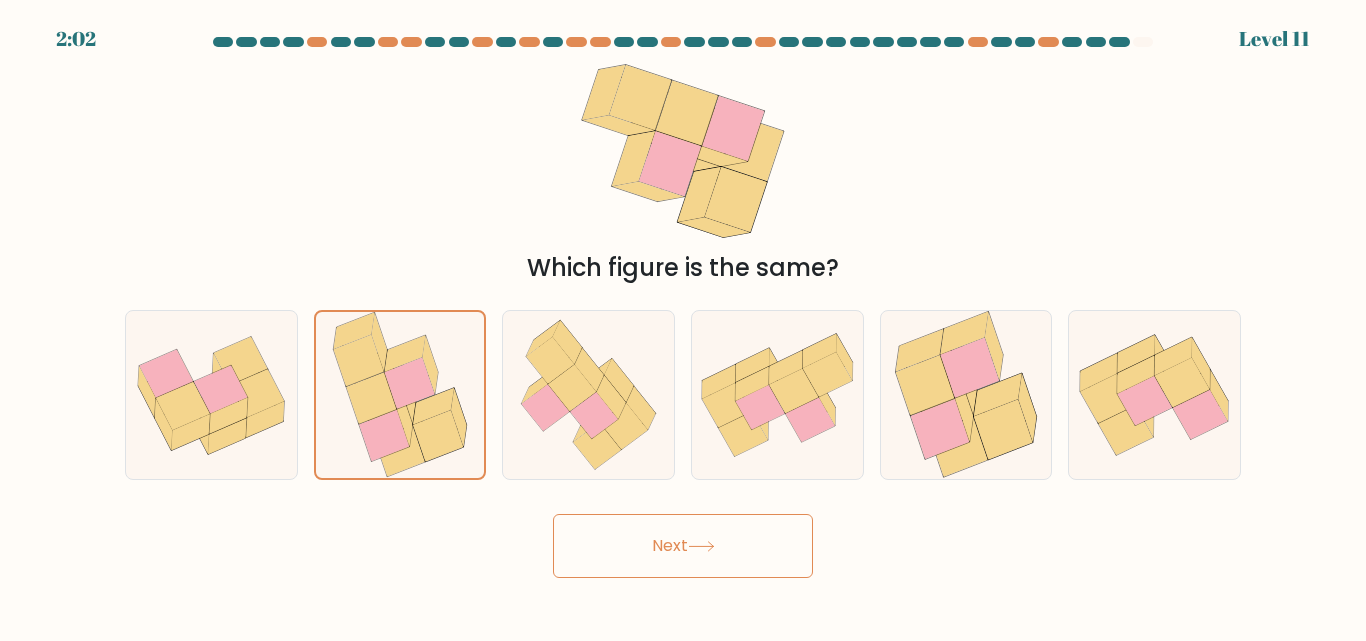 click on "Next" at bounding box center [683, 546] 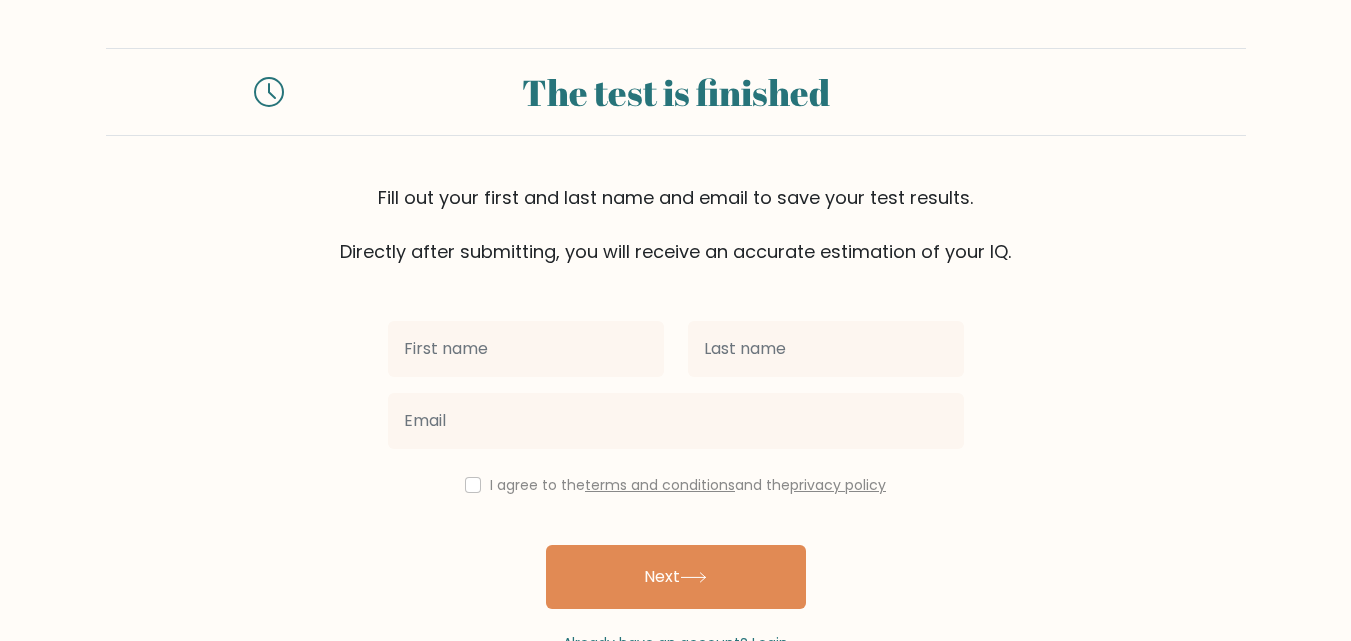 scroll, scrollTop: 0, scrollLeft: 0, axis: both 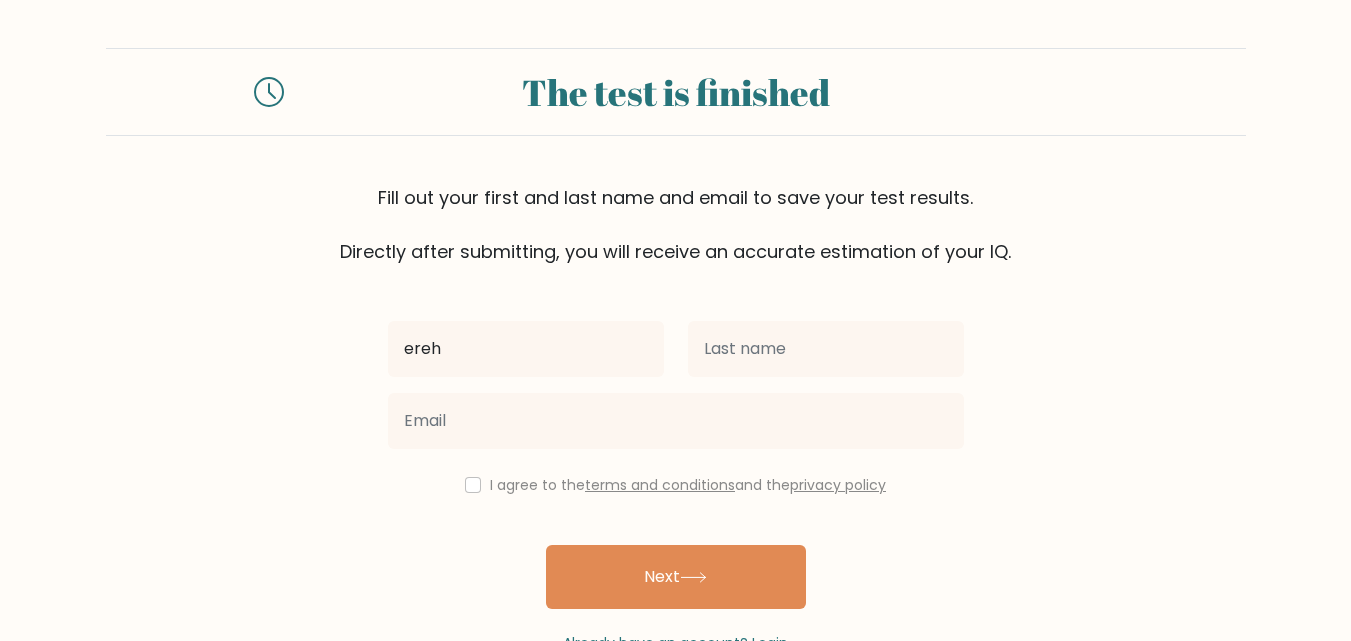 type on "ereh" 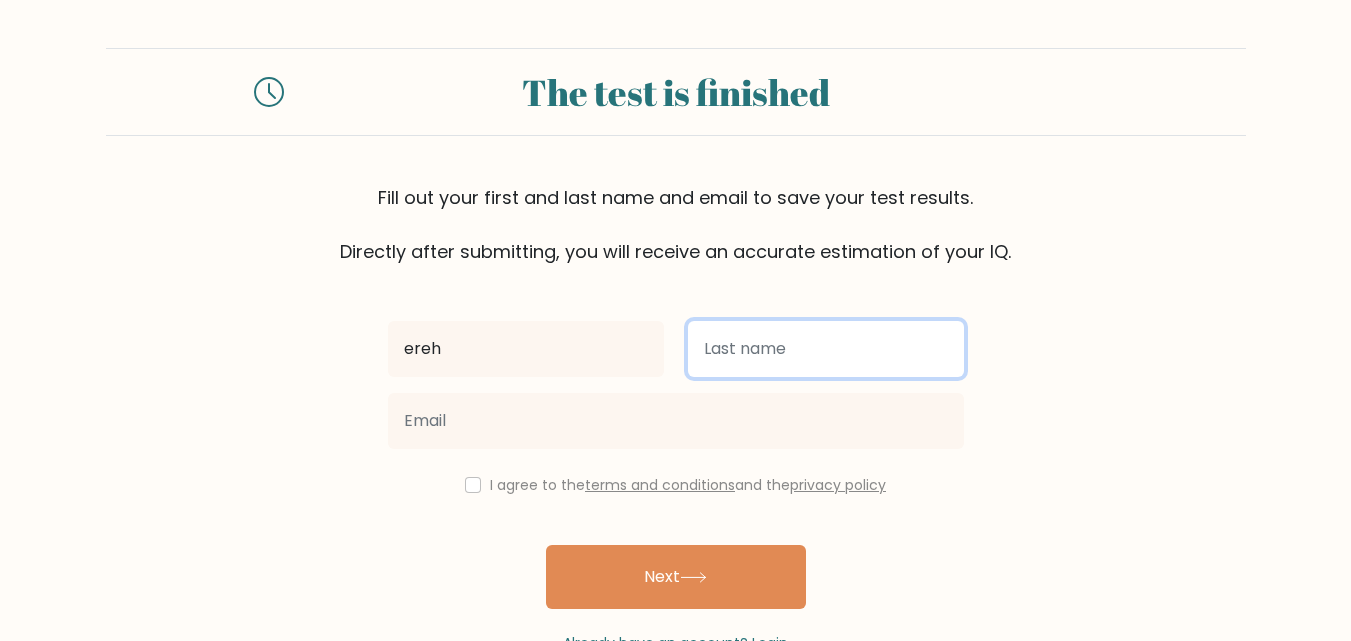 click at bounding box center [826, 349] 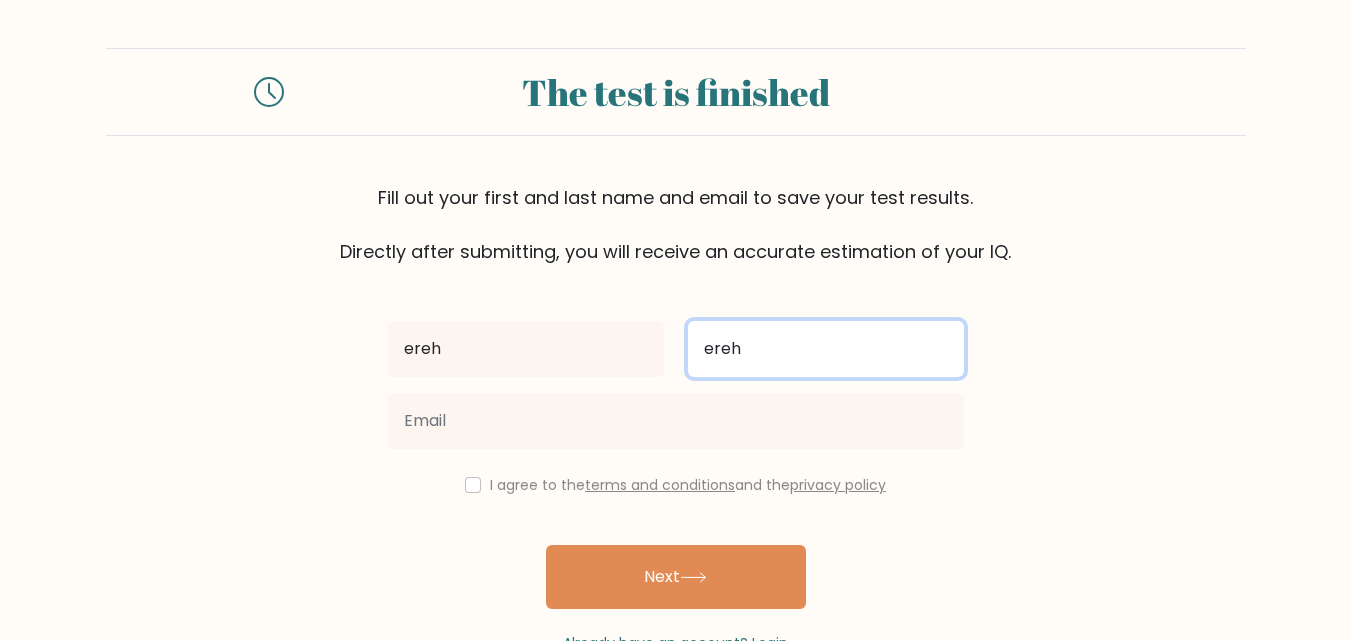 type on "ereh" 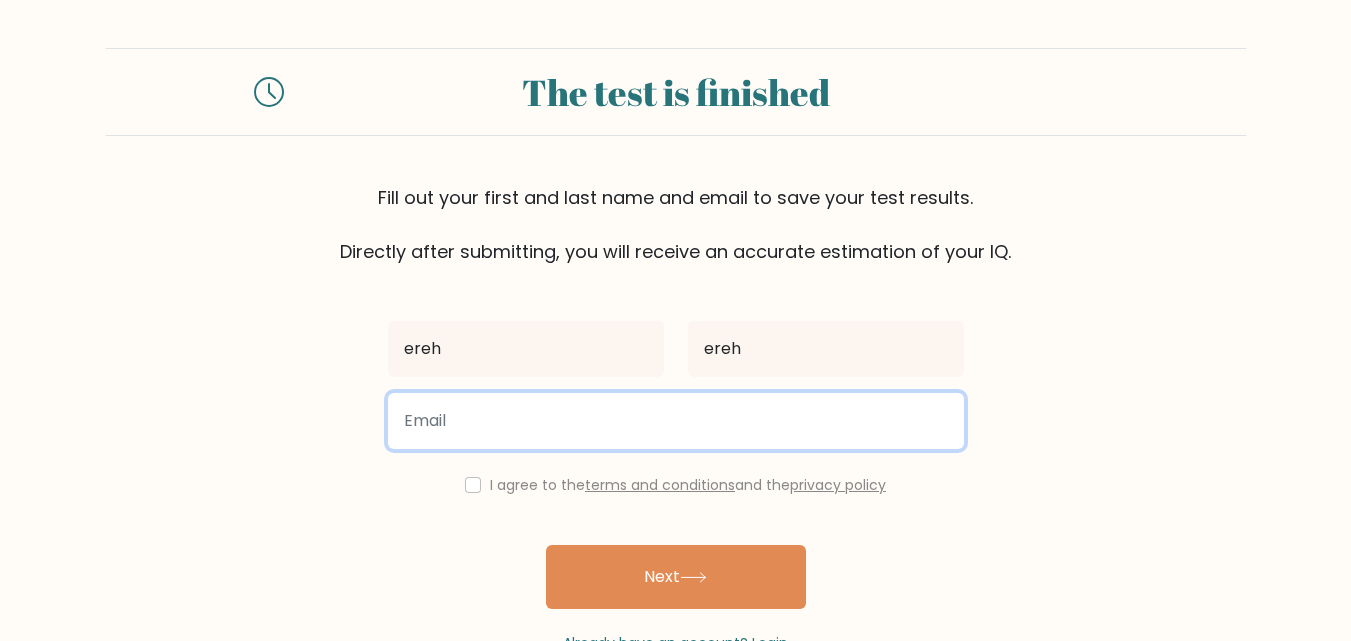 click at bounding box center (676, 421) 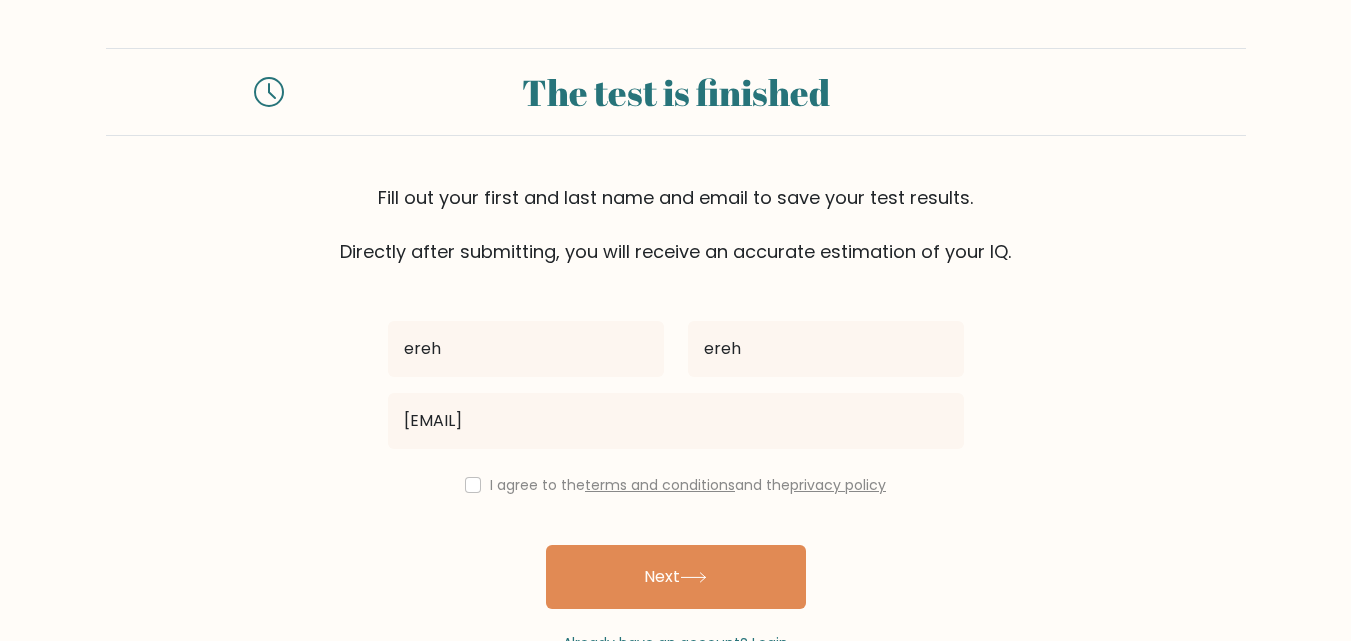 click on "I agree to the  terms and conditions  and the  privacy policy" at bounding box center [676, 485] 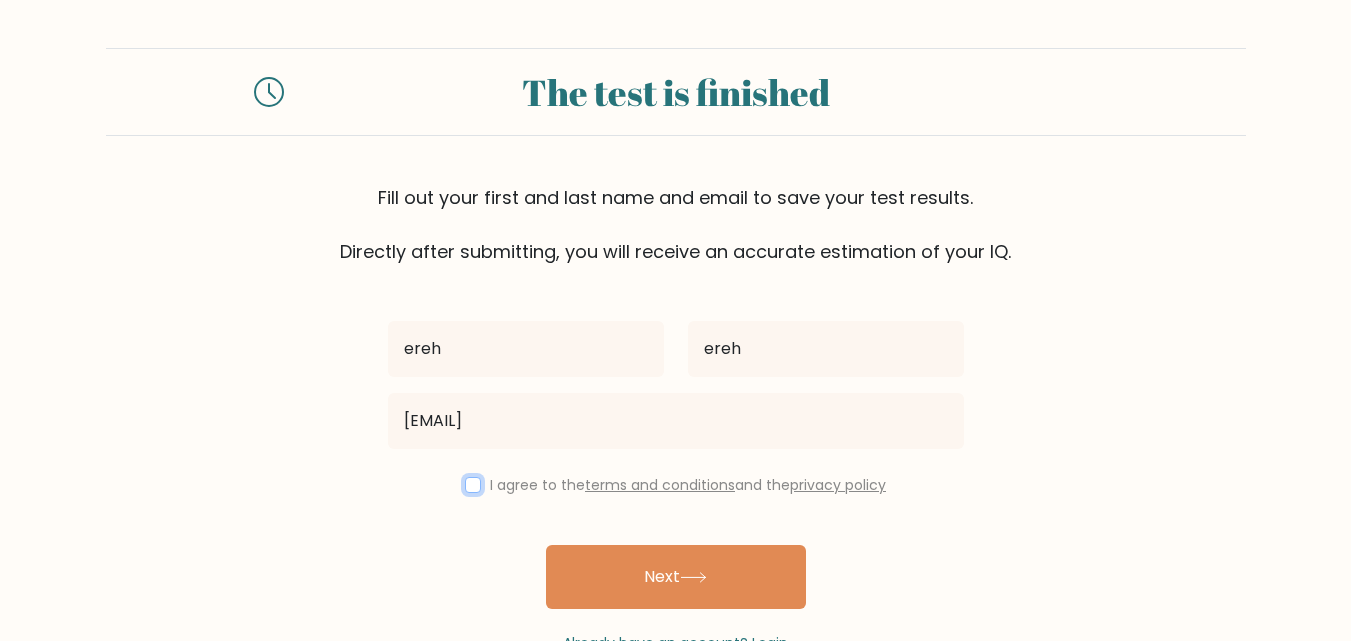 click at bounding box center [473, 485] 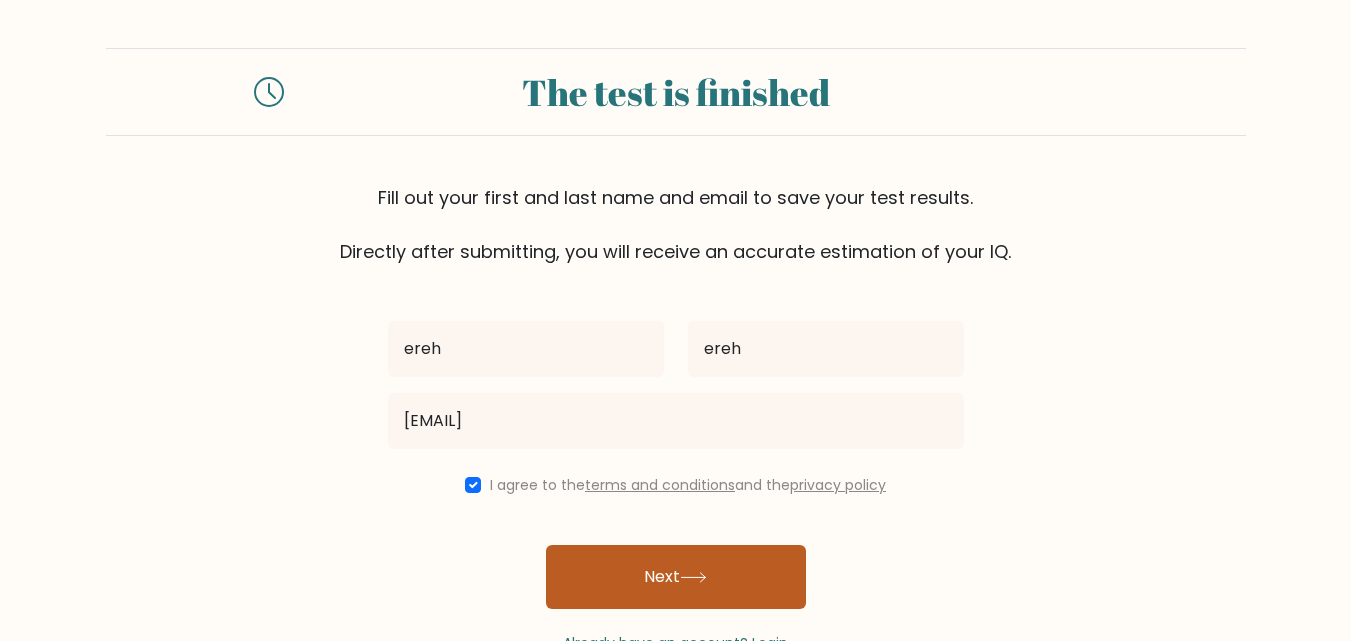 click on "Next" at bounding box center [676, 577] 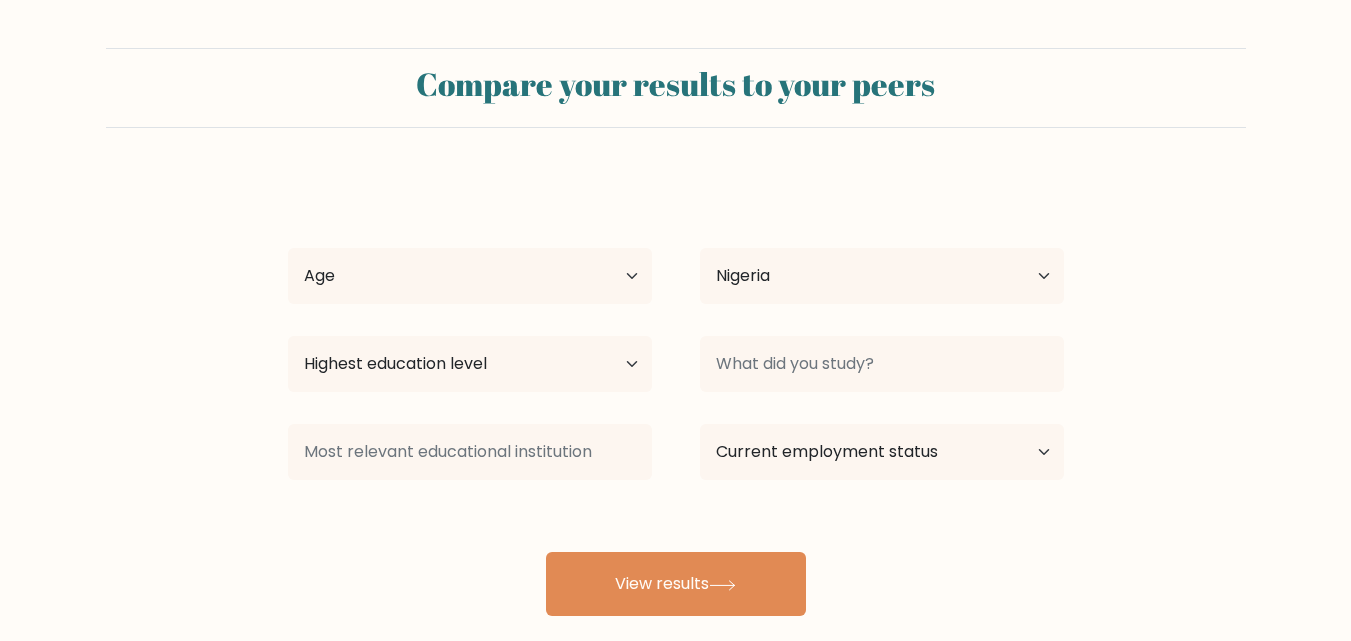 select on "NG" 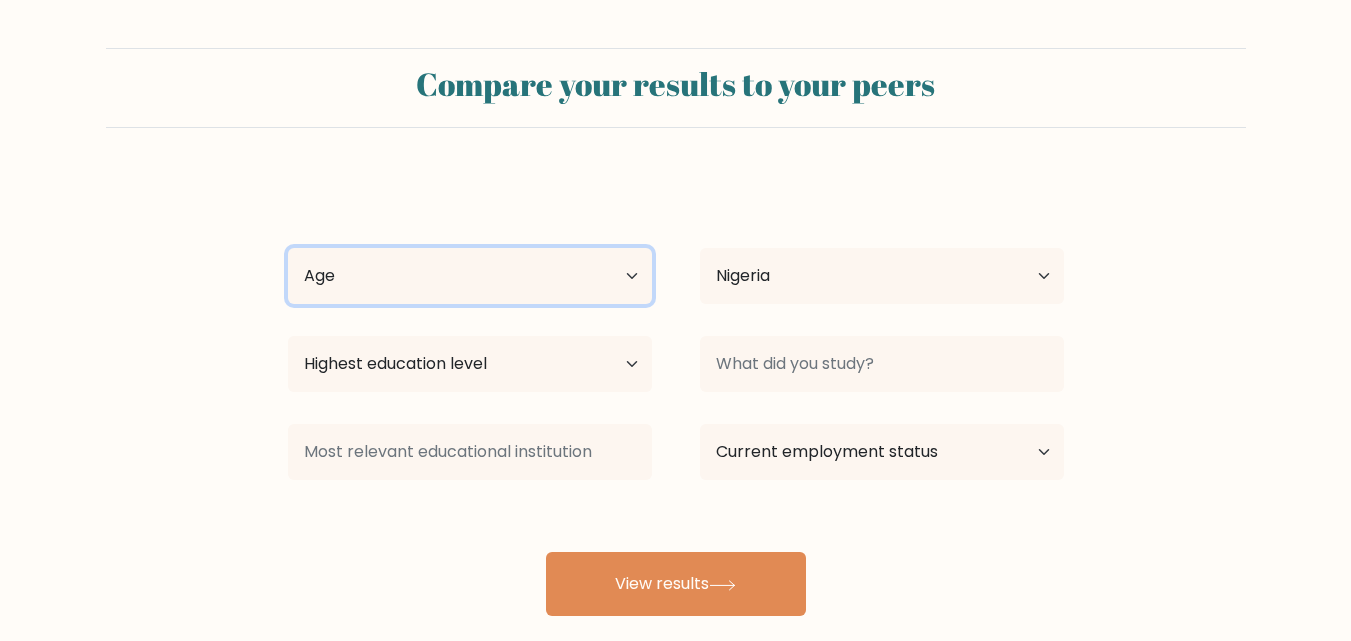 click on "Age
Under 18 years old
18-24 years old
25-34 years old
35-44 years old
45-54 years old
55-64 years old
65 years old and above" at bounding box center [470, 276] 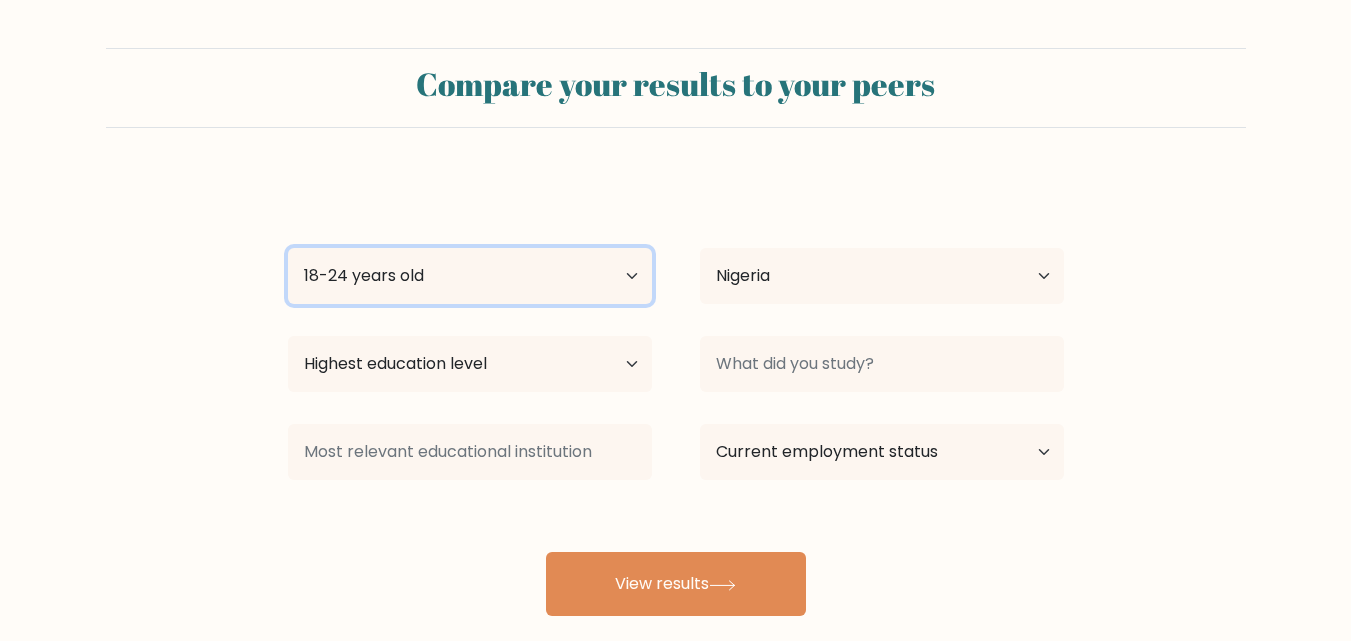 click on "Age
Under 18 years old
18-24 years old
25-34 years old
35-44 years old
45-54 years old
55-64 years old
65 years old and above" at bounding box center [470, 276] 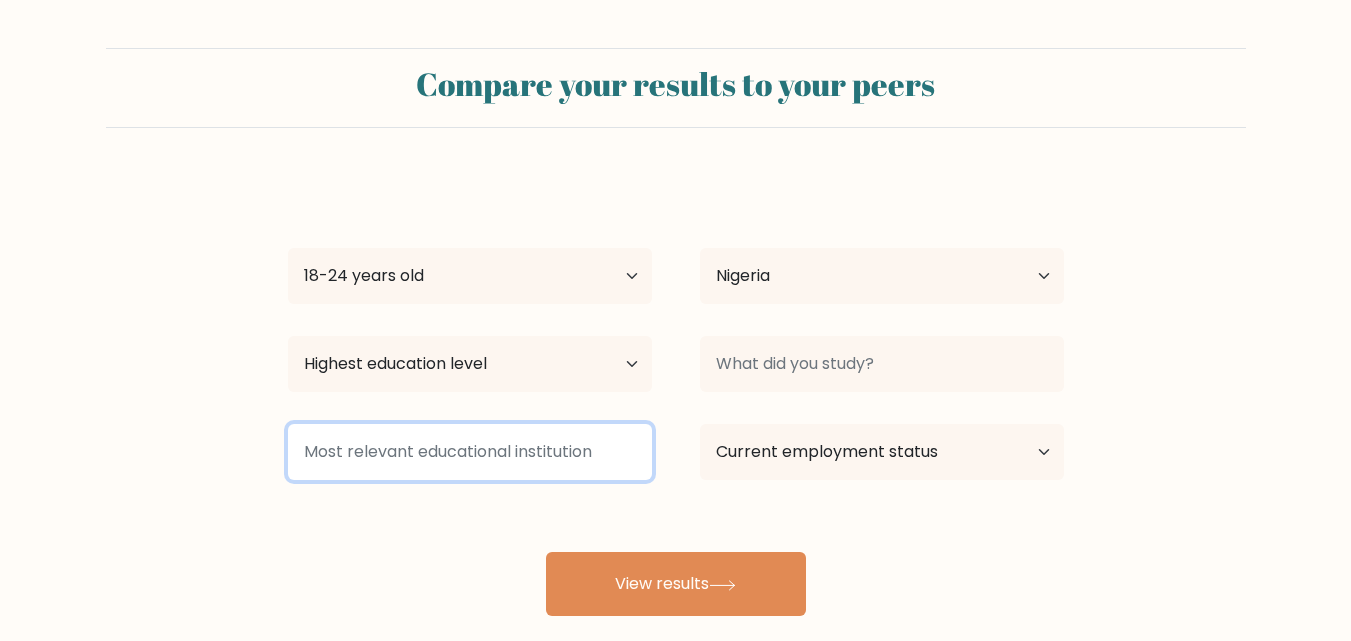 click at bounding box center [470, 452] 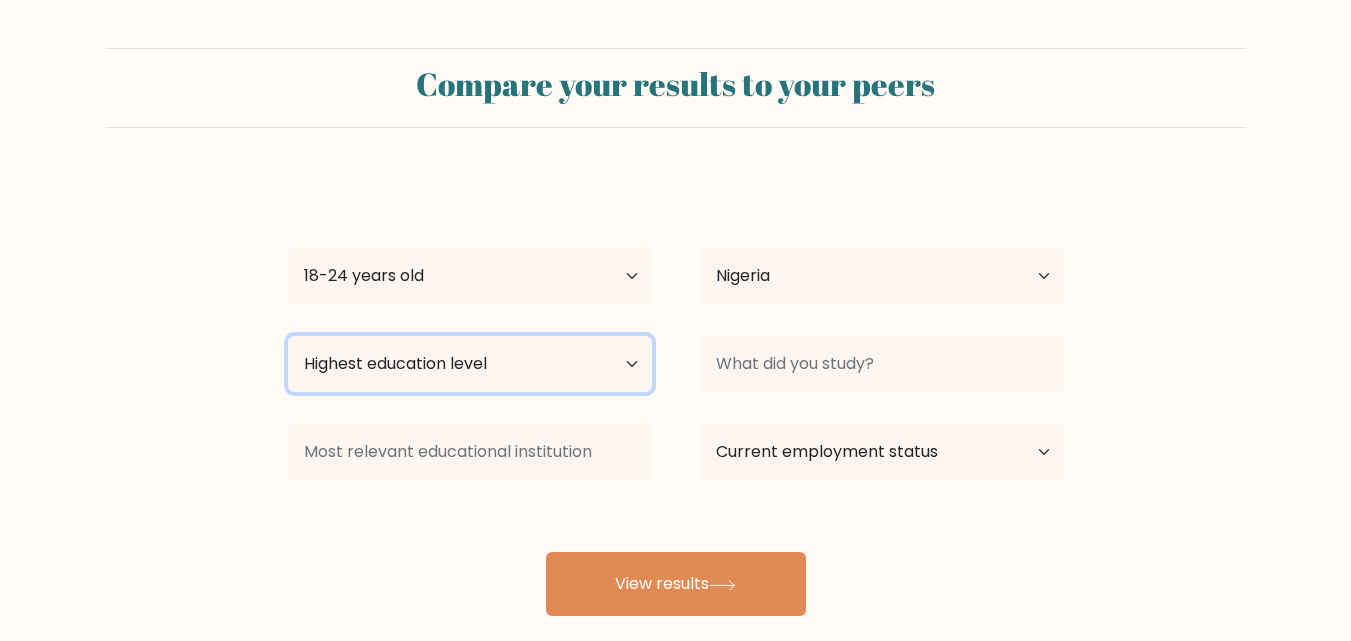 click on "Highest education level
No schooling
Primary
Lower Secondary
Upper Secondary
Occupation Specific
Bachelor's degree
Master's degree
Doctoral degree" at bounding box center [470, 364] 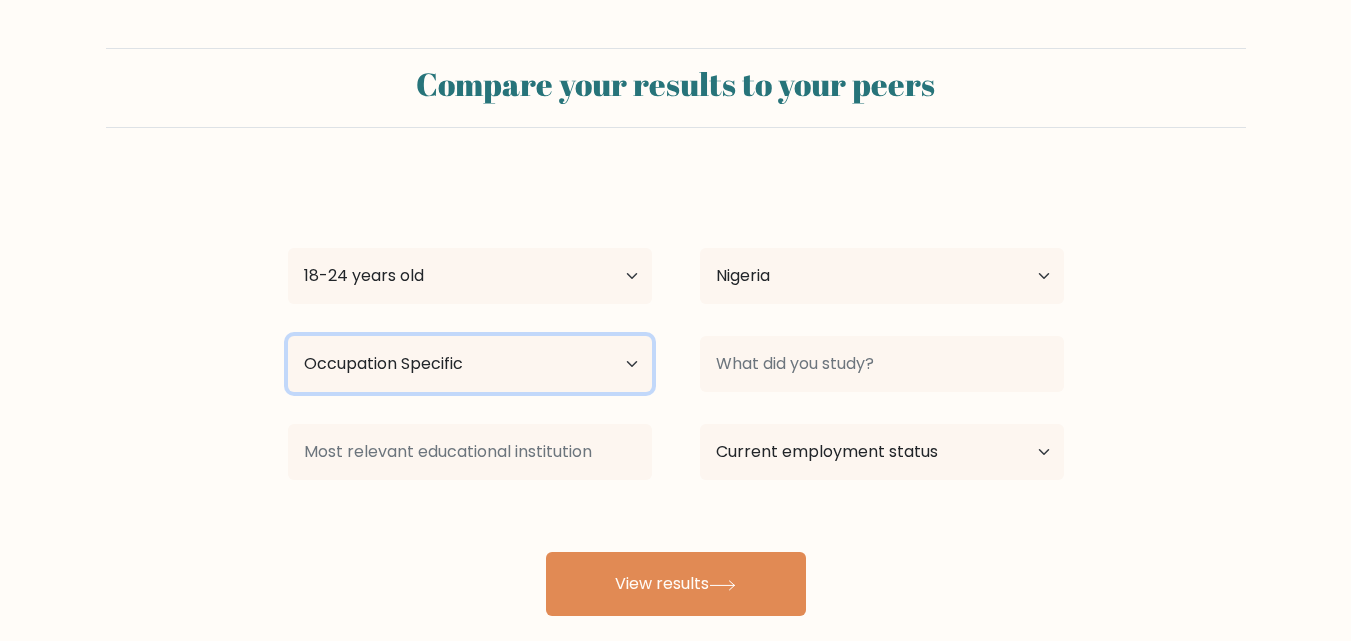 click on "Highest education level
No schooling
Primary
Lower Secondary
Upper Secondary
Occupation Specific
Bachelor's degree
Master's degree
Doctoral degree" at bounding box center [470, 364] 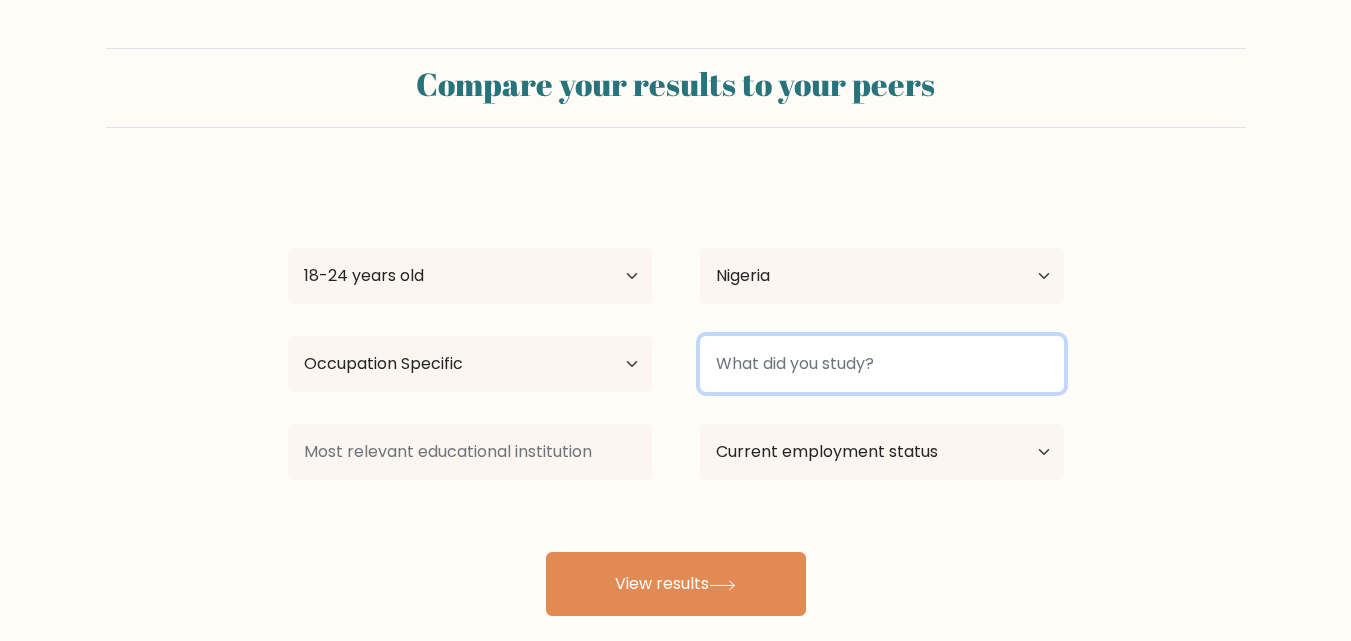 click at bounding box center [882, 364] 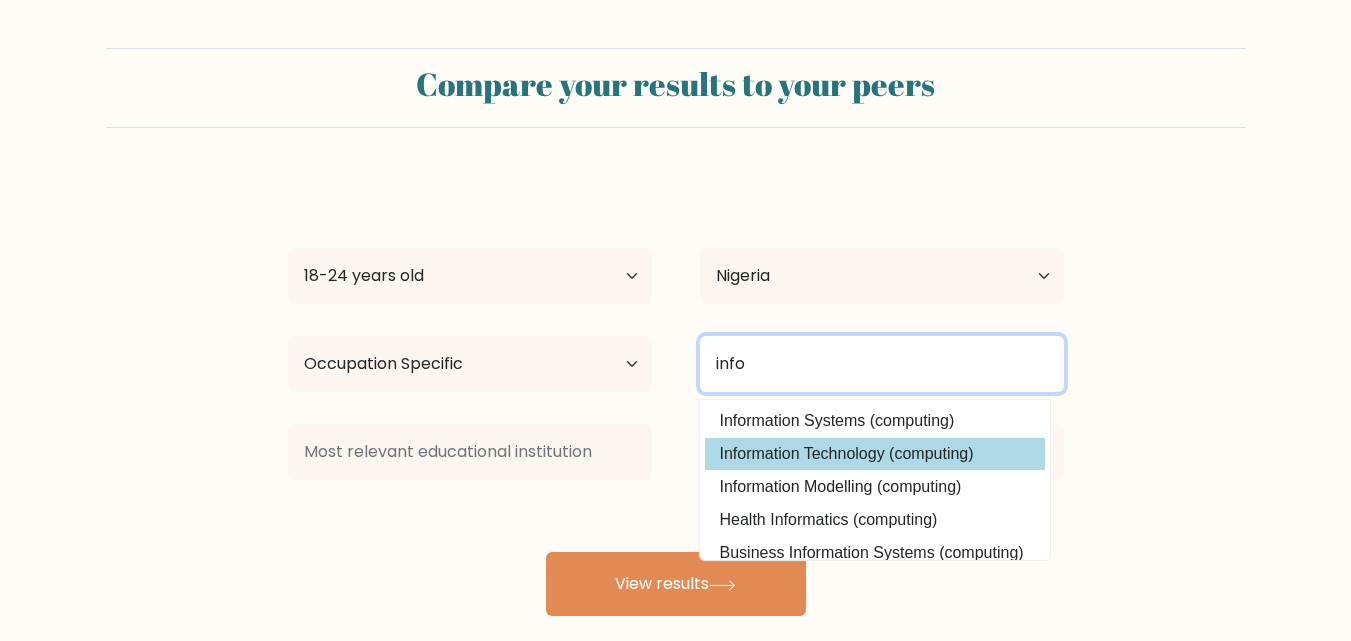type on "info" 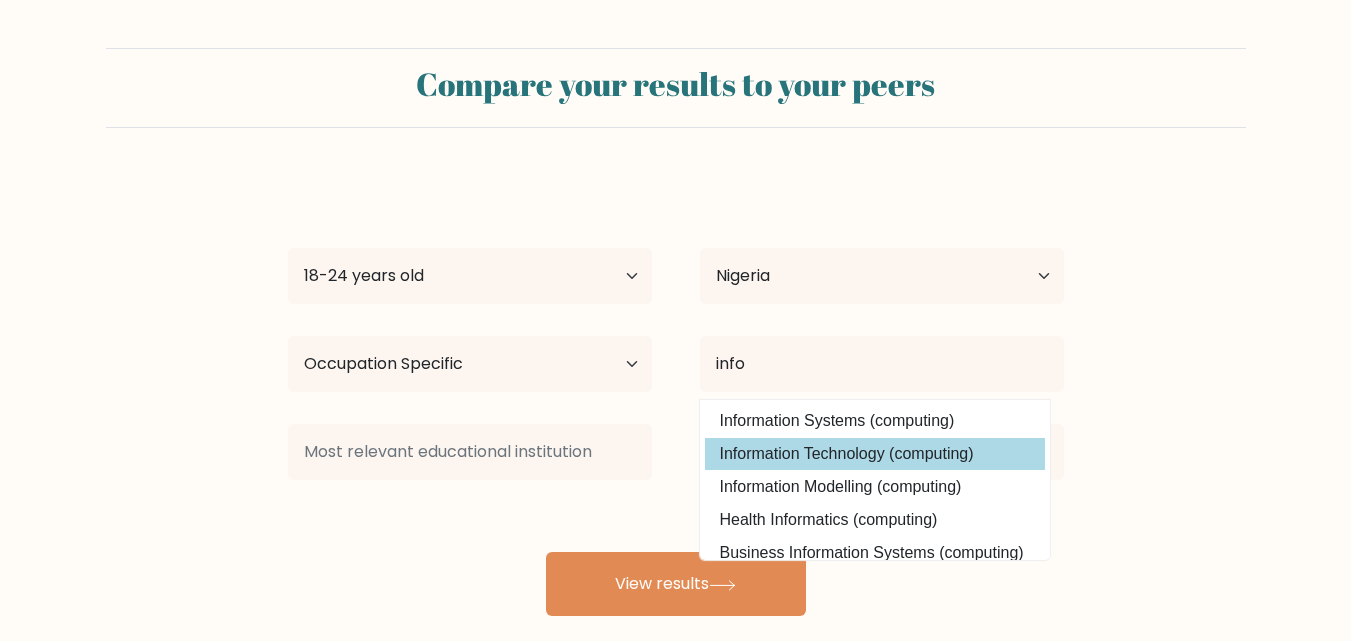 click on "ereh
ereh
Age
[AGE]
[AGE]
[AGE]
[AGE]
[AGE]
[AGE]
[AGE]
Country
[COUNTRY]
[COUNTRY]
[COUNTRY]
[COUNTRY]
[COUNTRY]
[COUNTRY]
[COUNTRY]
[COUNTRY]
[COUNTRY]
[COUNTRY]
[COUNTRY]
[COUNTRY]
[COUNTRY]
[COUNTRY]
[COUNTRY]
[COUNTRY]
[COUNTRY]
[COUNTRY]
[COUNTRY]
[COUNTRY]
[COUNTRY]
[COUNTRY]
[COUNTRY]
[COUNTRY]
[COUNTRY]
[COUNTRY]
[COUNTRY]
[COUNTRY]
[COUNTRY]
[COUNTRY]
[COUNTRY]" at bounding box center [676, 396] 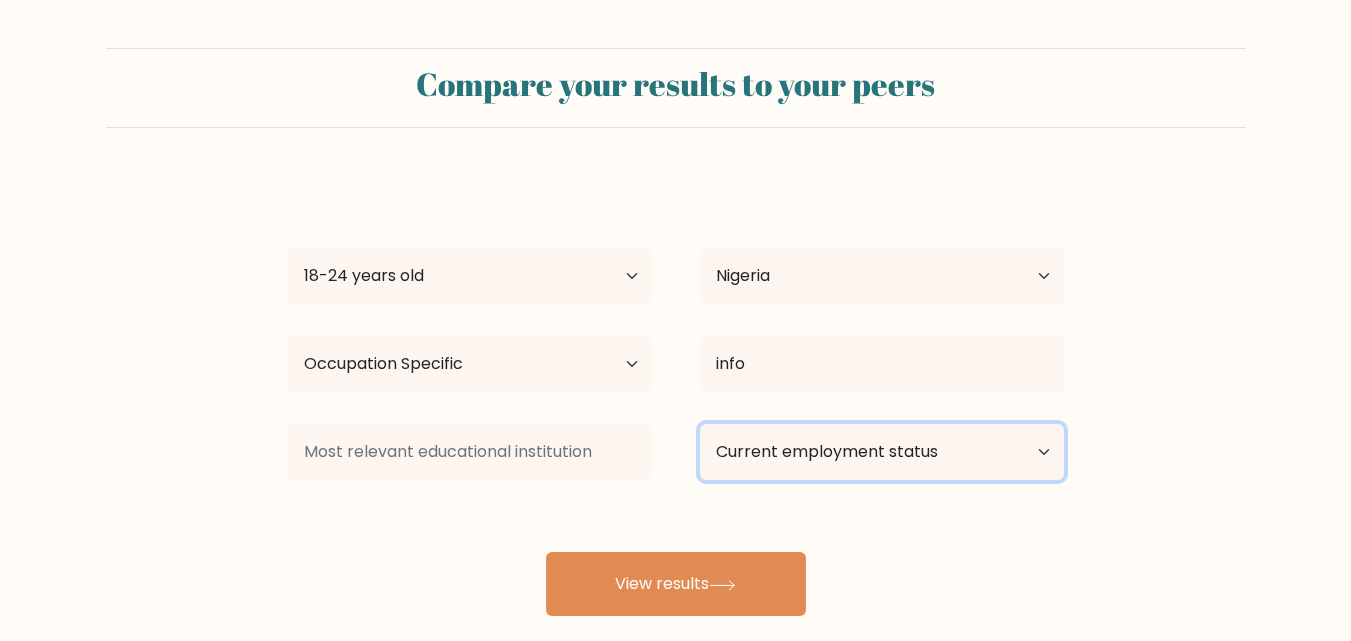 click on "Current employment status
Employed
Student
Retired
Other / prefer not to answer" at bounding box center (882, 452) 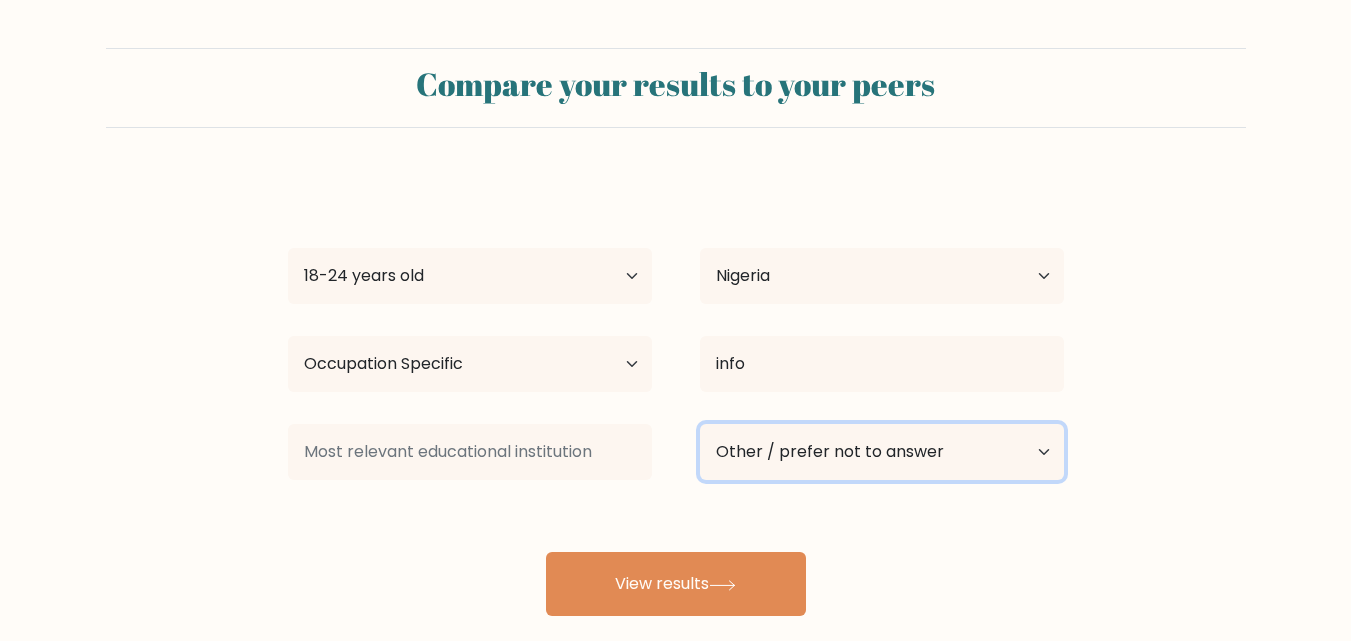 click on "Current employment status
Employed
Student
Retired
Other / prefer not to answer" at bounding box center [882, 452] 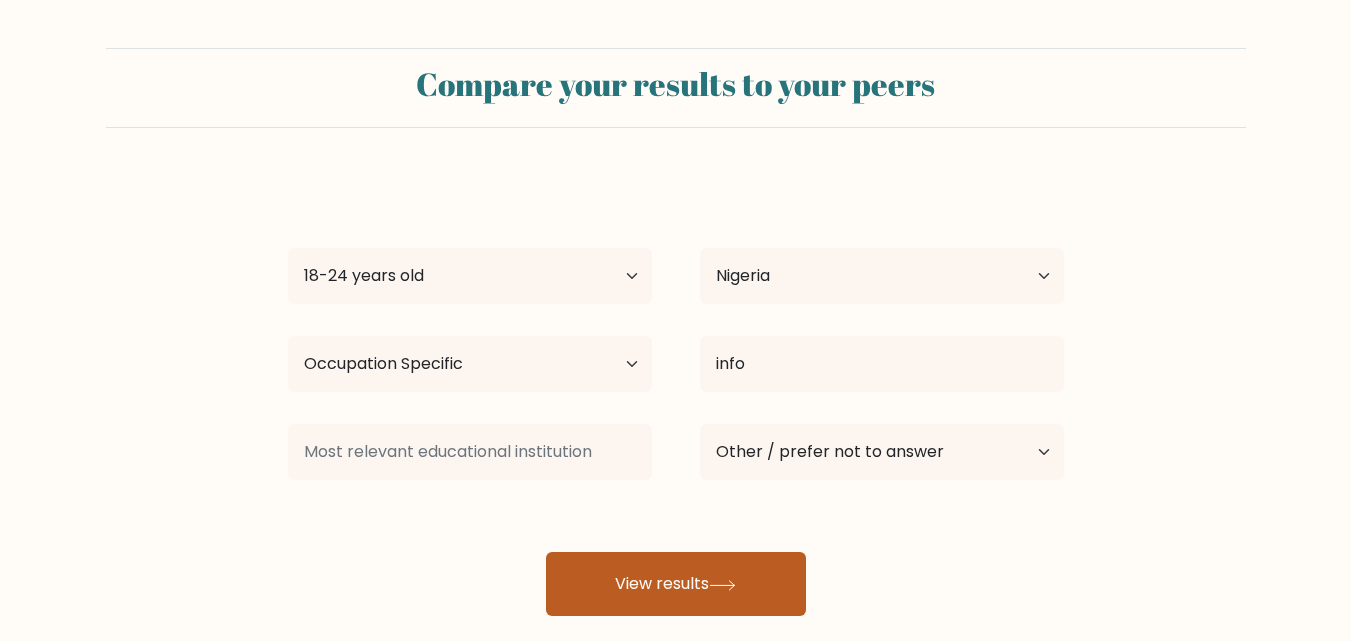 click on "View results" at bounding box center (676, 584) 